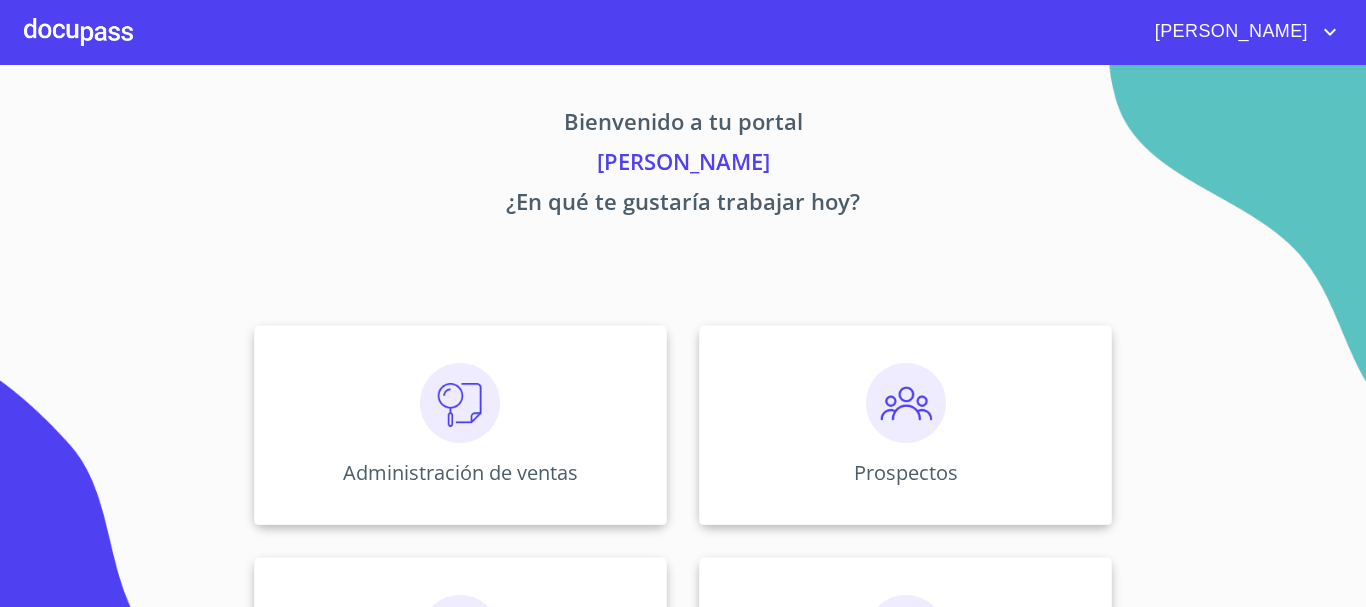 scroll, scrollTop: 0, scrollLeft: 0, axis: both 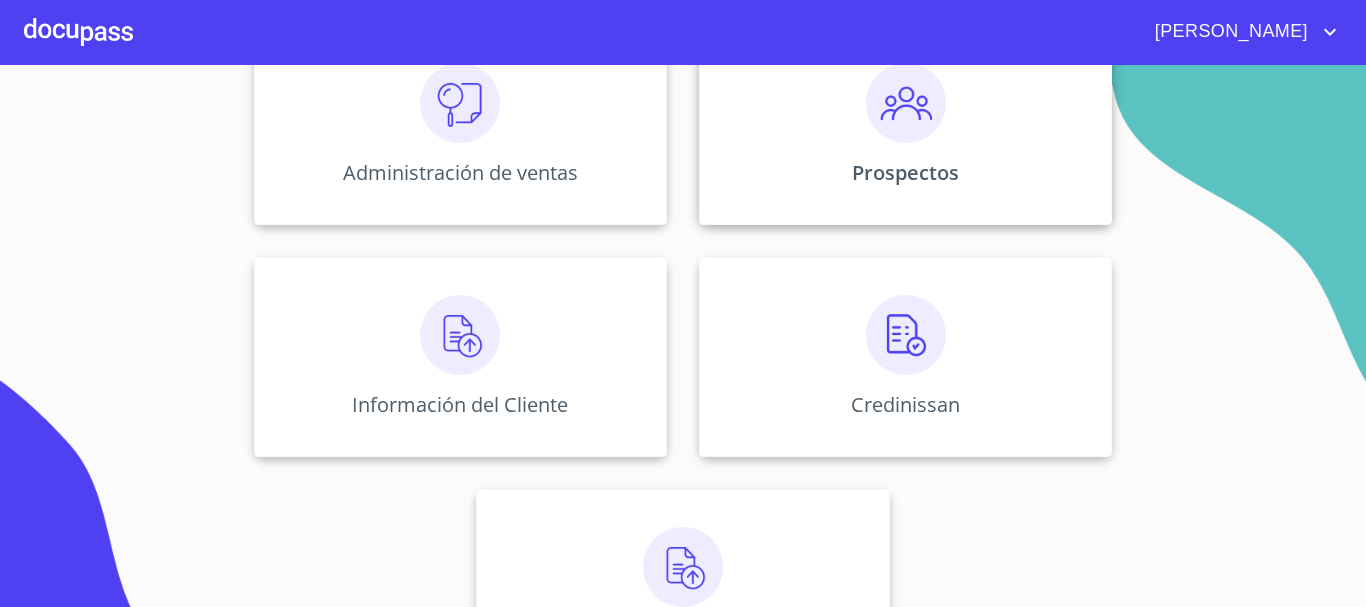 click on "Prospectos" at bounding box center (905, 172) 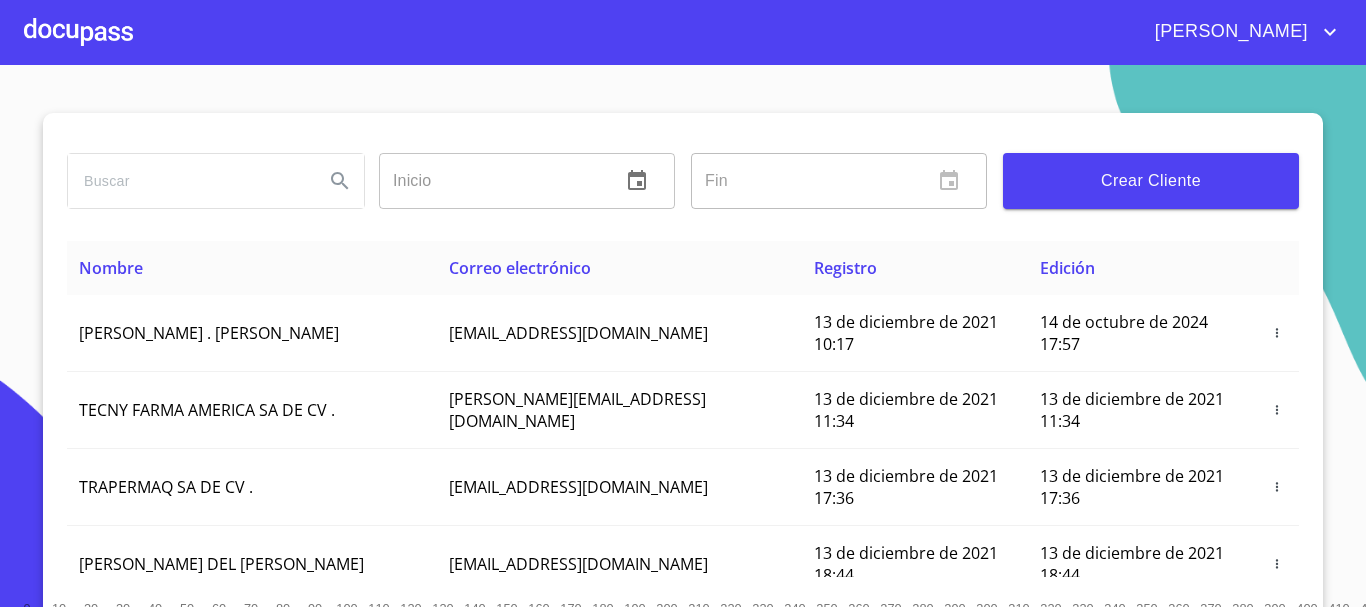 click on "Crear Cliente" at bounding box center (1151, 181) 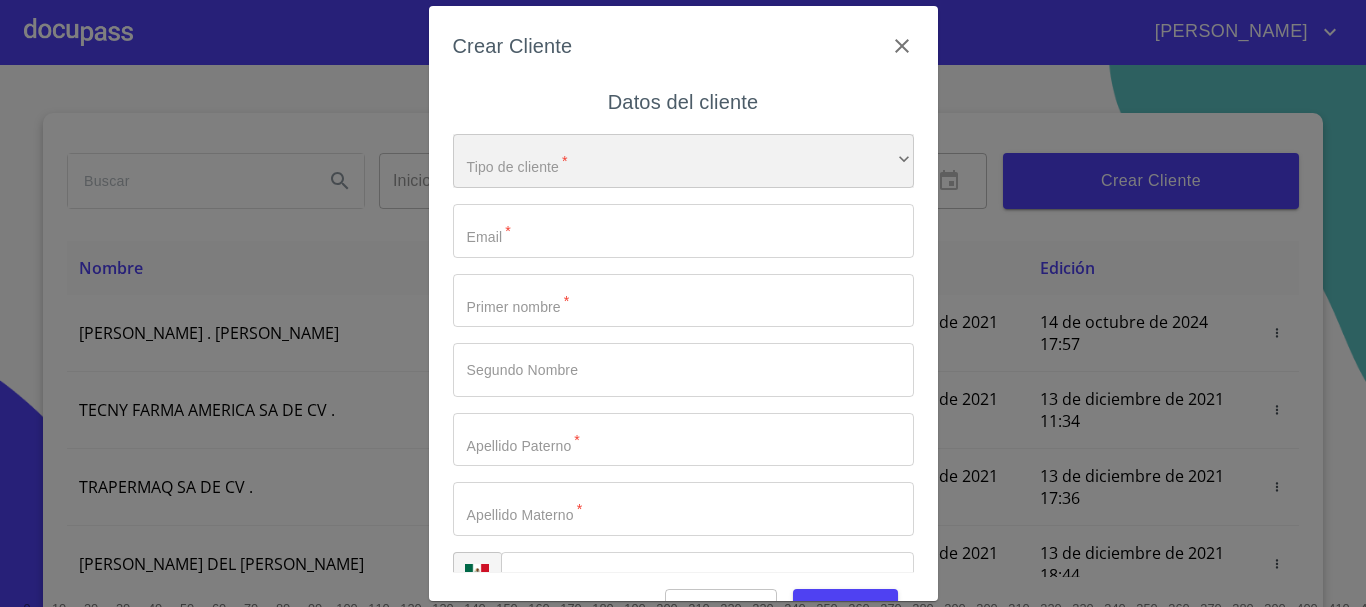 click on "​" at bounding box center [683, 161] 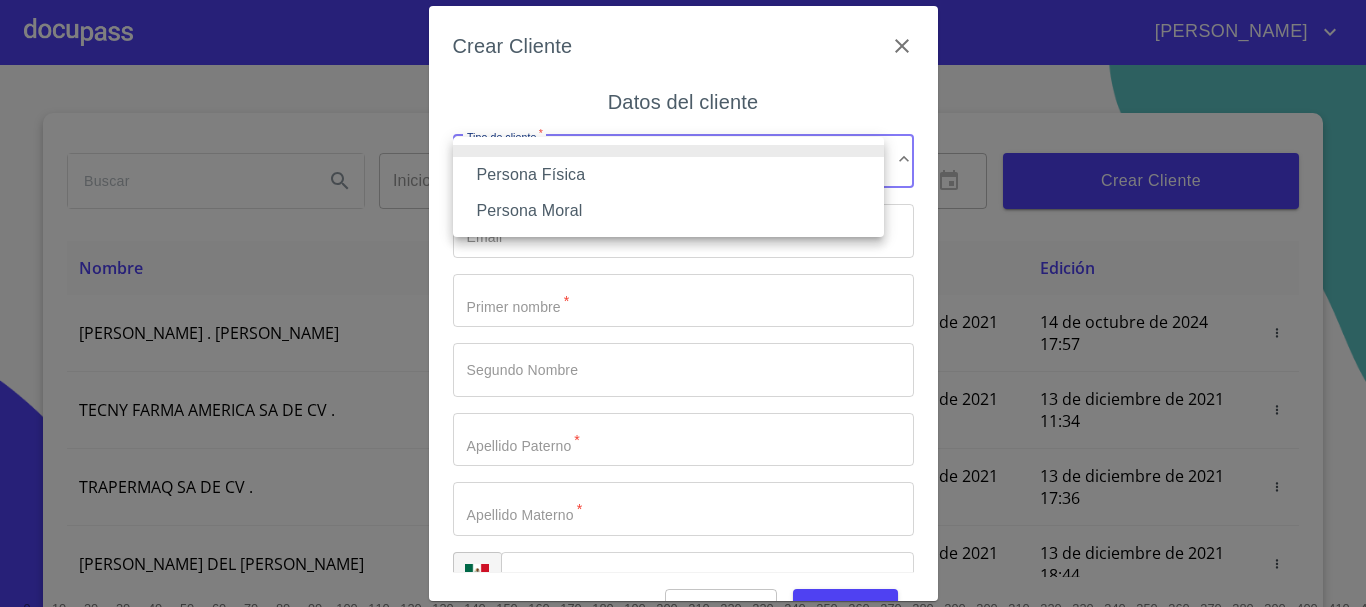 click on "Persona Física" at bounding box center [668, 175] 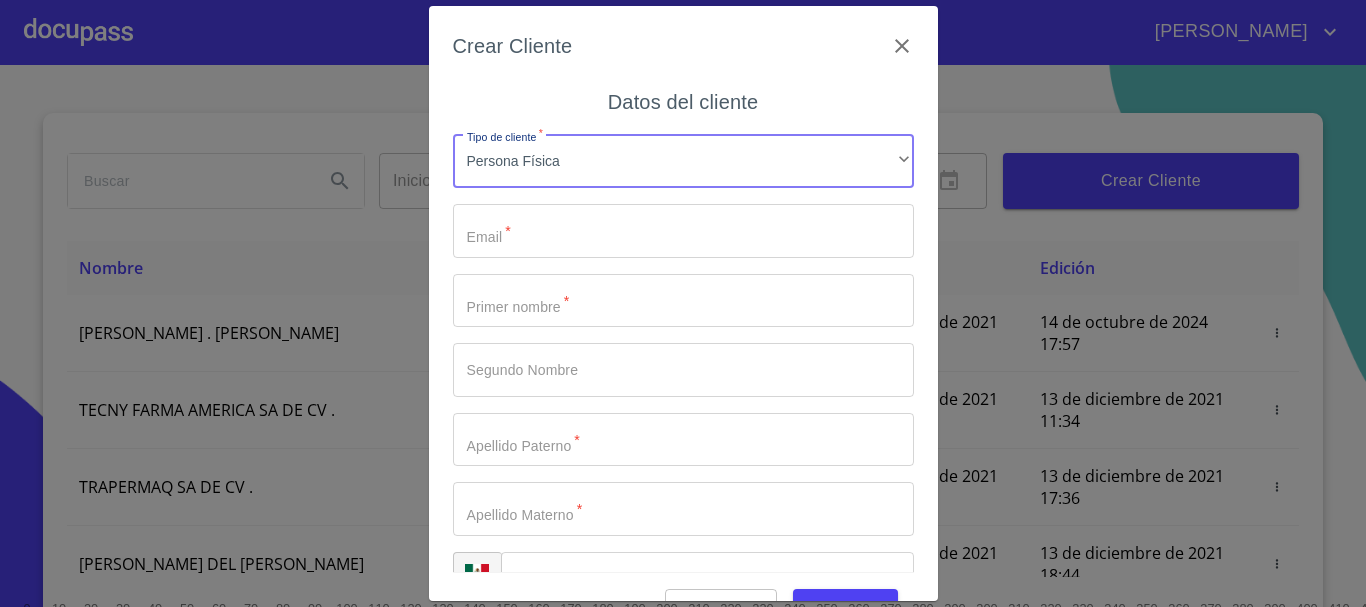 click on "Tipo de cliente   *" at bounding box center [683, 231] 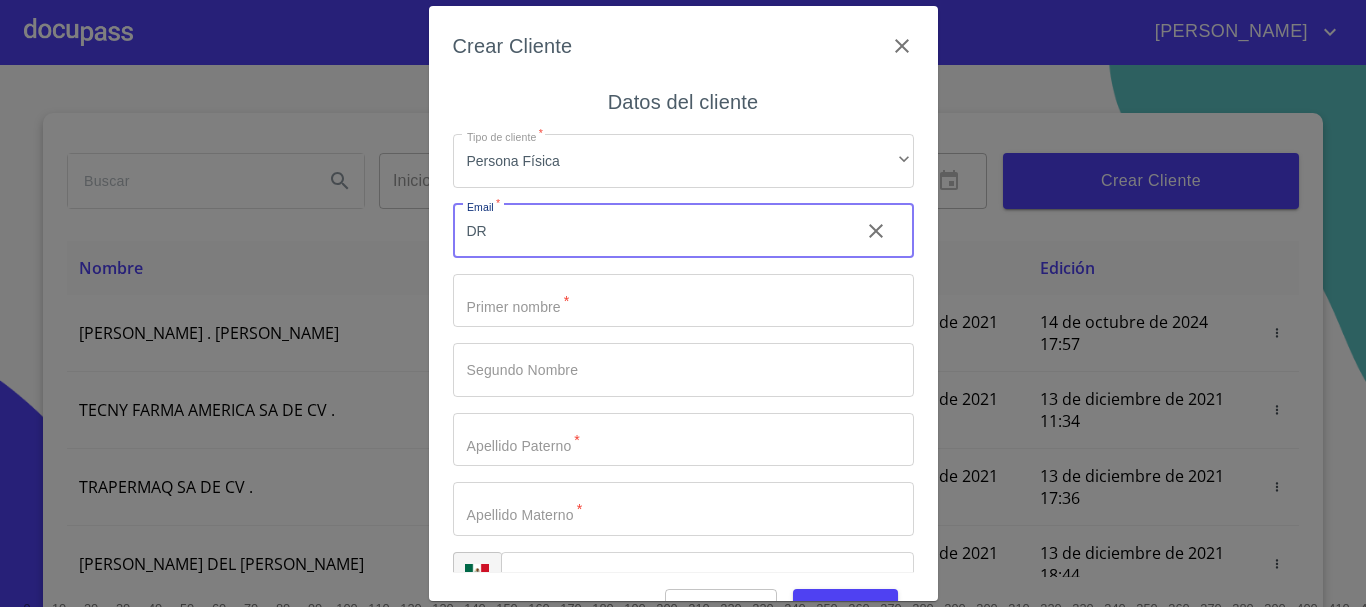 type on "D" 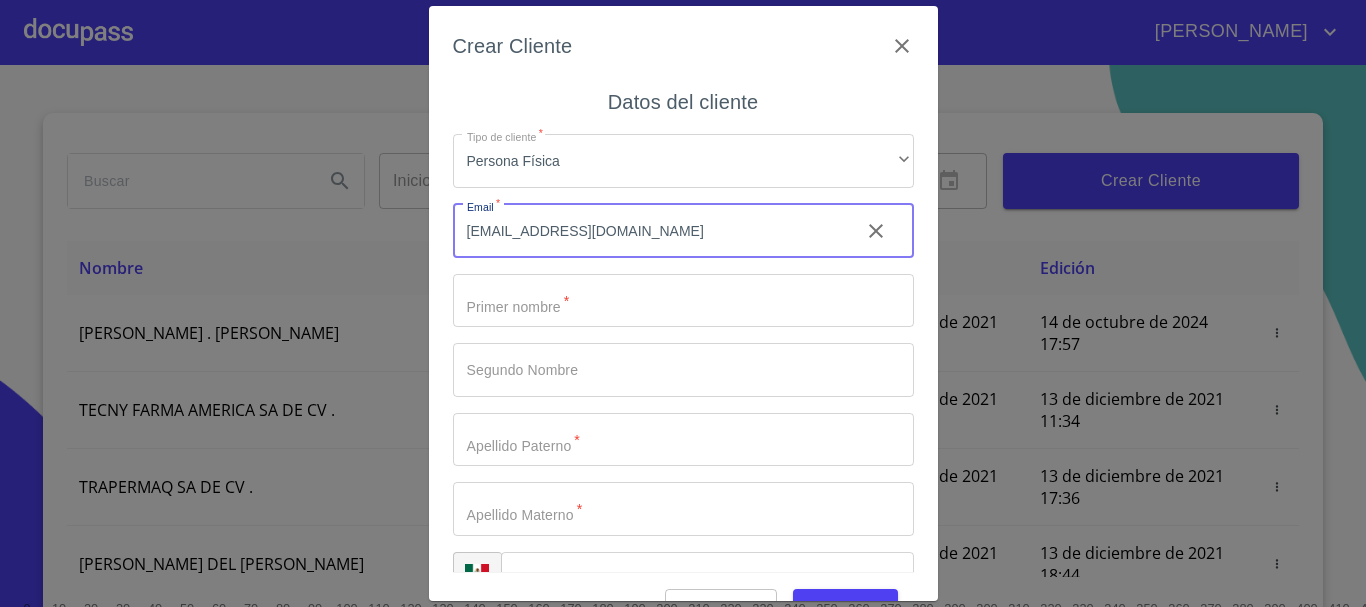 type on "dra_adrianmir@yahoo.com.mx" 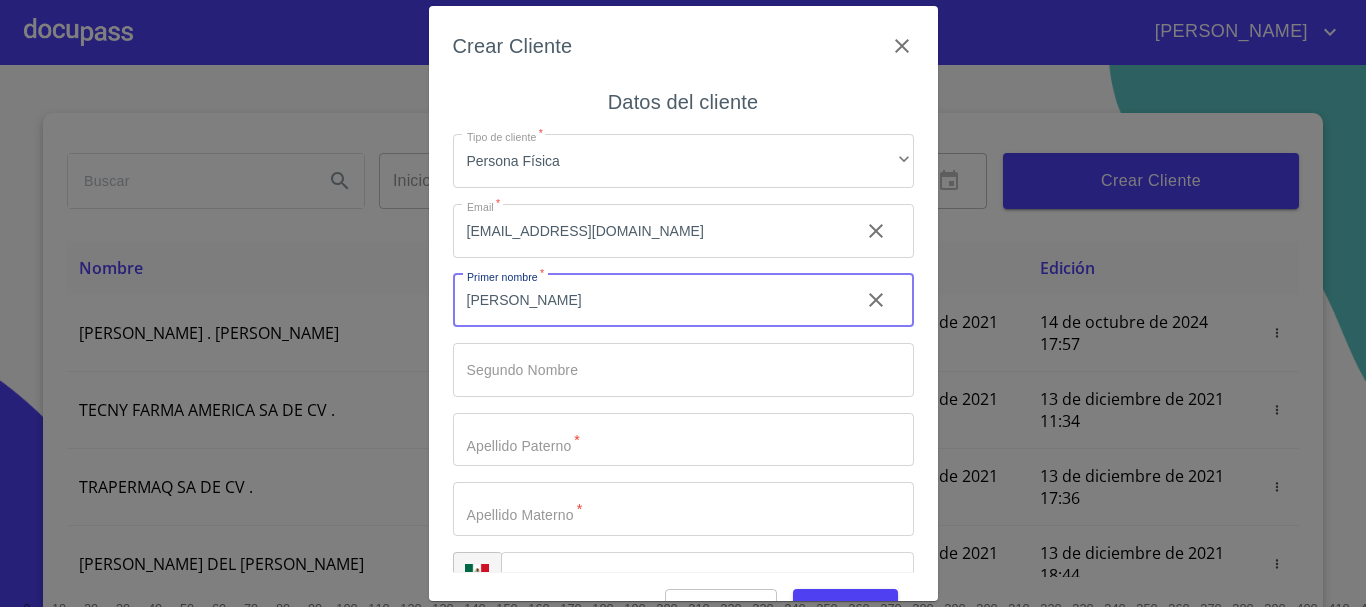 type on "[PERSON_NAME]" 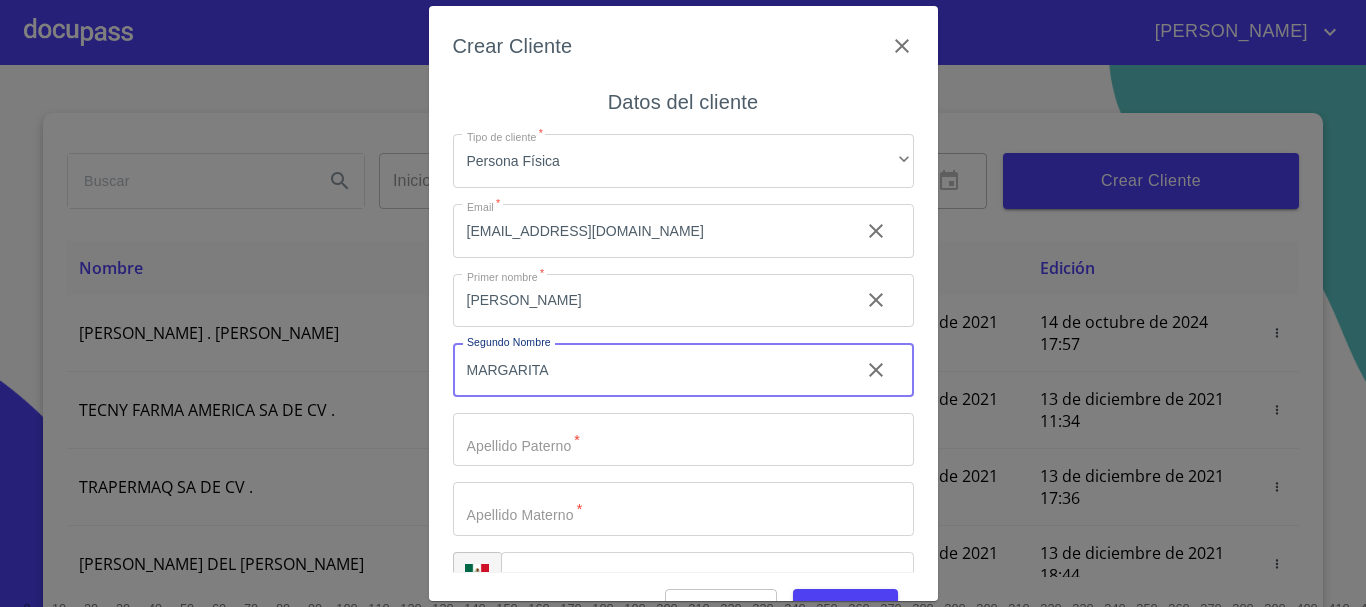 type on "MARGARITA" 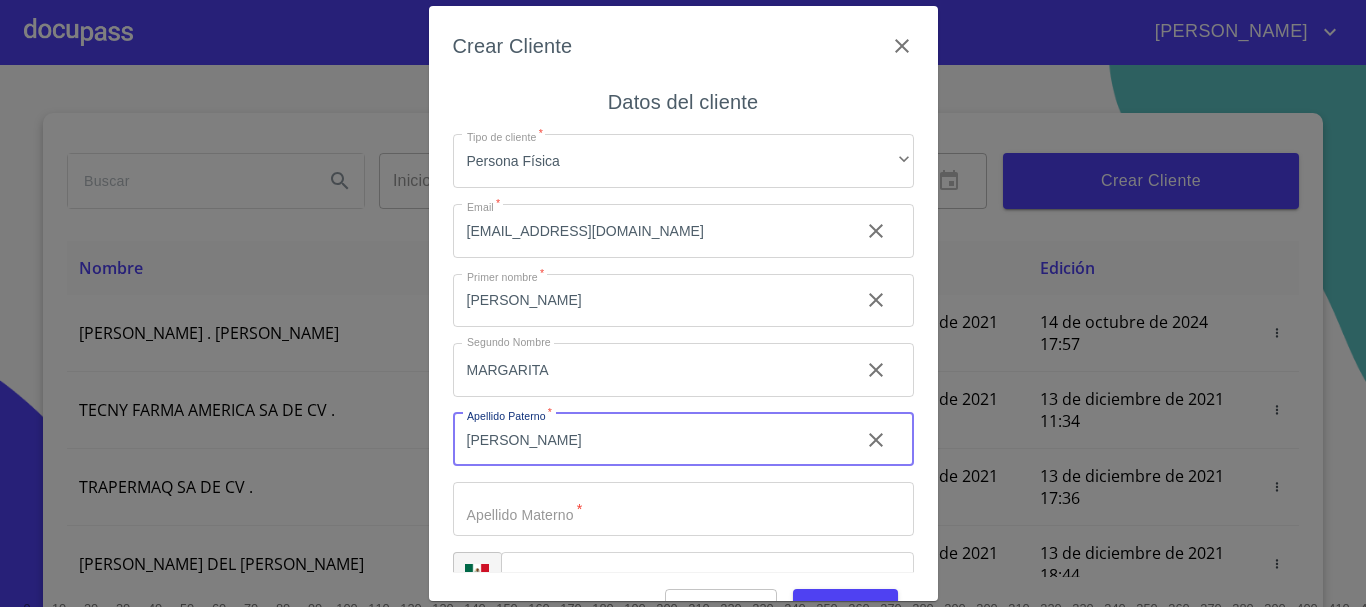 type on "[PERSON_NAME]" 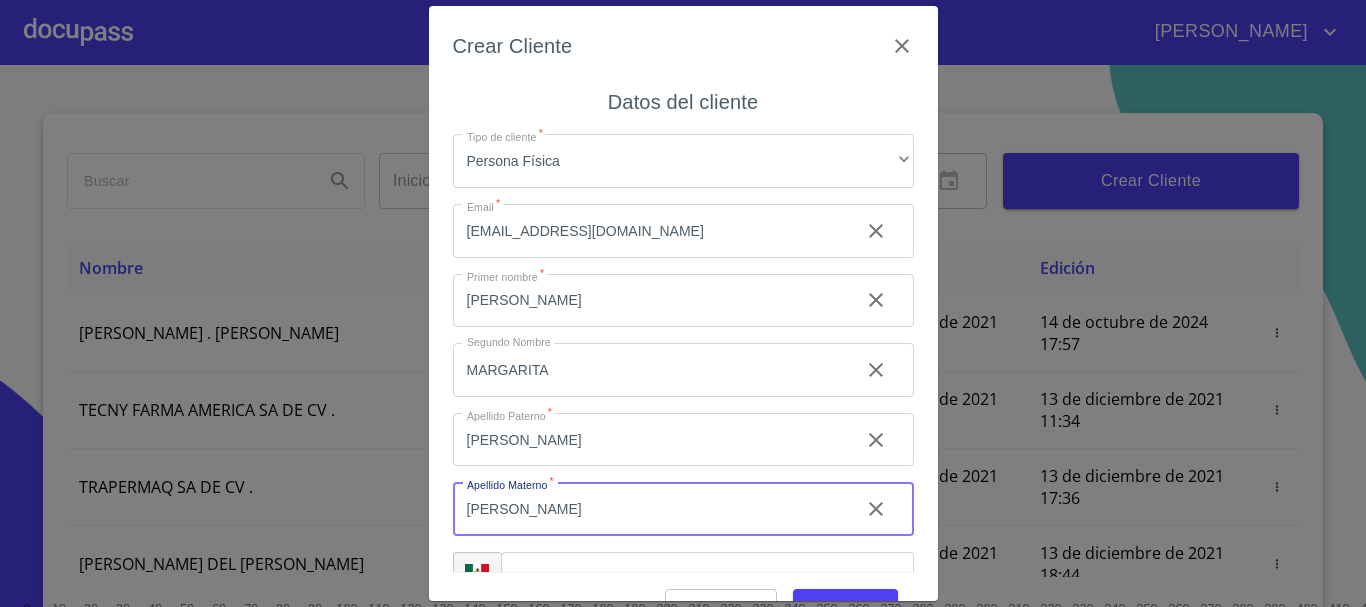 type on "[PERSON_NAME]" 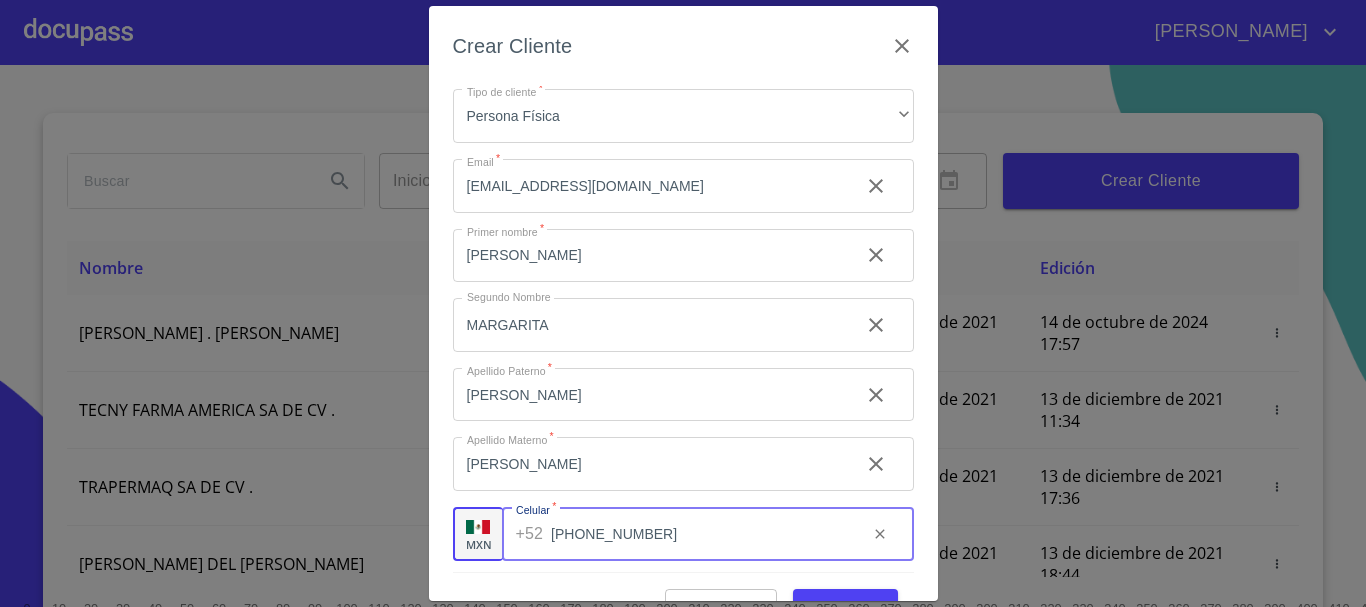 scroll, scrollTop: 50, scrollLeft: 0, axis: vertical 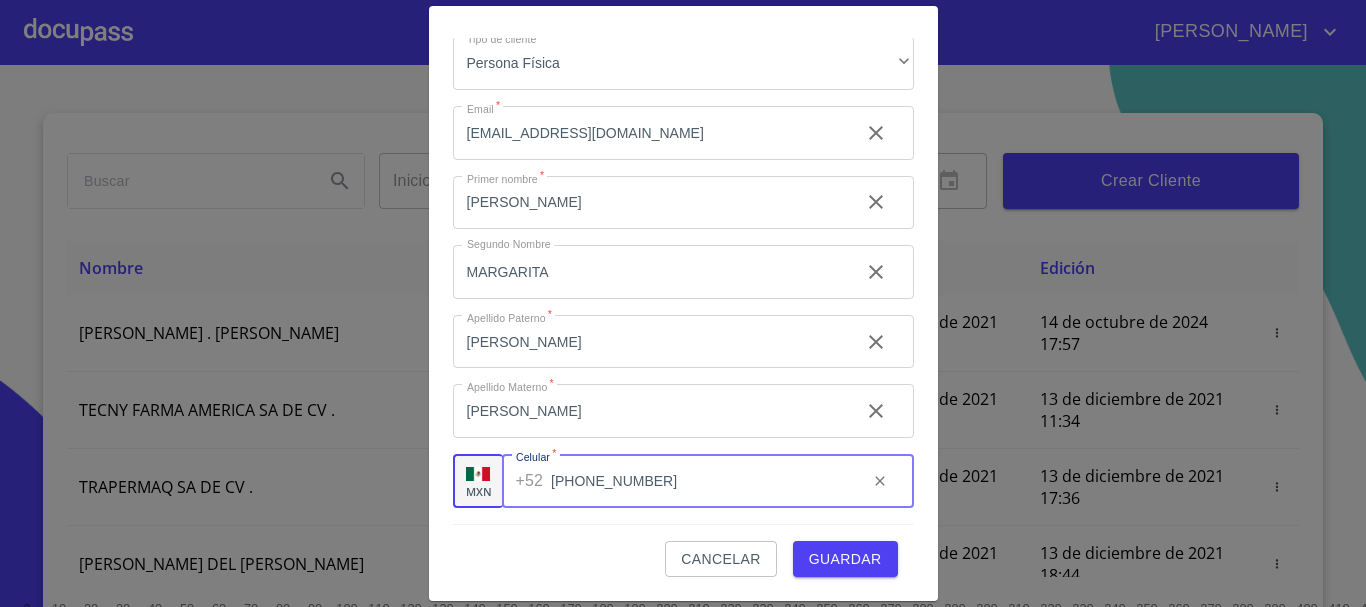type on "[PHONE_NUMBER]" 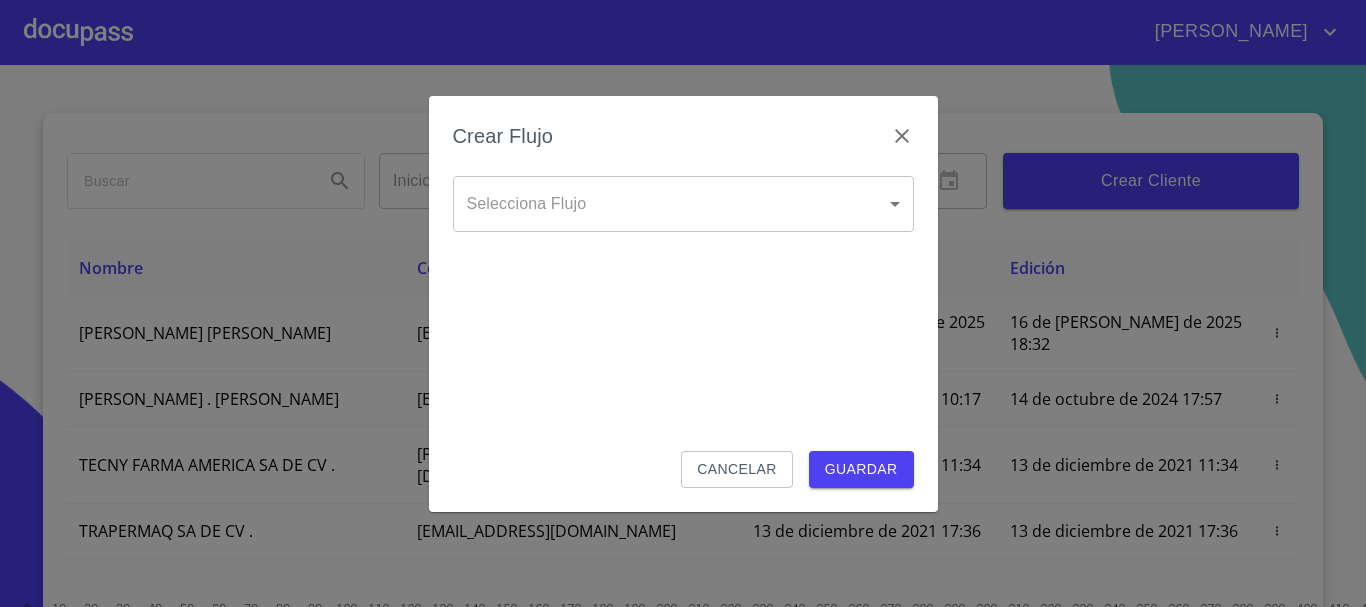 click on "MAURICIO Inicio ​ Fin ​ Crear Cliente Nombre   Correo electrónico   Registro   Edición     ADRIANA MARGARITA MIRANDA RUIZ dra_adrianmir@yahoo.com.mx 16 de julio de 2025 18:32 16 de julio de 2025 18:32 ROMEO . HERNANDEZ MARTINEZ rhernandezm93@gmail.com 13 de diciembre de 2021 10:17 14 de octubre de 2024 17:57 TECNY FARMA AMERICA  SA DE CV  . benjamin@tecnyfarma.com.mx 13 de diciembre de 2021 11:34 13 de diciembre de 2021 11:34 TRAPERMAQ SA DE CV  . trapermaq@outlook.com 13 de diciembre de 2021 17:36 13 de diciembre de 2021 17:36 MARIA DEL CARMEN TIRADO LOPEZ carmentirado65@hotmail.com 13 de diciembre de 2021 18:44 13 de diciembre de 2021 18:44 ENRIQUE  ANTONIO  RICAÑO  ALCAZAR  antonio_ric@hotmail.com 14 de diciembre de 2021 11:46 14 de diciembre de 2021 11:46 SOLUCION EN LIMPIEZA DE JOCOTEPEC SDRL DE CV . reynobanos@yahoo.com 14 de diciembre de 2021 12:14 15 de diciembre de 2021 18:52 ISRAEL LOPEZ LOPEZ copcom32@gmail.com 14 de diciembre de 2021 15:01 26 de abril de 2024 17:58 aoc_adm@hotmail.com" at bounding box center [683, 303] 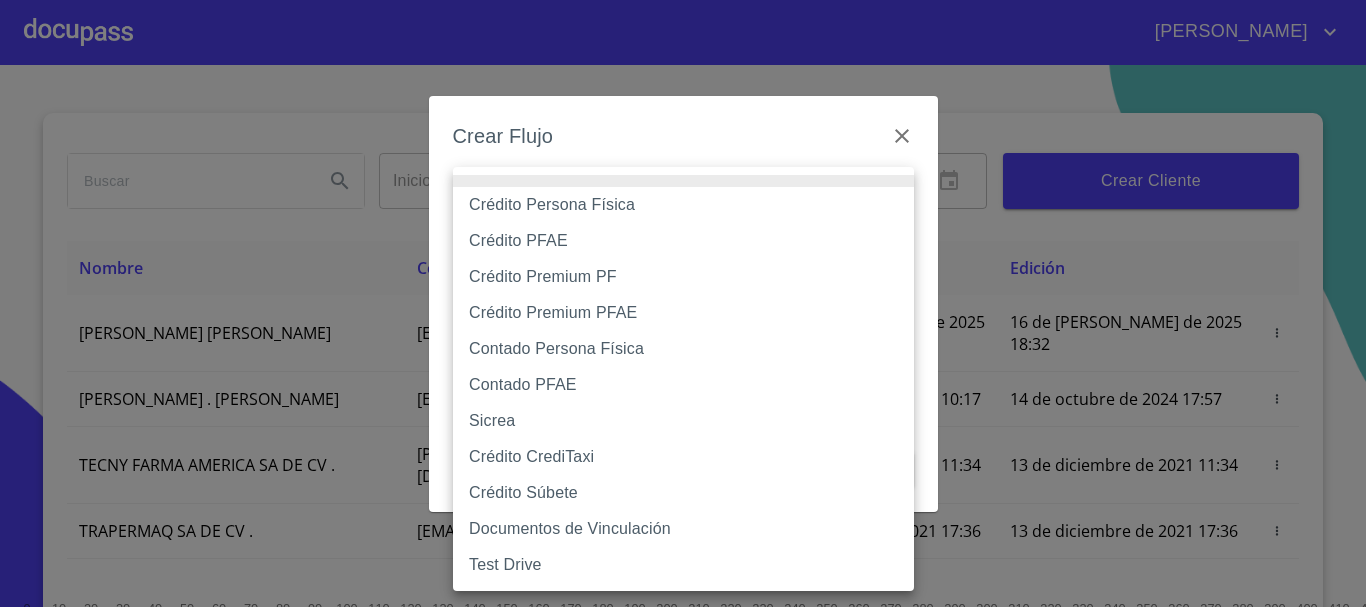 drag, startPoint x: 552, startPoint y: 204, endPoint x: 436, endPoint y: 145, distance: 130.14223 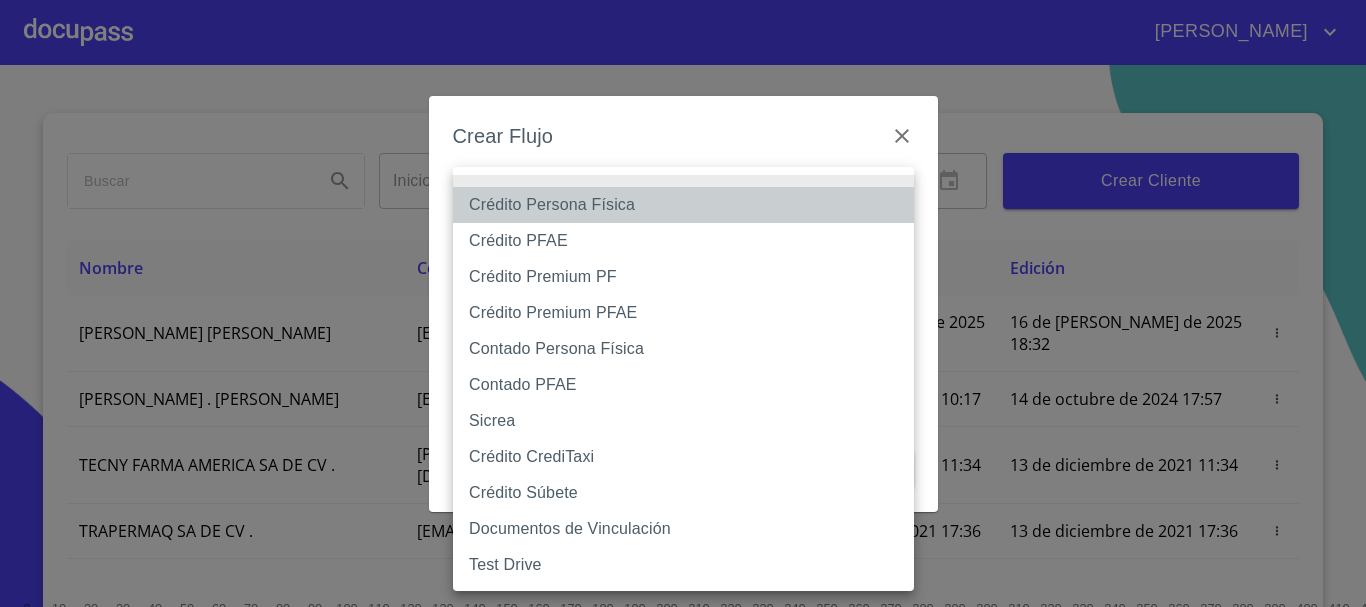 click on "Crédito Persona Física" at bounding box center (683, 205) 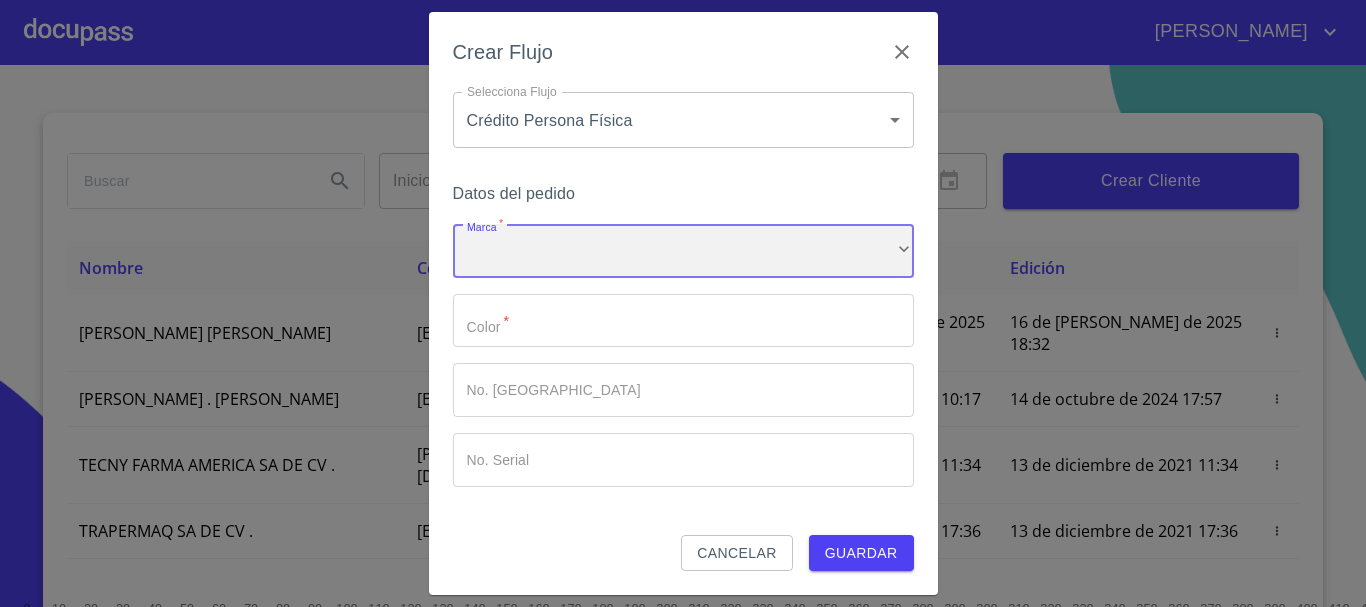 click on "​" at bounding box center [683, 251] 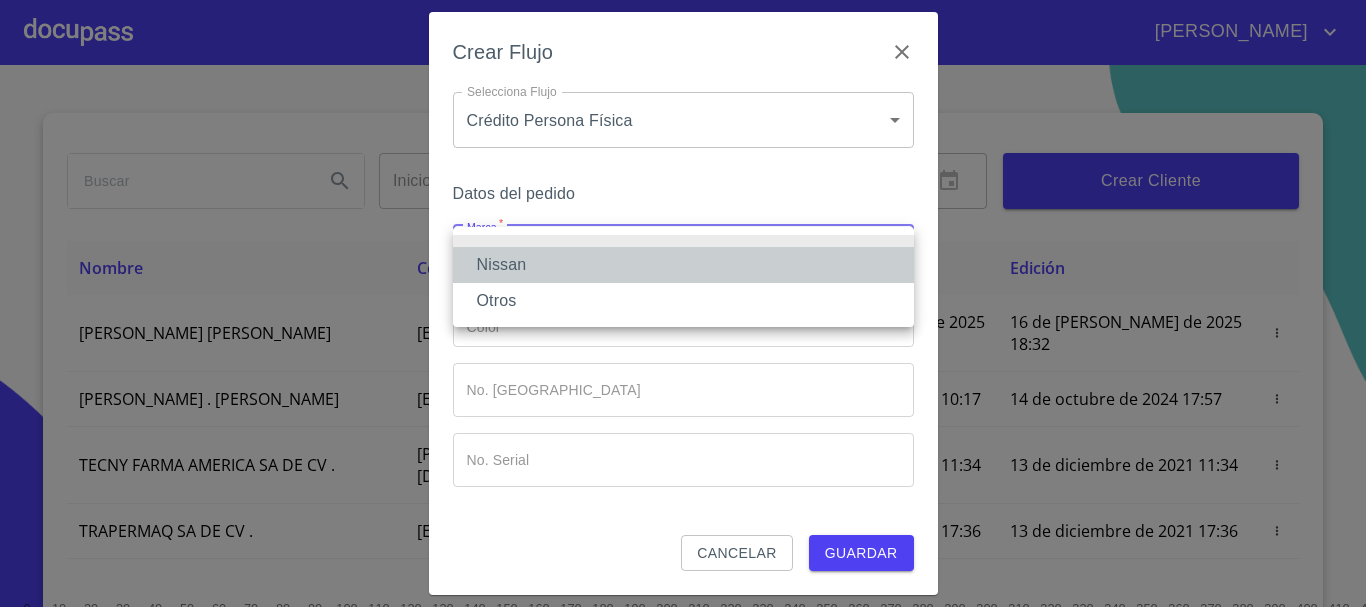 click on "Nissan" at bounding box center [683, 265] 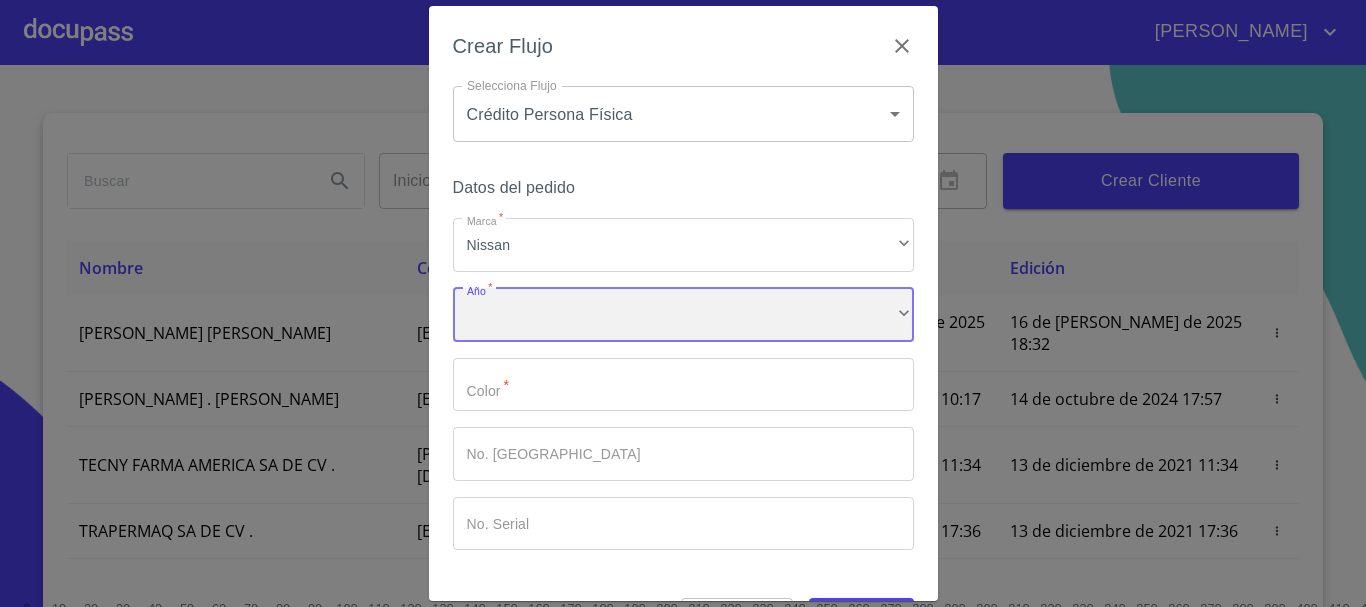 click on "​" at bounding box center (683, 315) 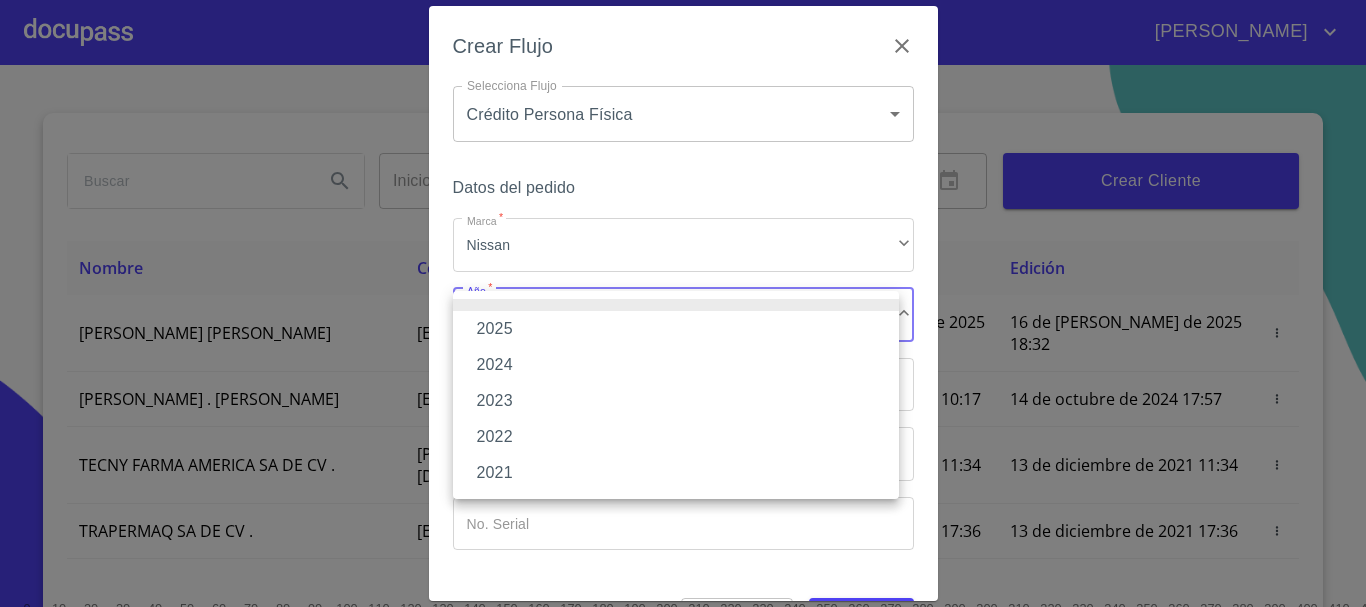 click on "2025" at bounding box center (676, 329) 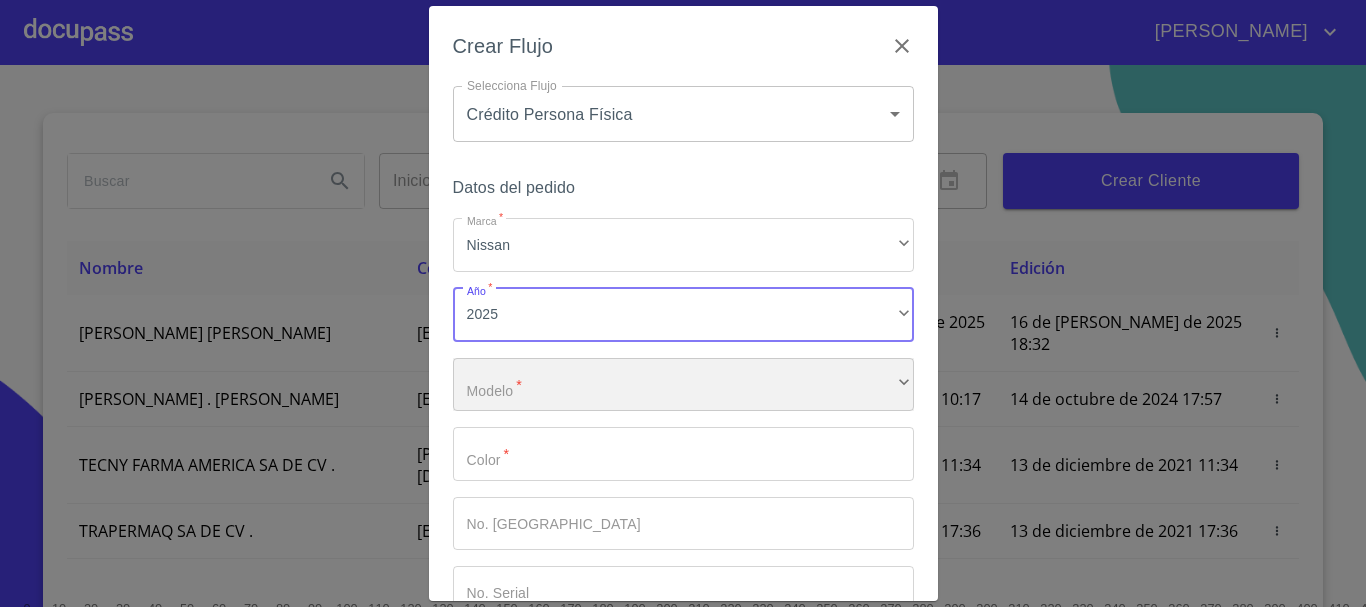 click on "​" at bounding box center [683, 385] 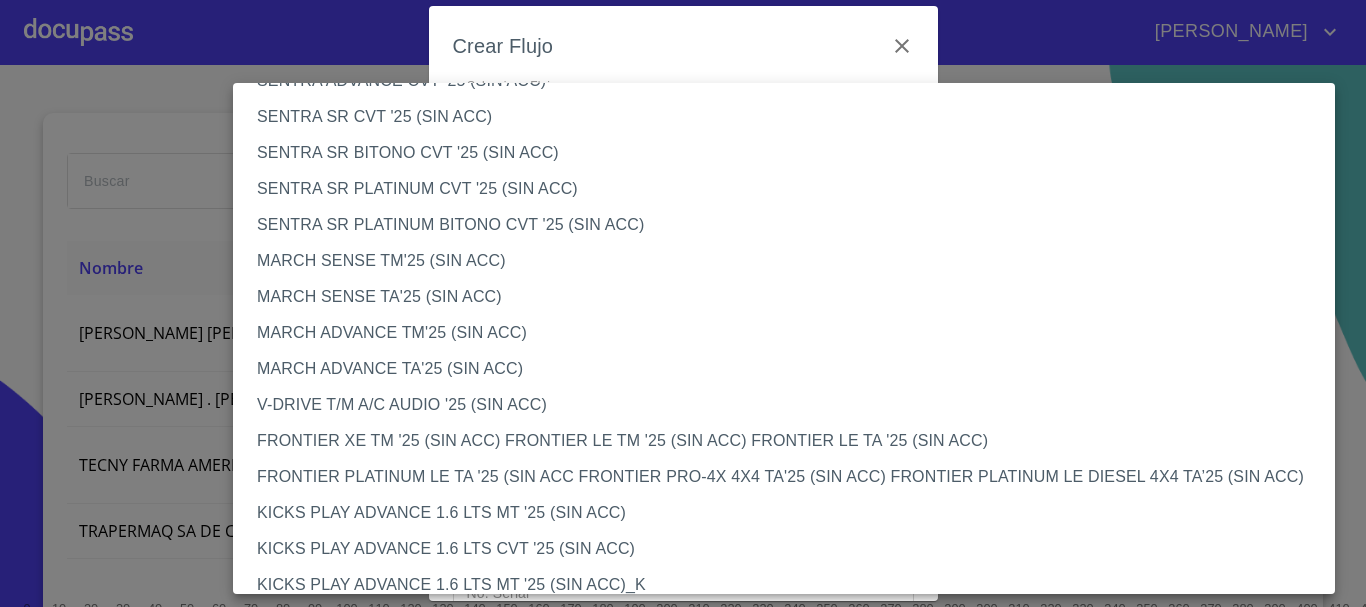 scroll, scrollTop: 1400, scrollLeft: 0, axis: vertical 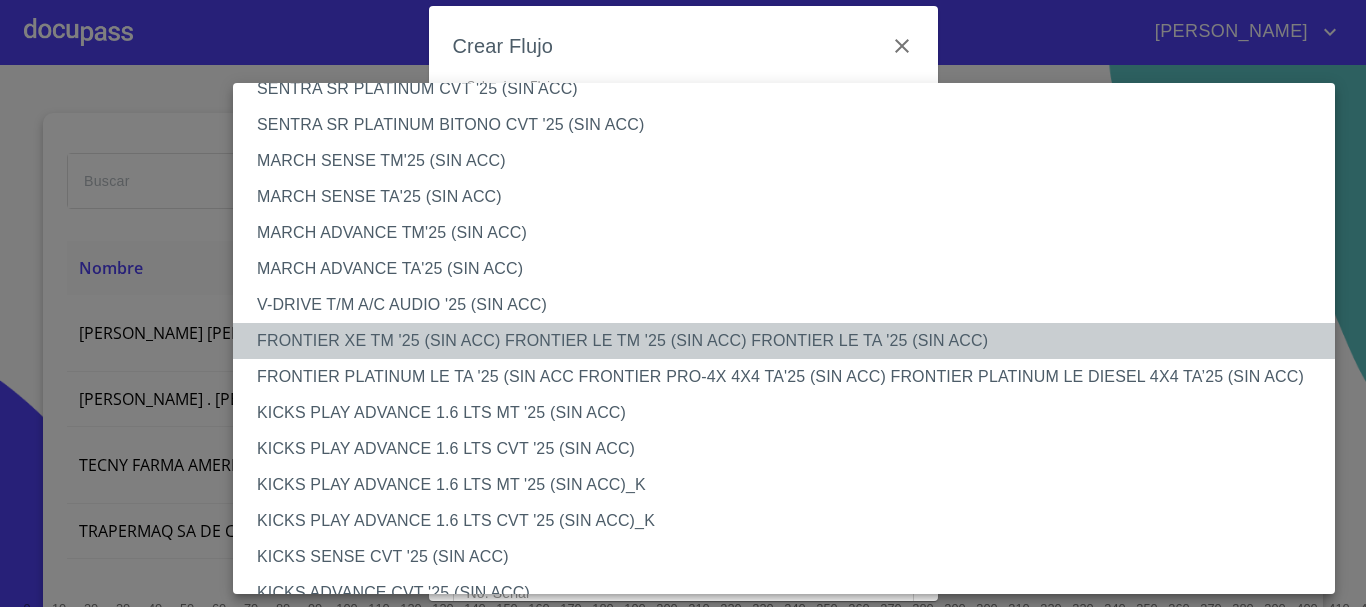click on "FRONTIER XE TM '25 (SIN ACC) FRONTIER LE TM '25 (SIN ACC) FRONTIER LE TA '25 (SIN ACC)" at bounding box center [791, 341] 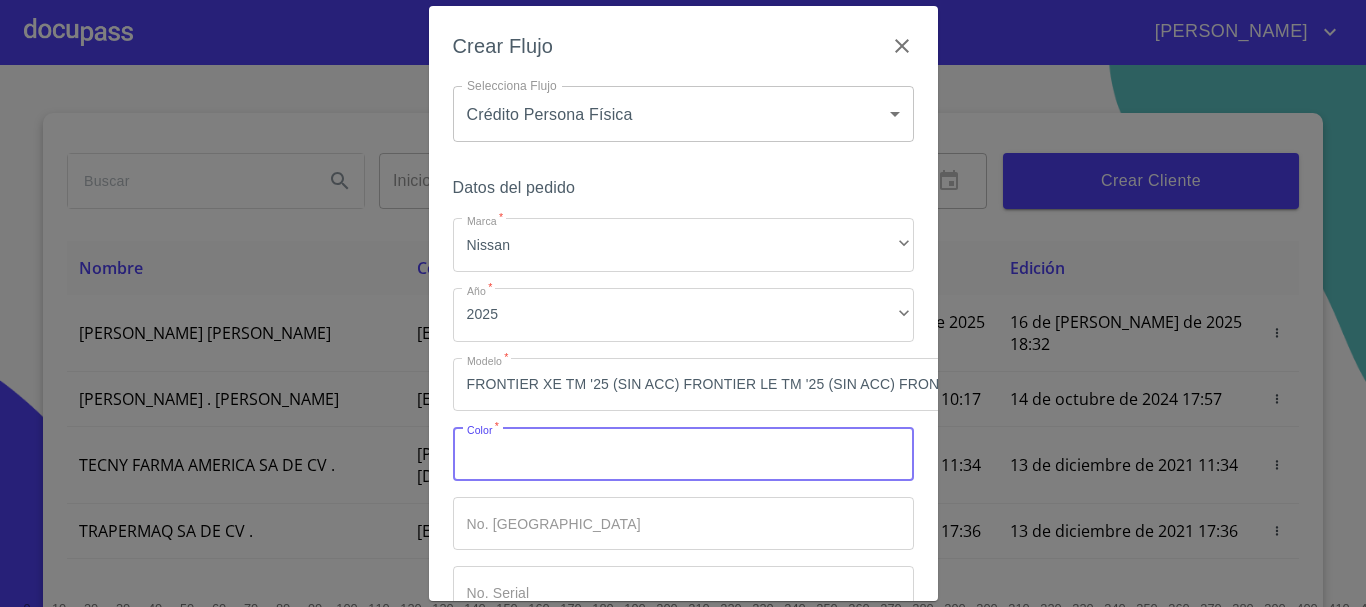 click on "Marca   *" at bounding box center [683, 454] 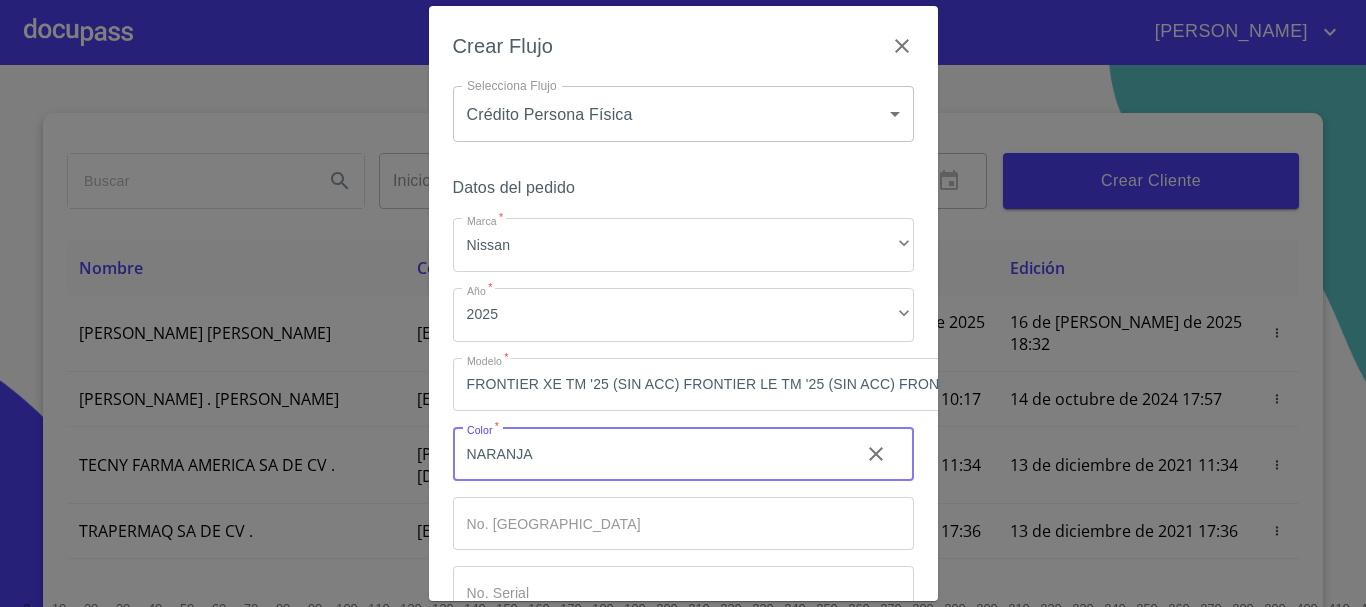type on "NARANJA" 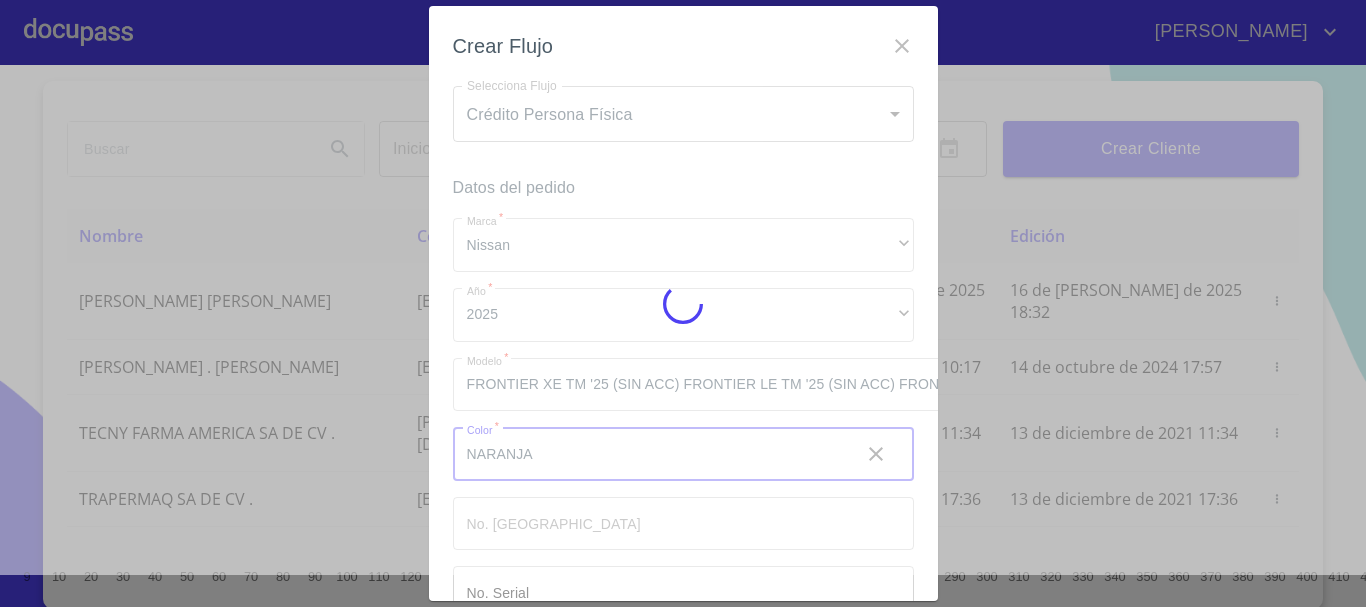 scroll, scrollTop: 49, scrollLeft: 0, axis: vertical 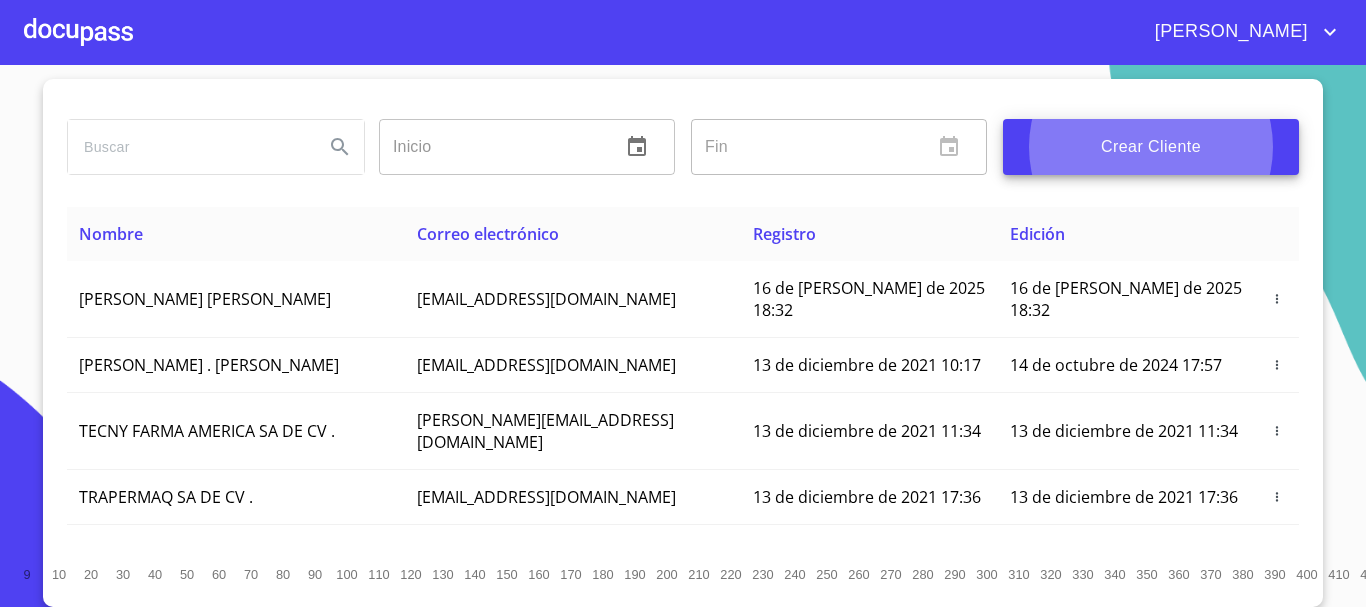 click at bounding box center [78, 32] 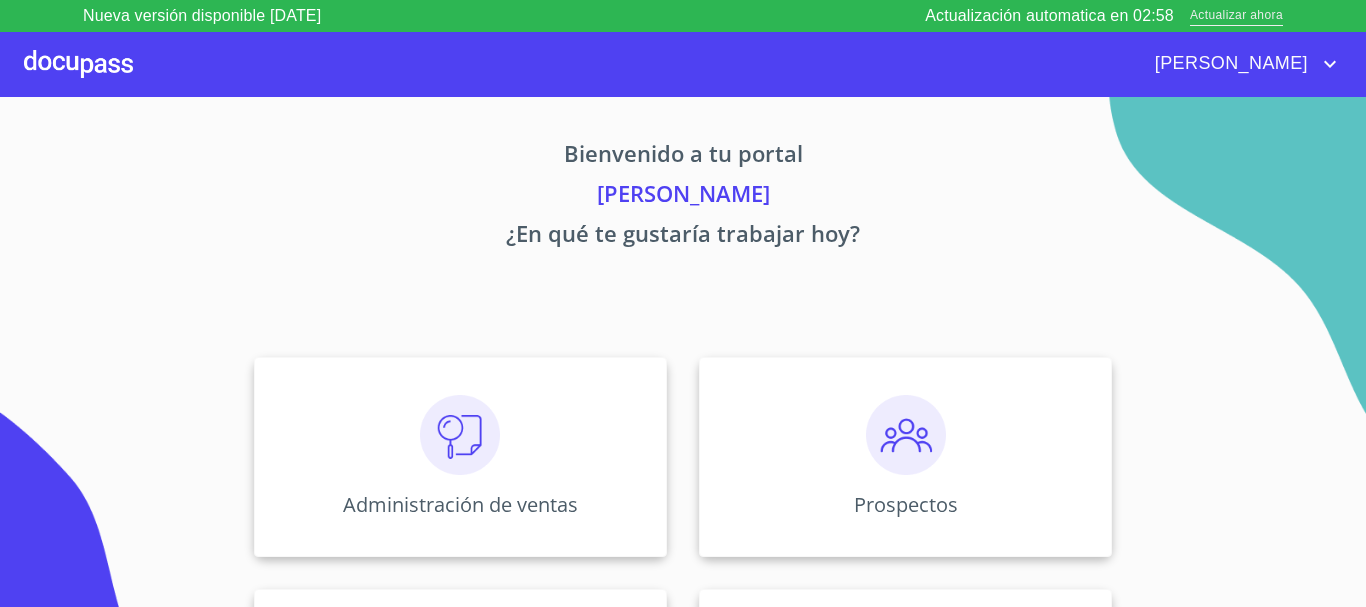 click on "Actualizar ahora" at bounding box center (1236, 16) 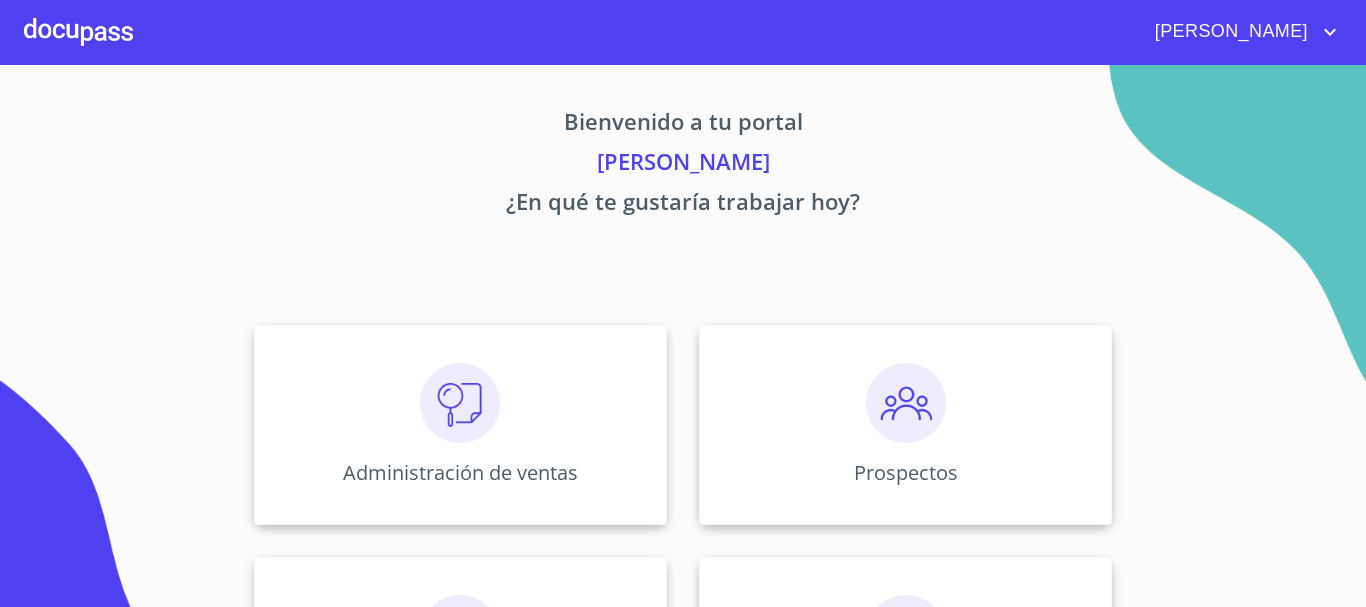 scroll, scrollTop: 0, scrollLeft: 0, axis: both 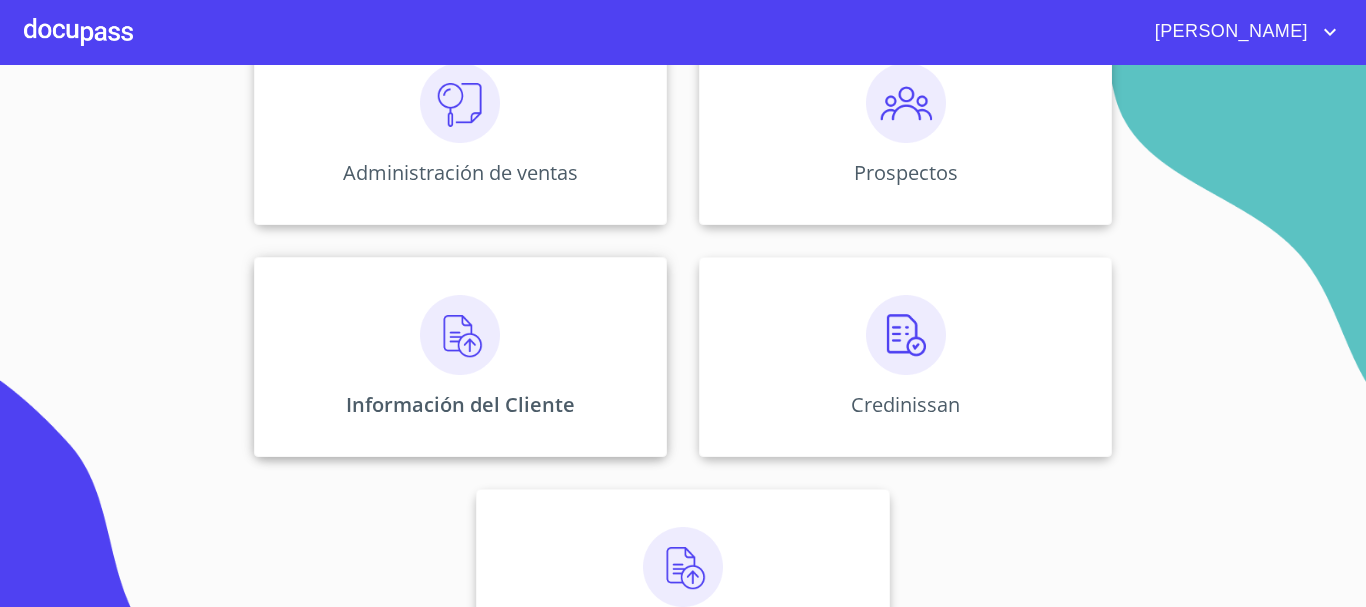click at bounding box center [460, 335] 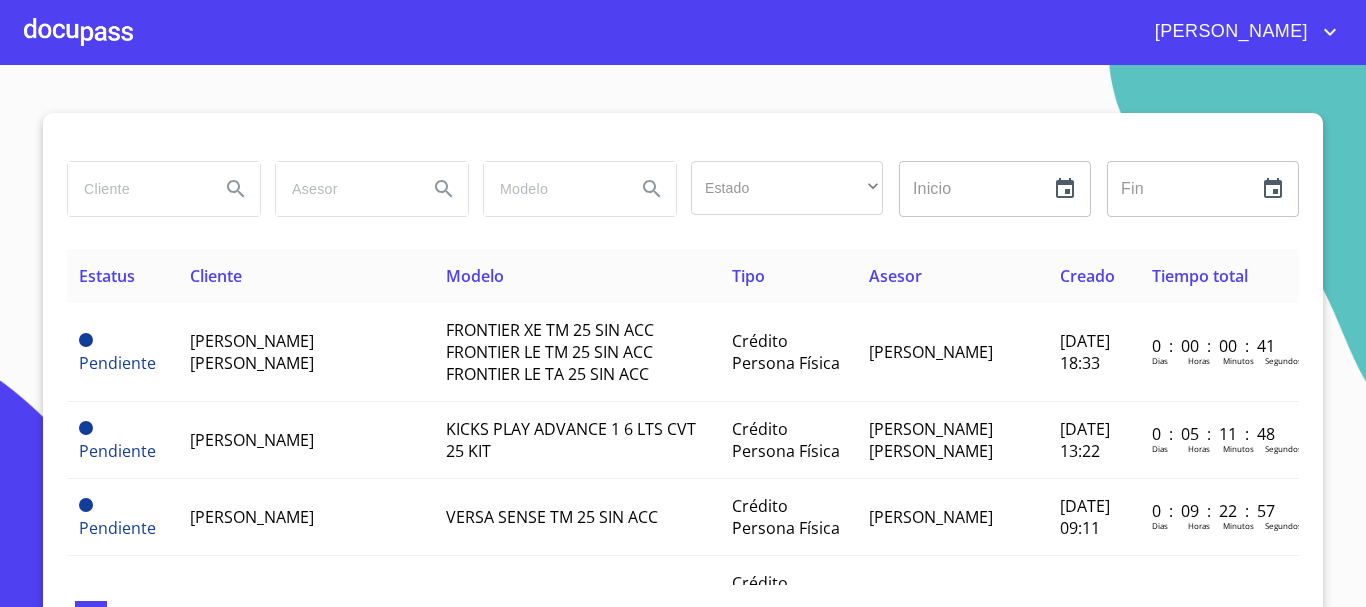 click at bounding box center [136, 189] 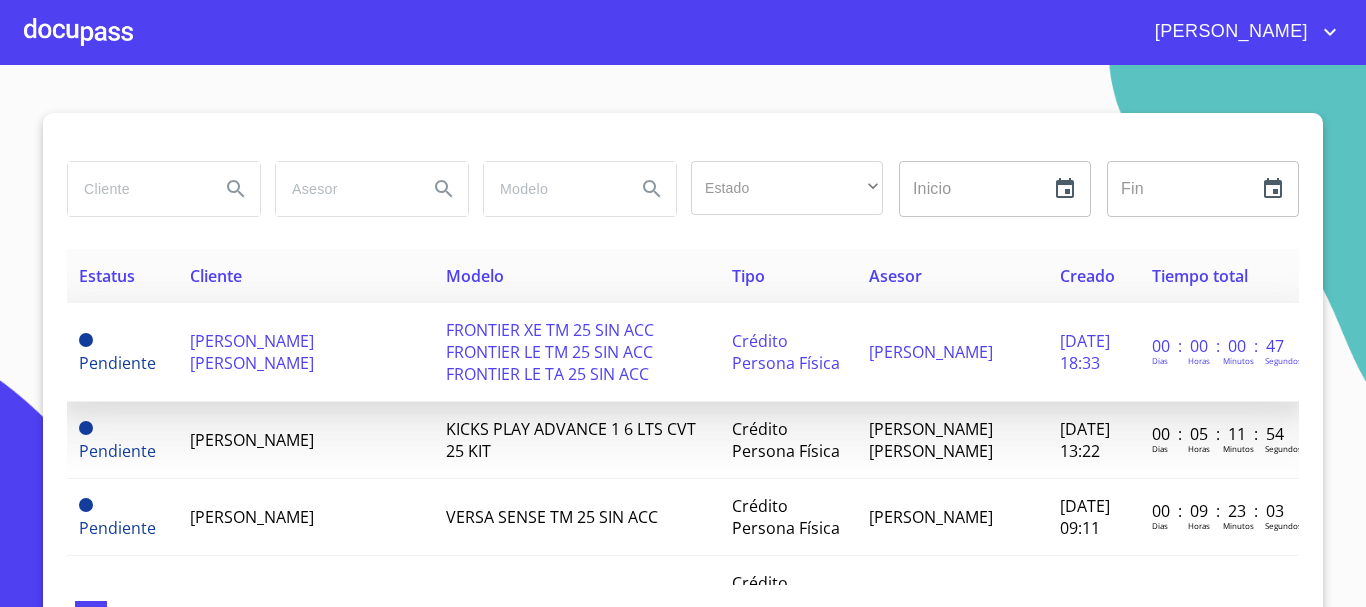 click on "FRONTIER XE TM 25 SIN ACC FRONTIER LE TM 25 SIN ACC FRONTIER LE TA 25 SIN ACC" at bounding box center [550, 352] 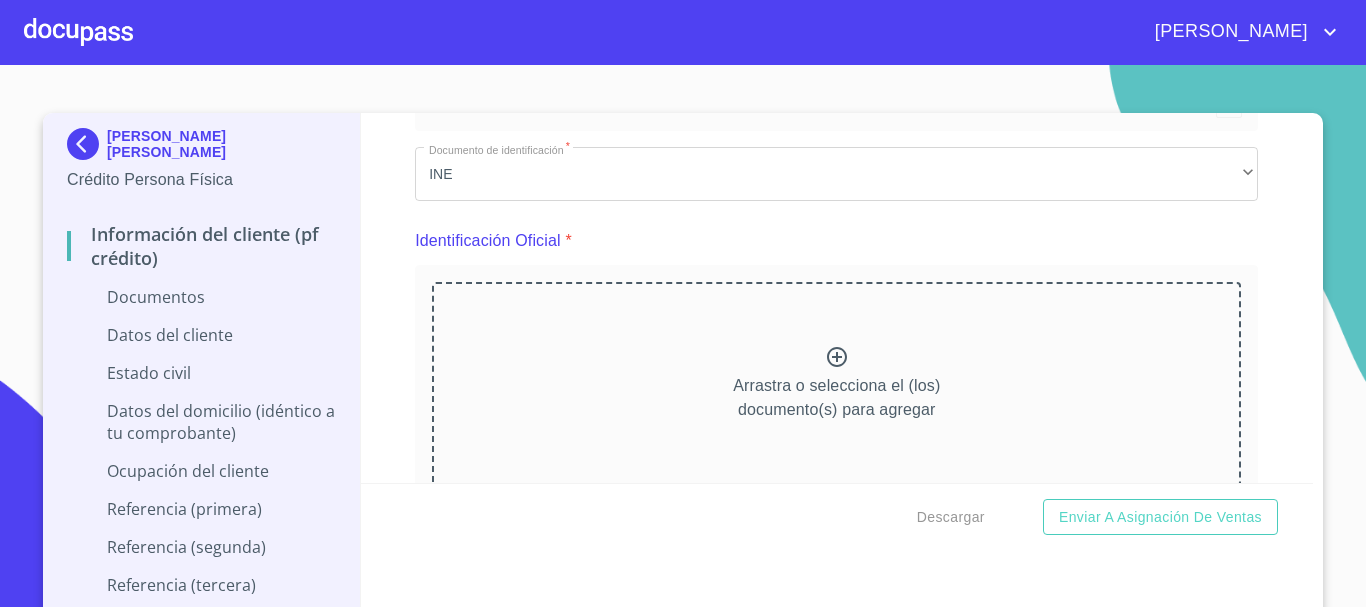 scroll, scrollTop: 300, scrollLeft: 0, axis: vertical 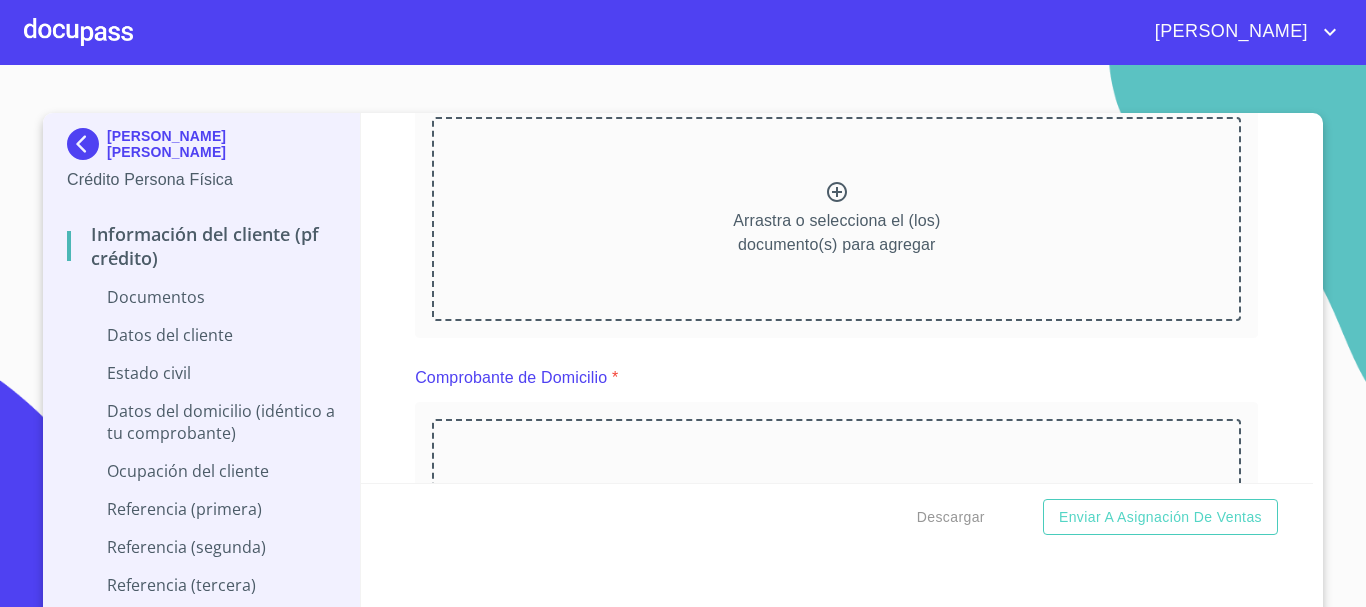 click 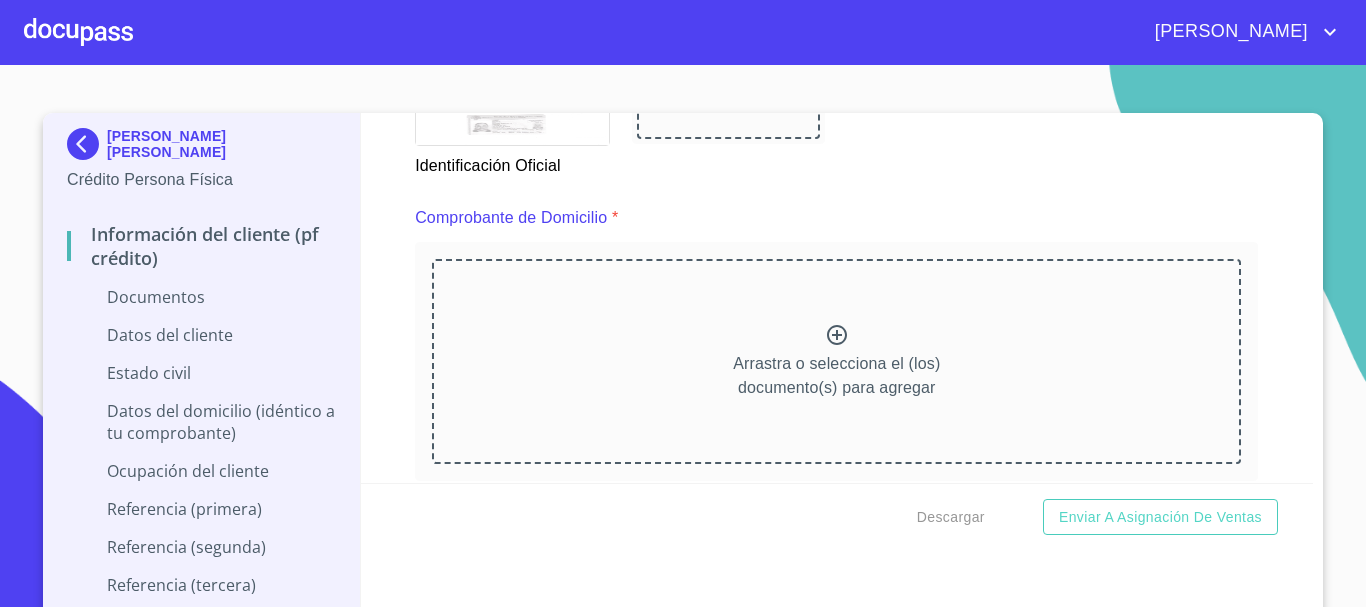 scroll, scrollTop: 1100, scrollLeft: 0, axis: vertical 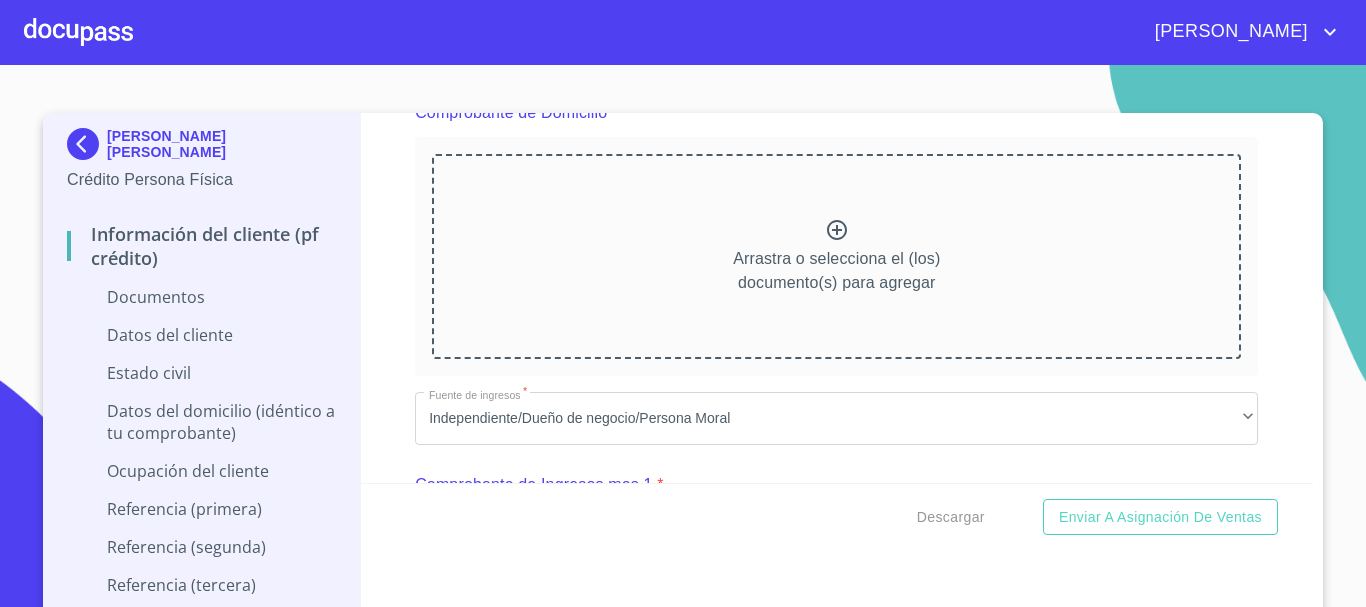 click 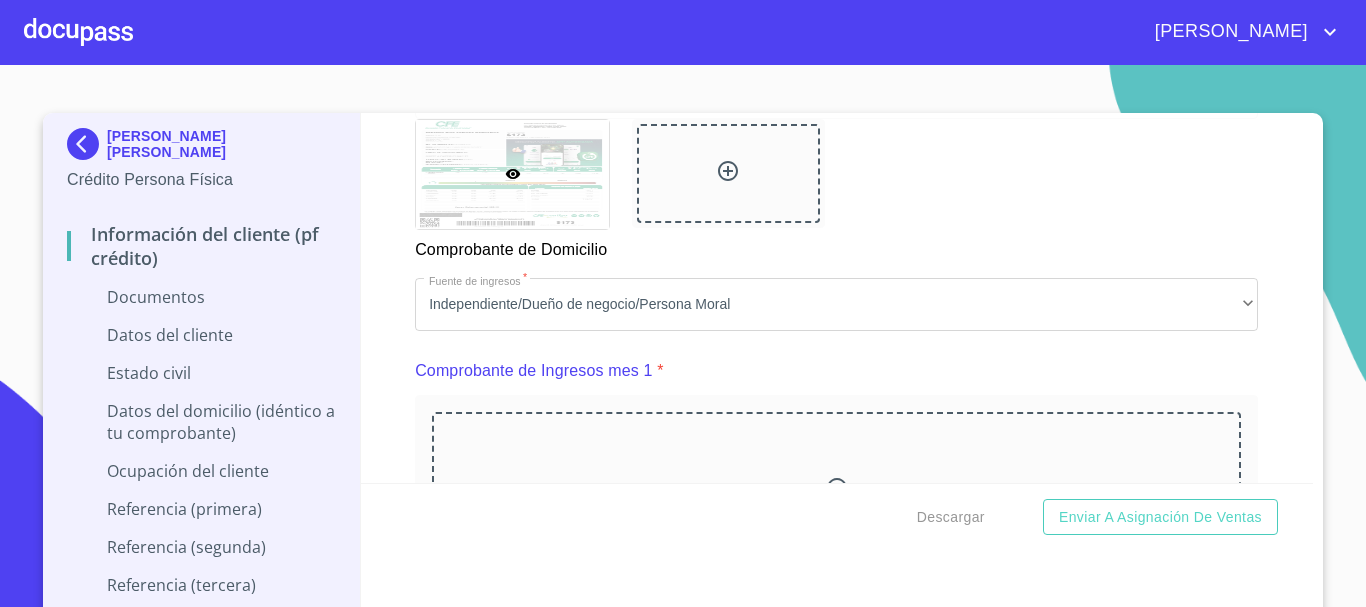 scroll, scrollTop: 1853, scrollLeft: 0, axis: vertical 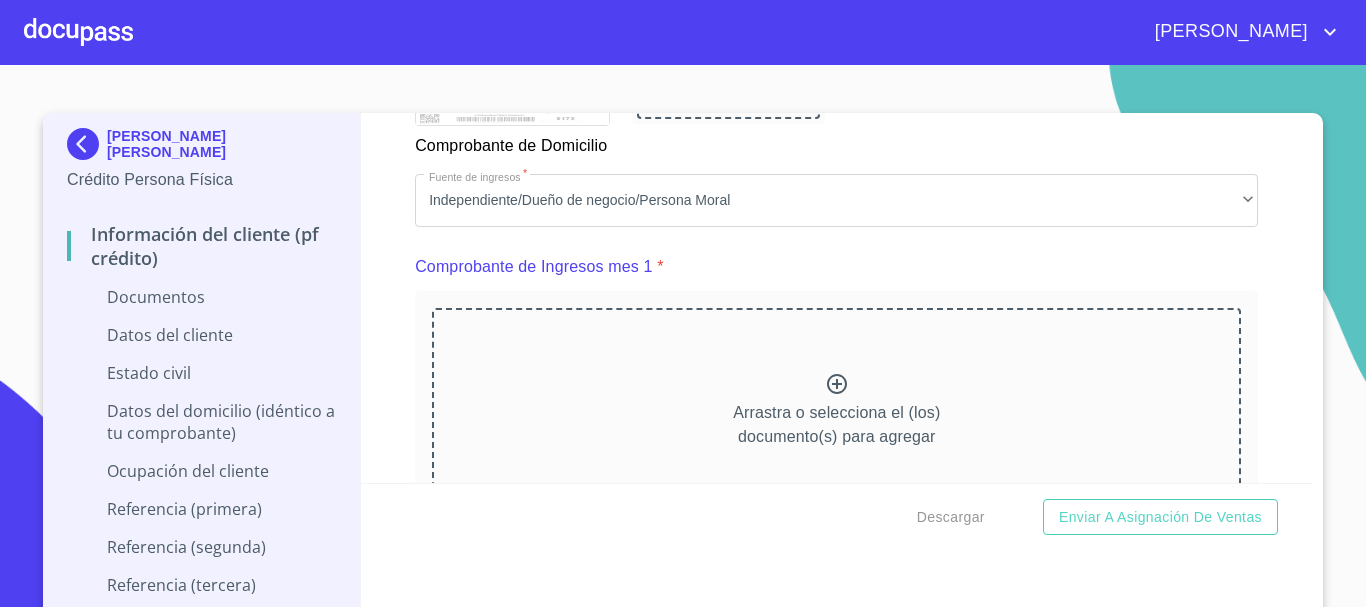 click 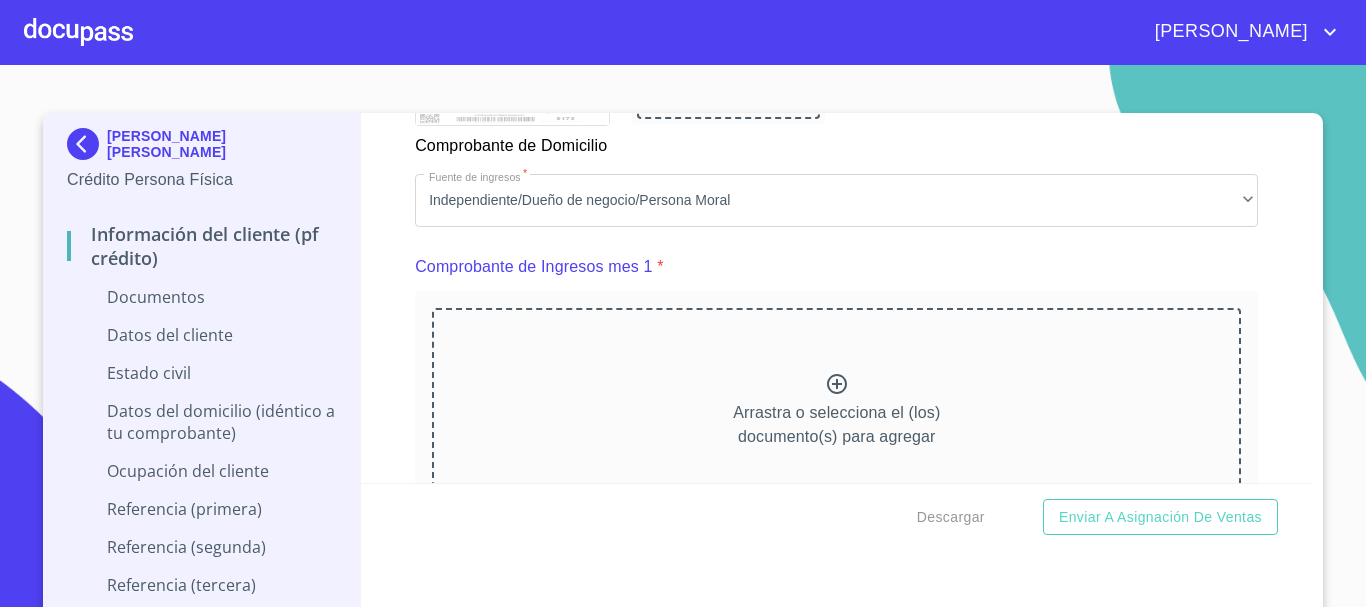 click 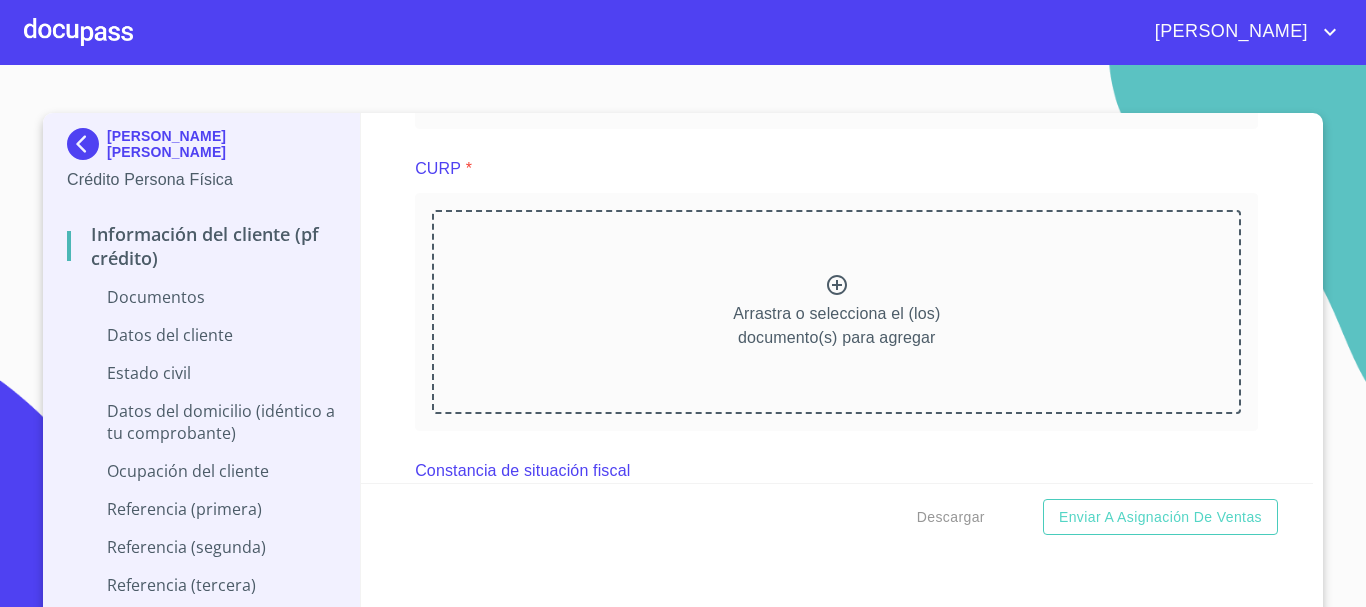 scroll, scrollTop: 2753, scrollLeft: 0, axis: vertical 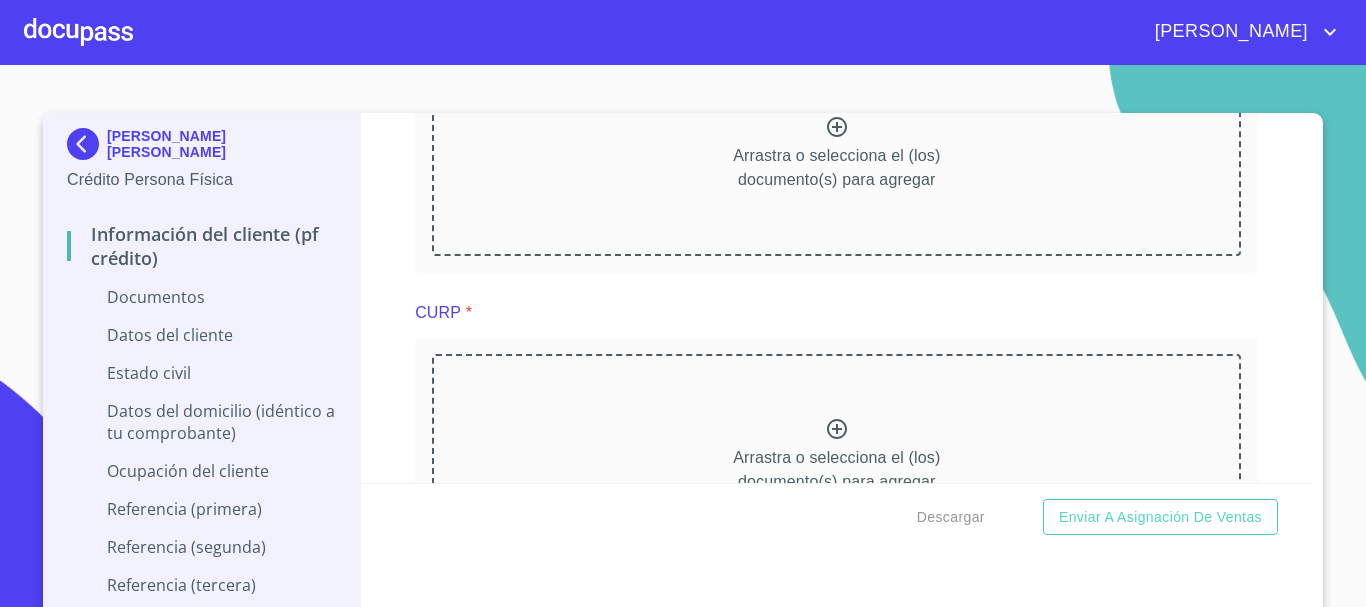 click 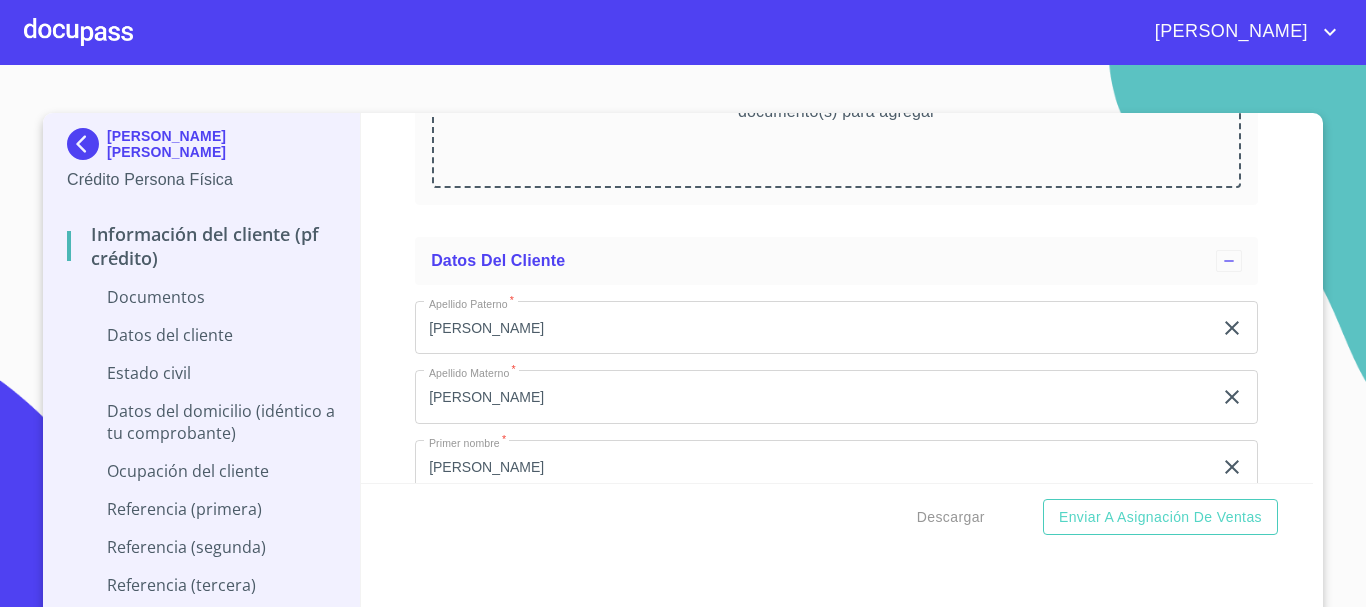 scroll, scrollTop: 3653, scrollLeft: 0, axis: vertical 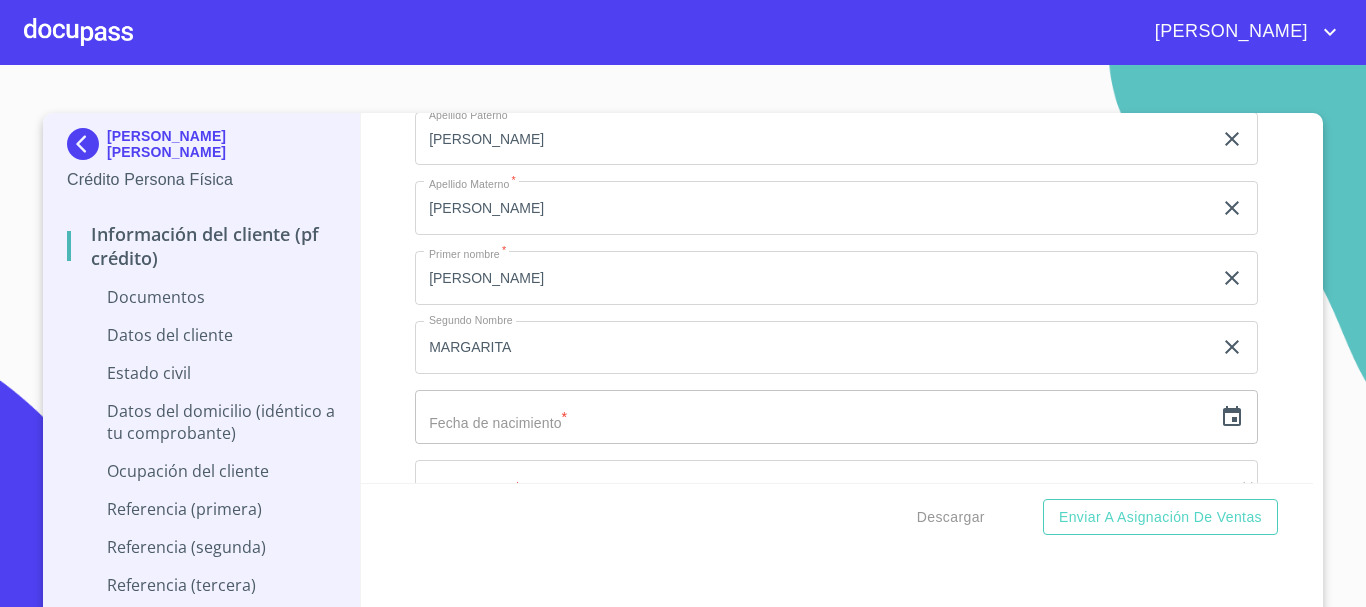 click 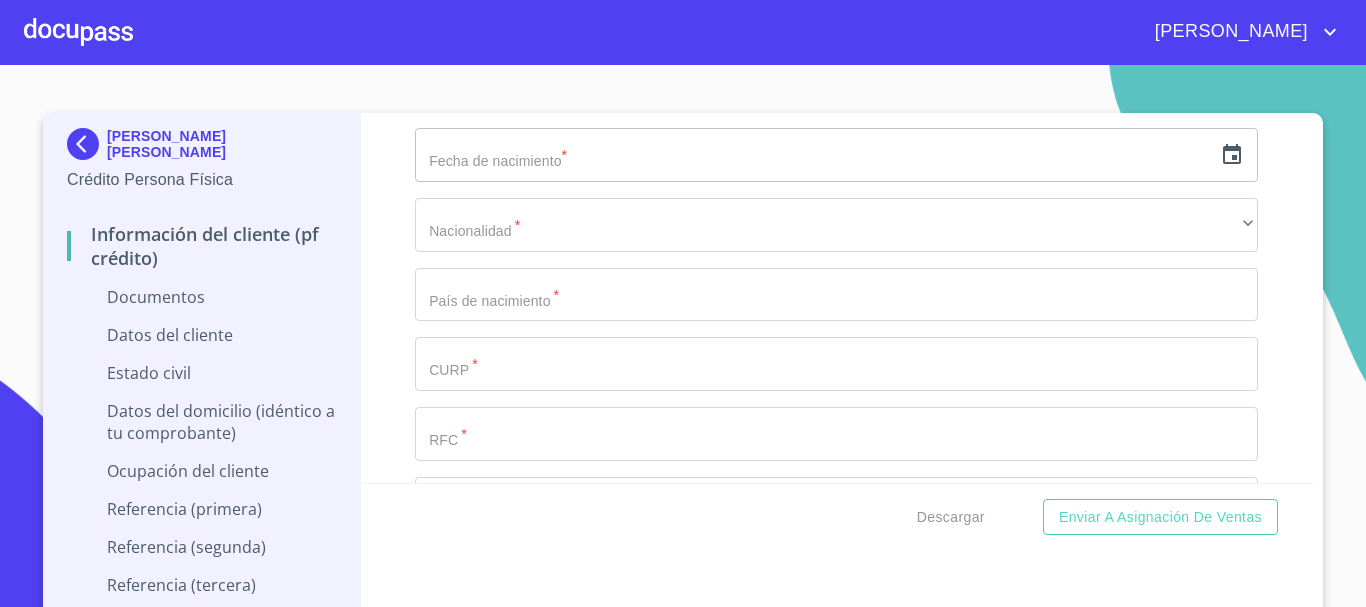 scroll, scrollTop: 4353, scrollLeft: 0, axis: vertical 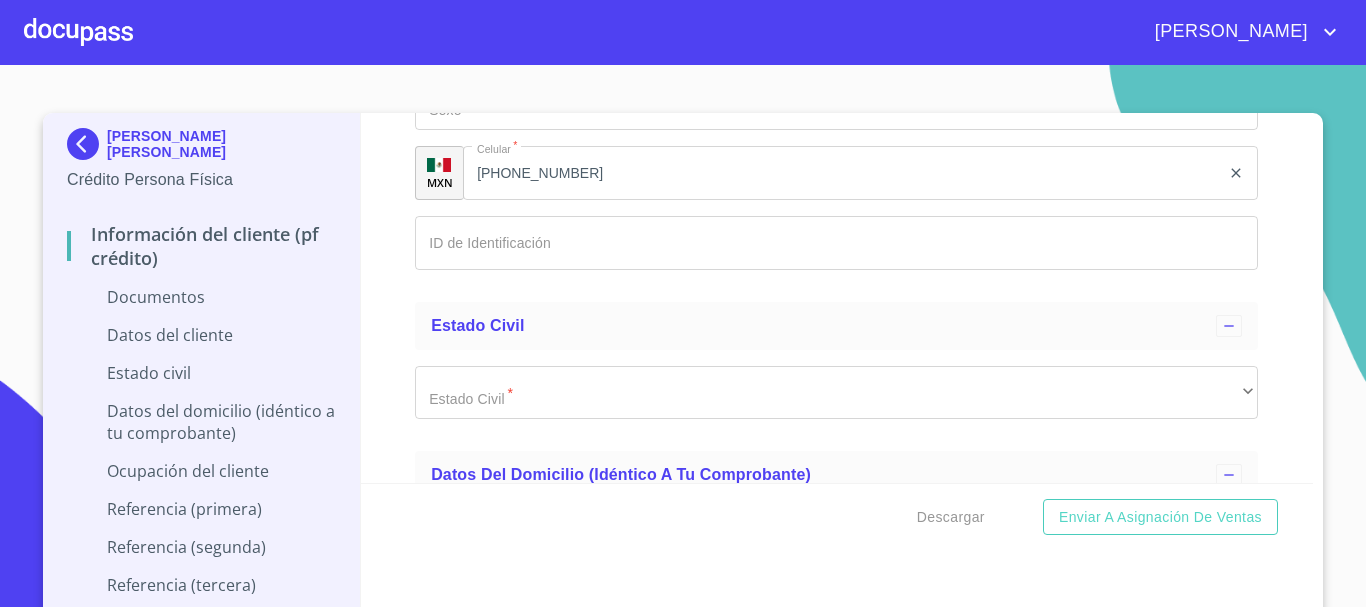 click 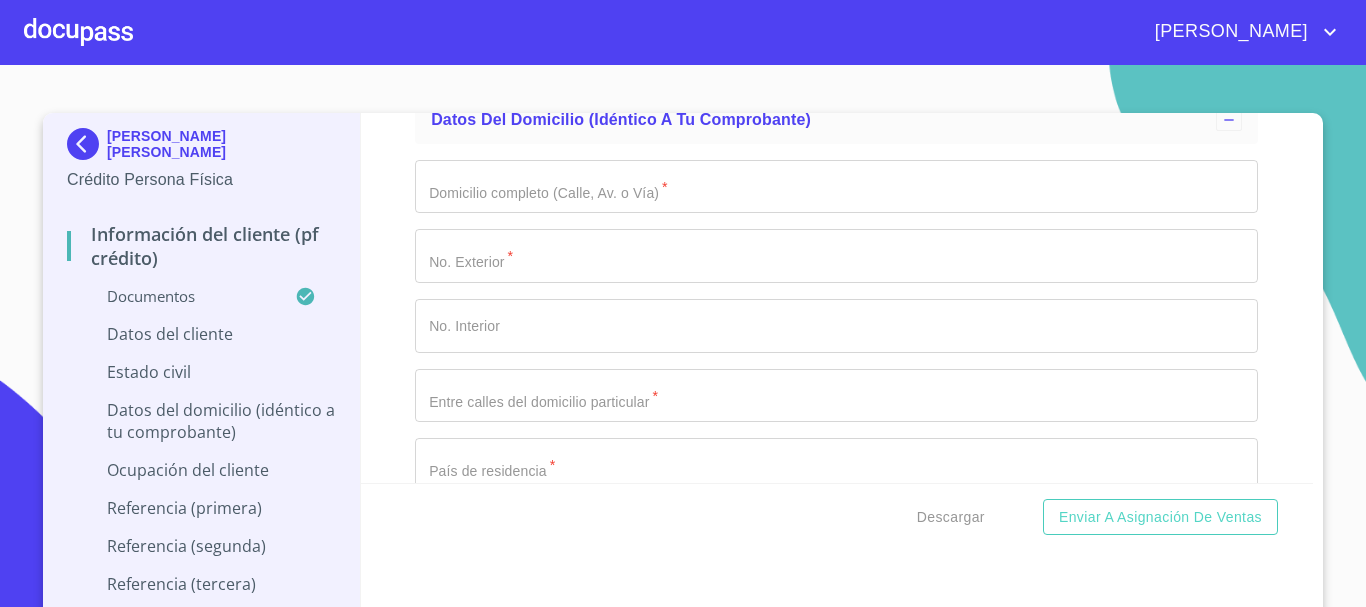 scroll, scrollTop: 5261, scrollLeft: 0, axis: vertical 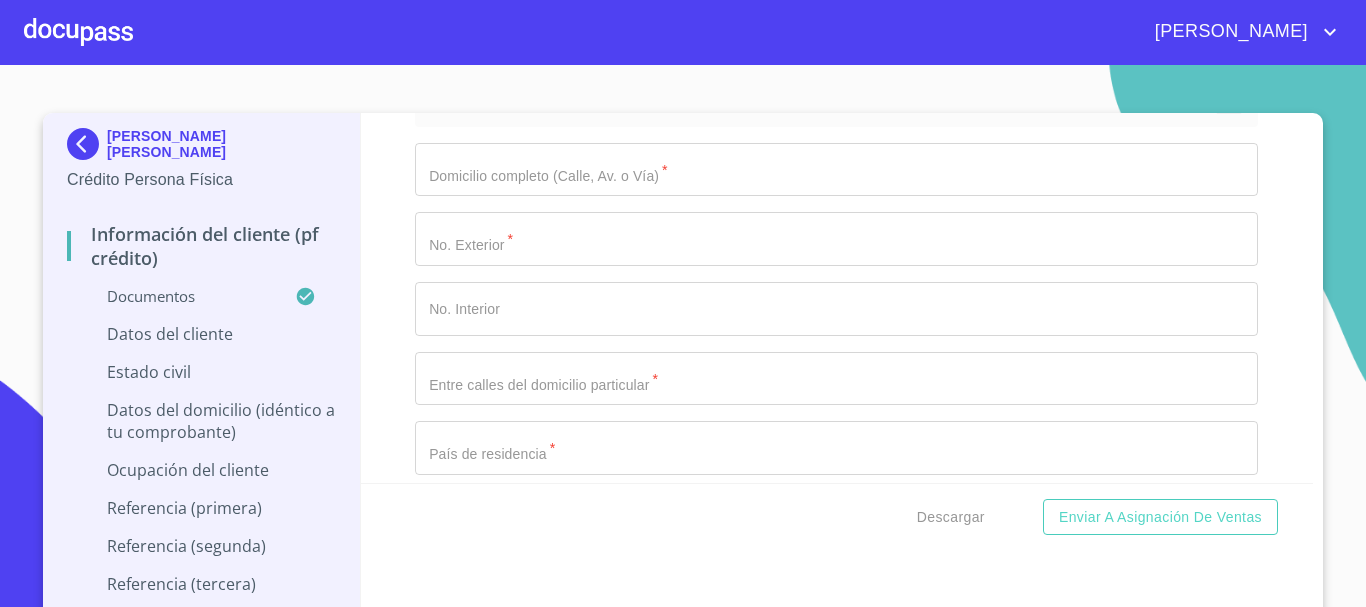 click 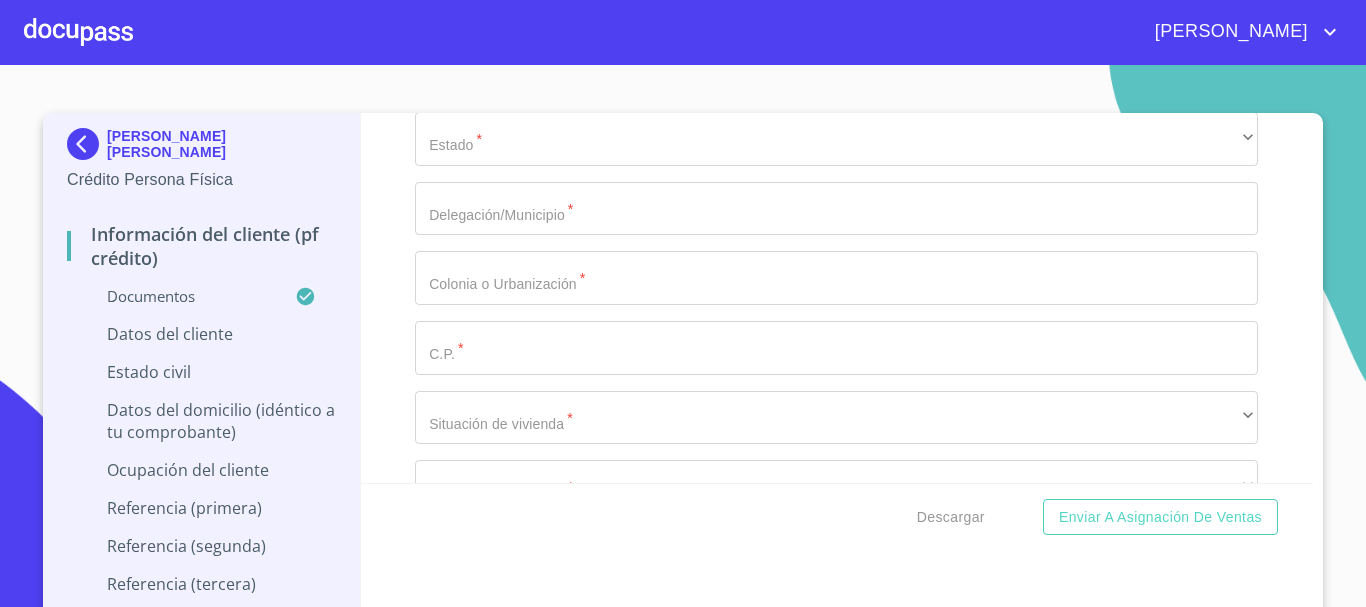 scroll, scrollTop: 6399, scrollLeft: 0, axis: vertical 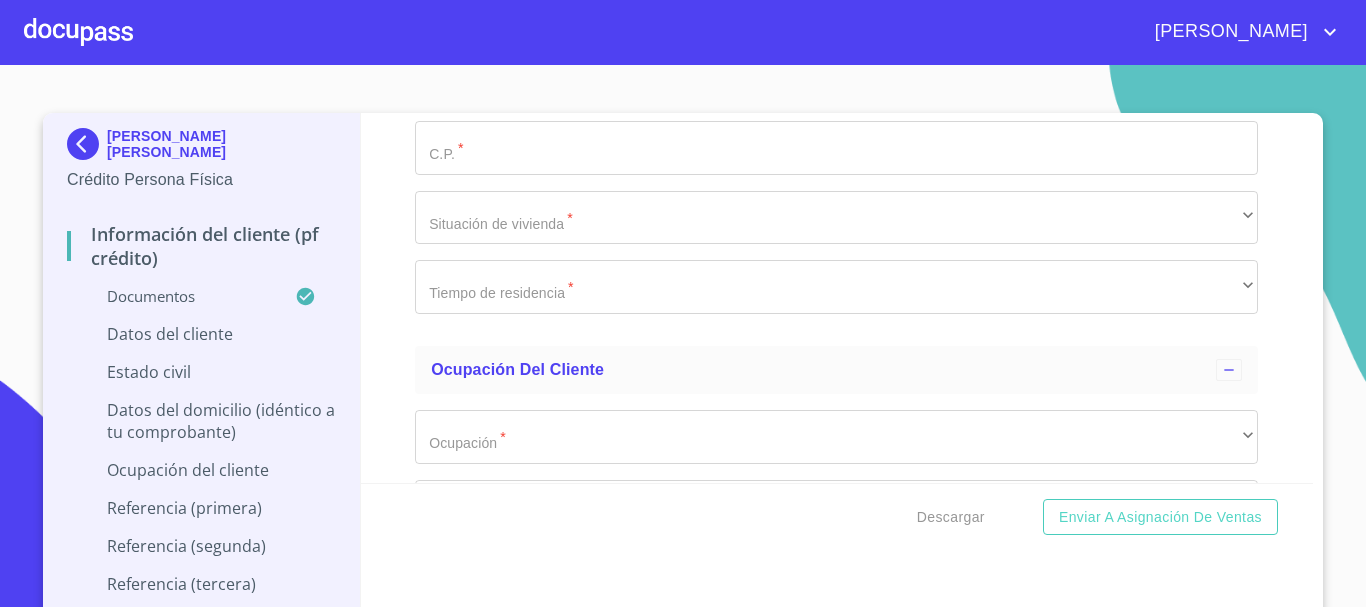 click 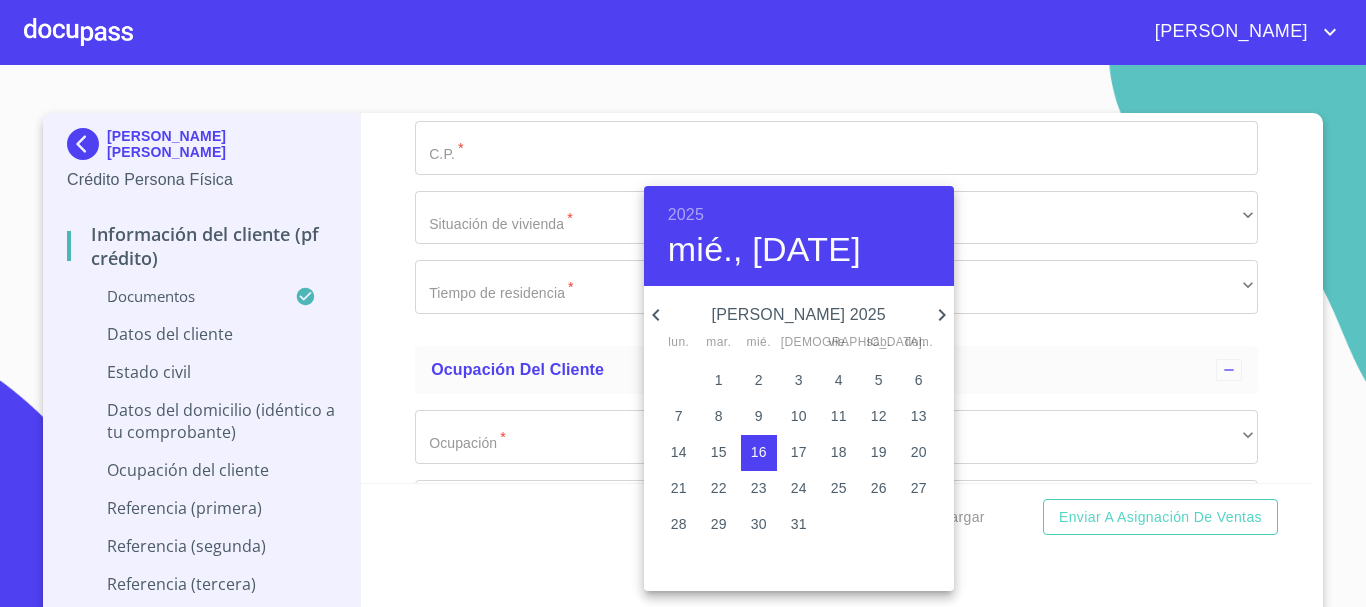 click on "2025" at bounding box center (686, 215) 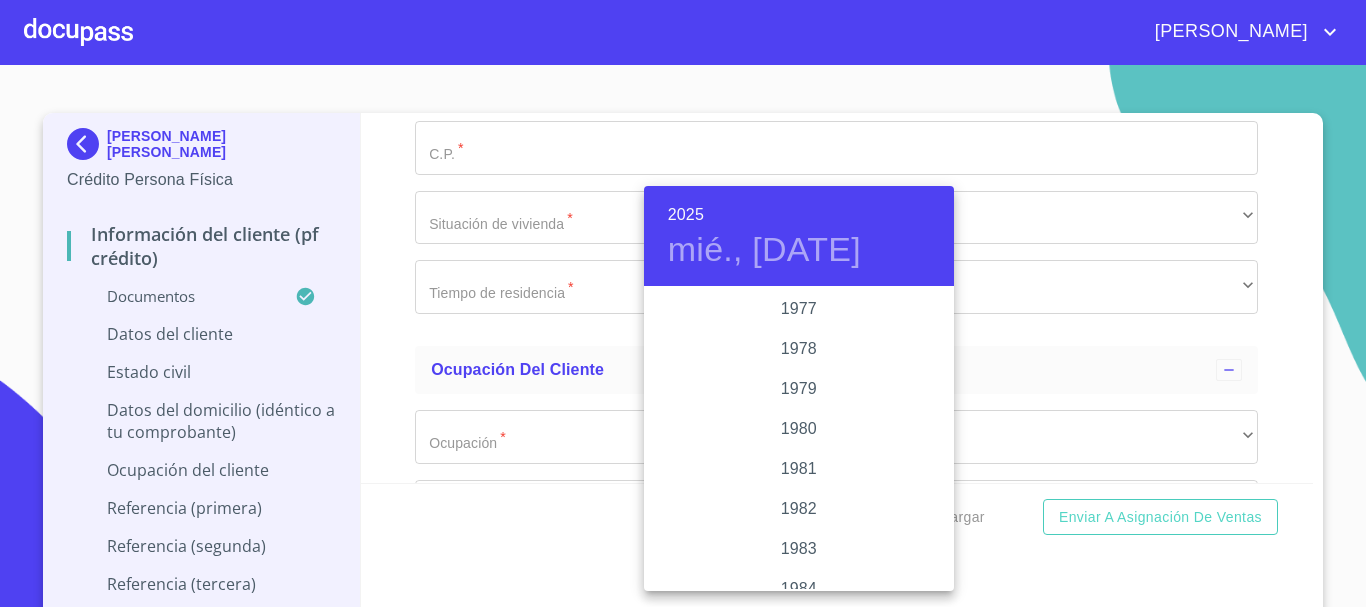 scroll, scrollTop: 1680, scrollLeft: 0, axis: vertical 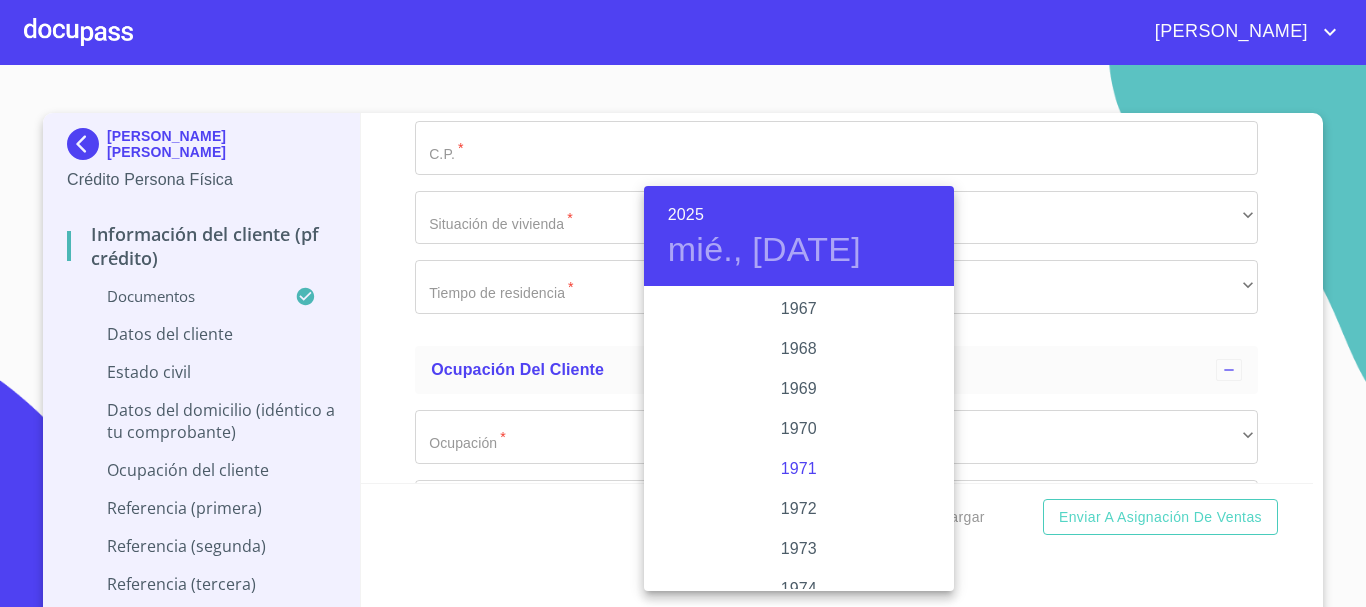 click on "1971" at bounding box center [799, 469] 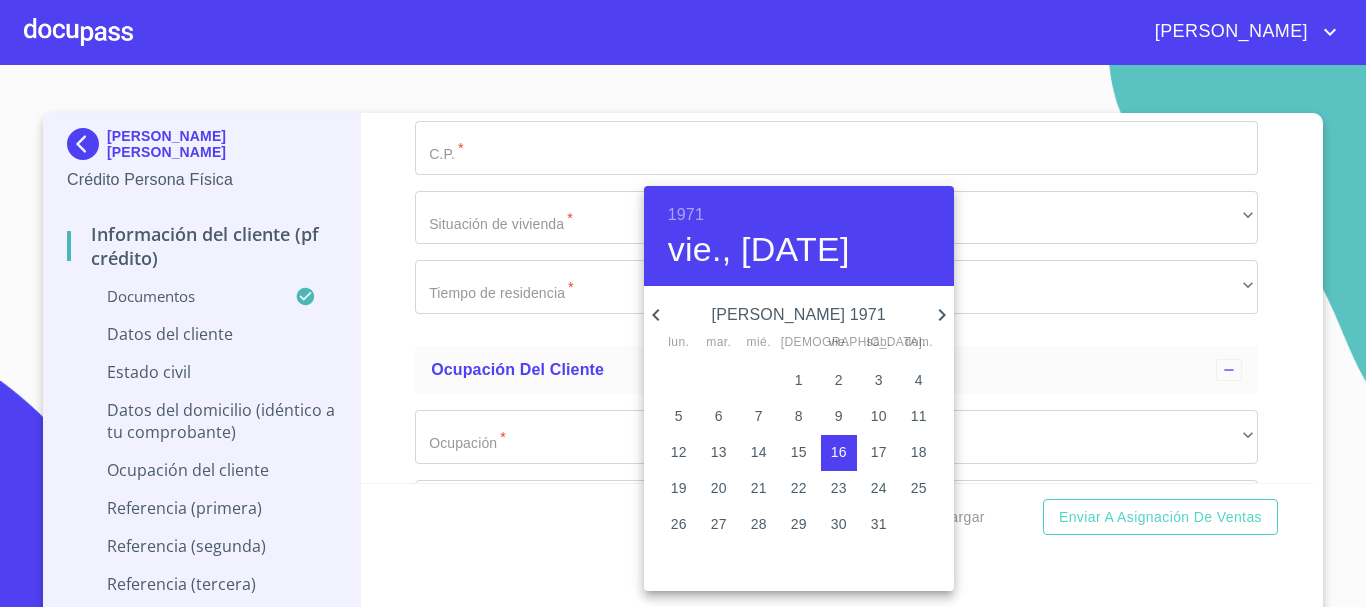 click 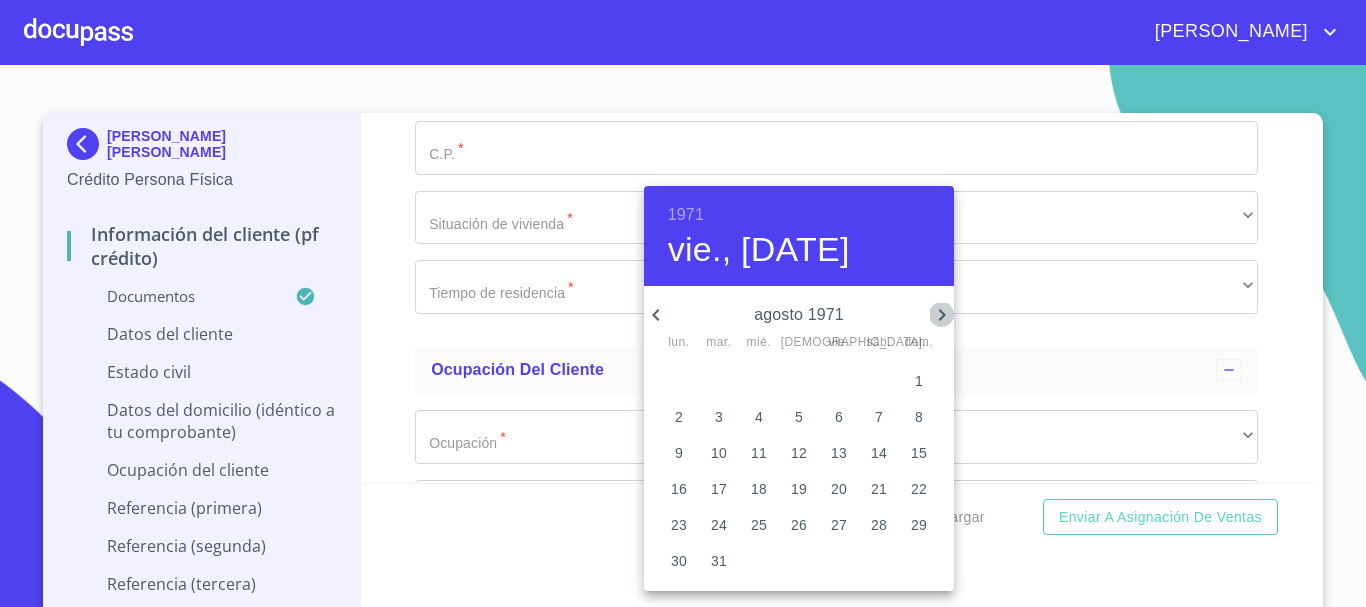 click 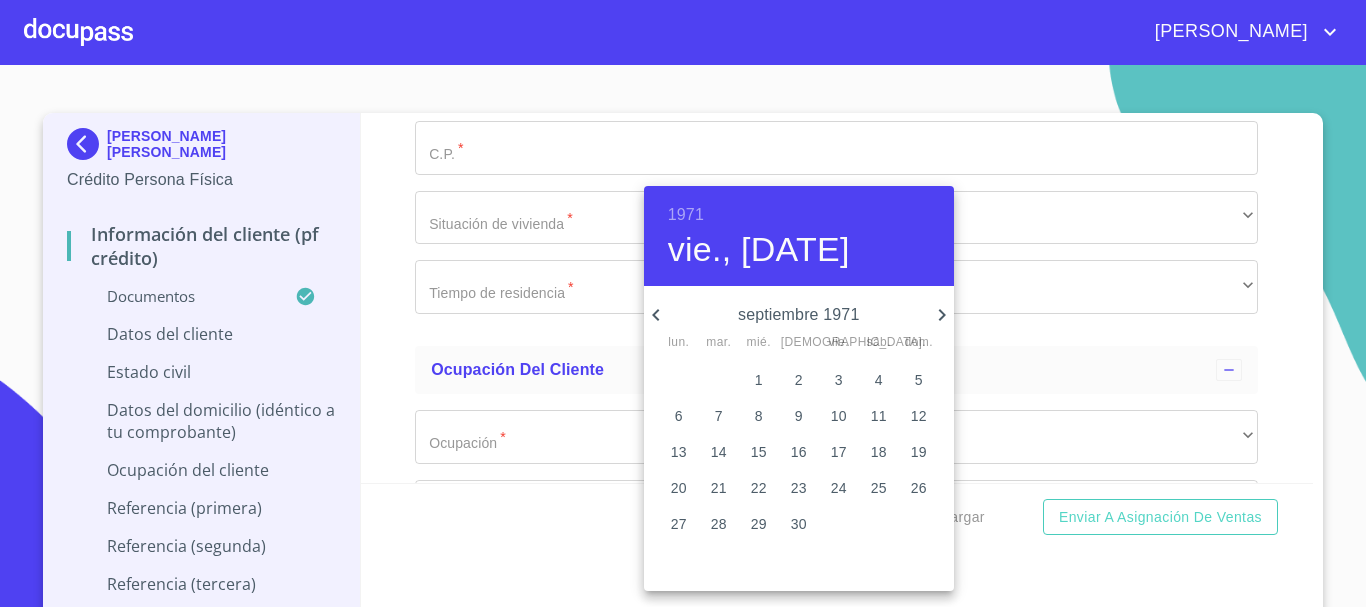 click on "8" at bounding box center (759, 416) 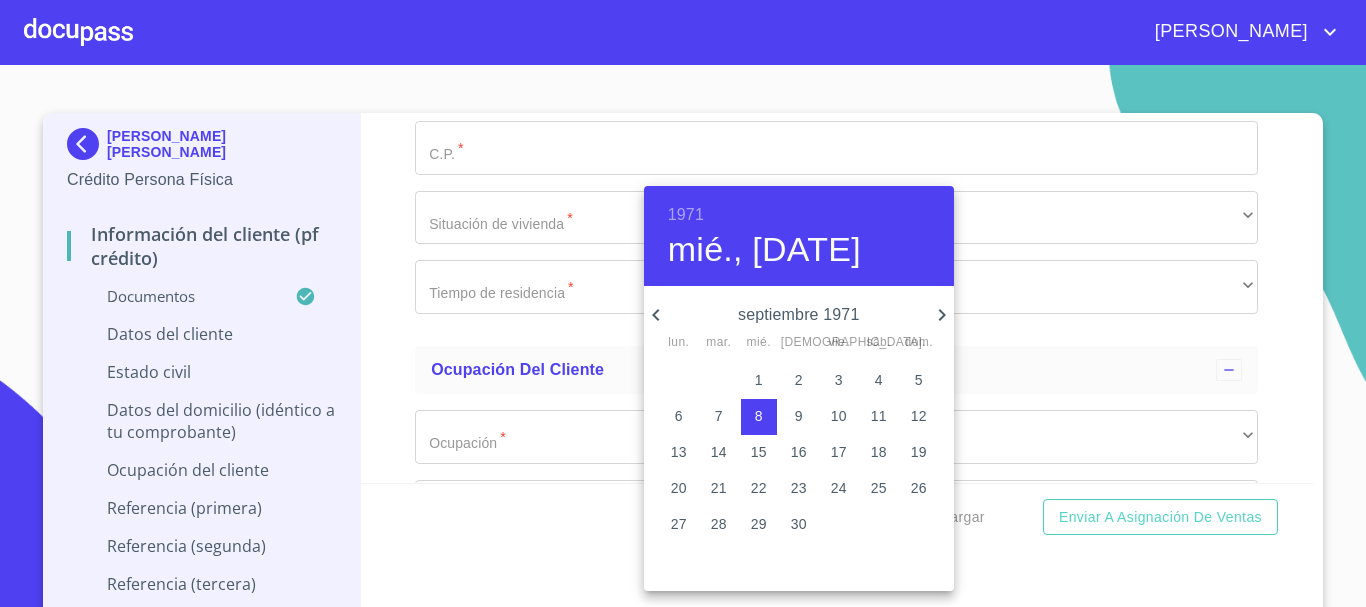 click at bounding box center (683, 303) 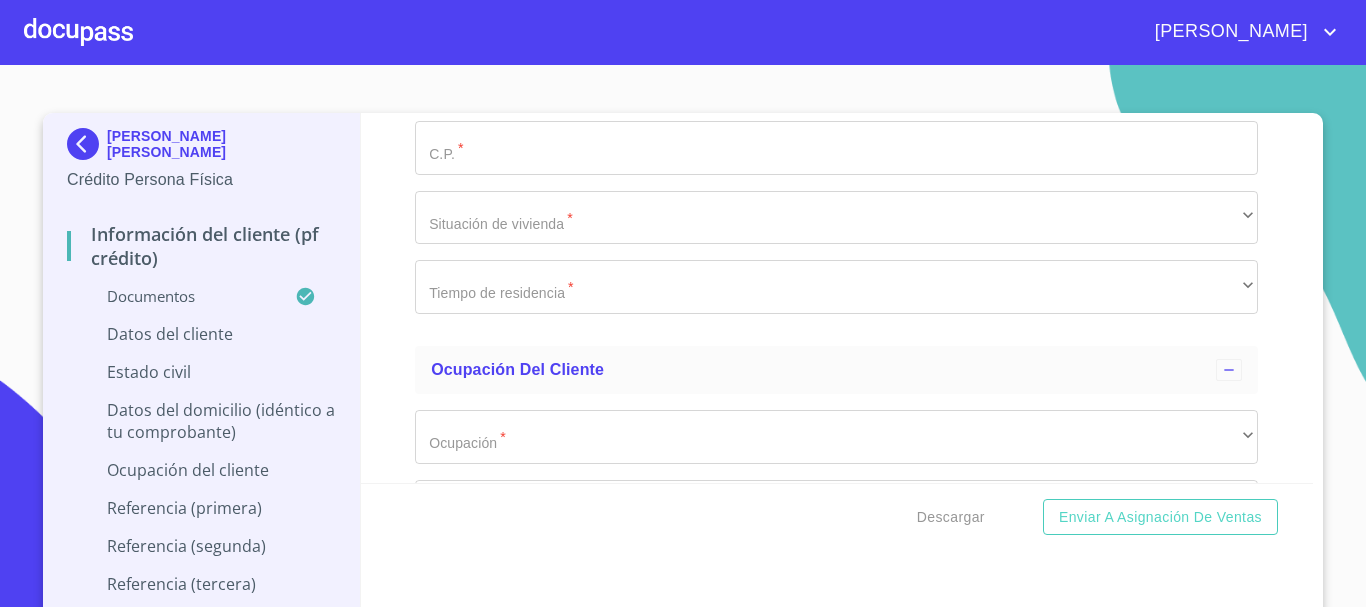 click on "​" at bounding box center [836, -1126] 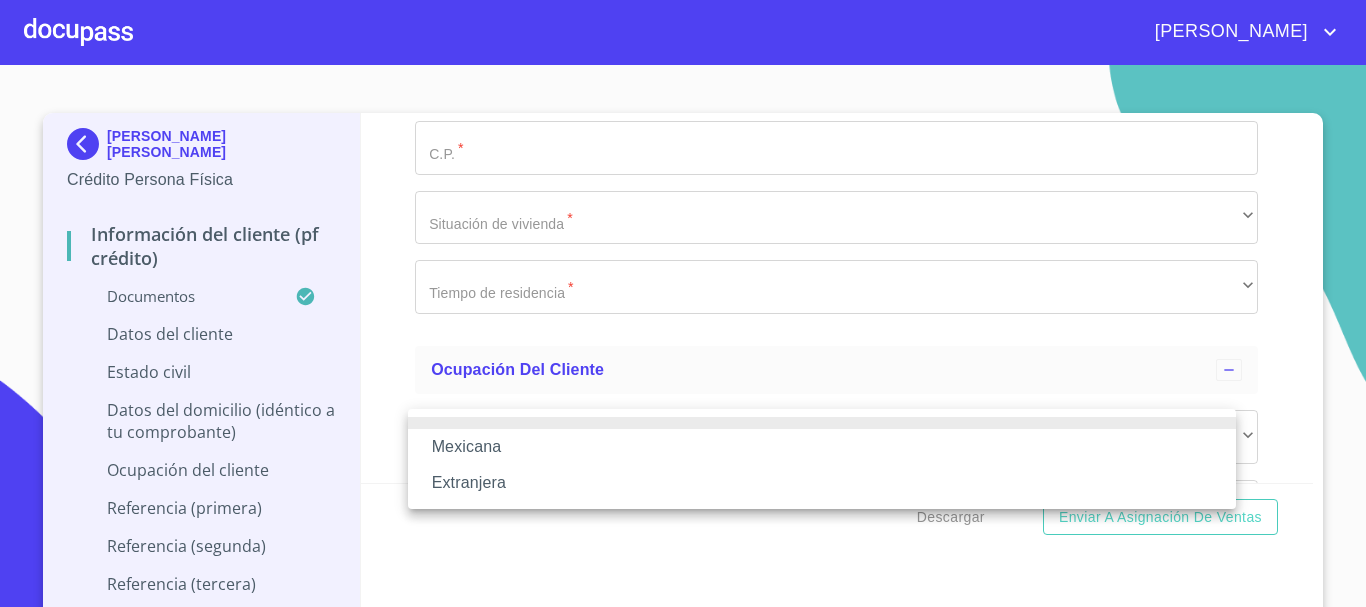 click on "Mexicana" at bounding box center (822, 447) 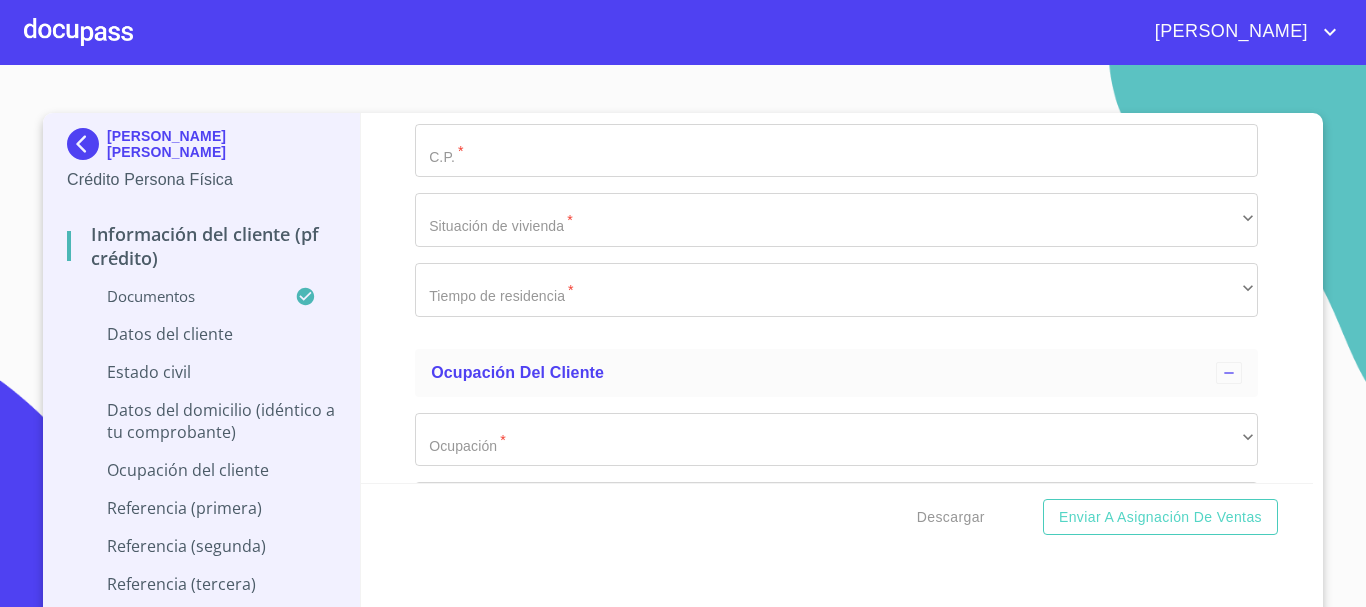 scroll, scrollTop: 6499, scrollLeft: 0, axis: vertical 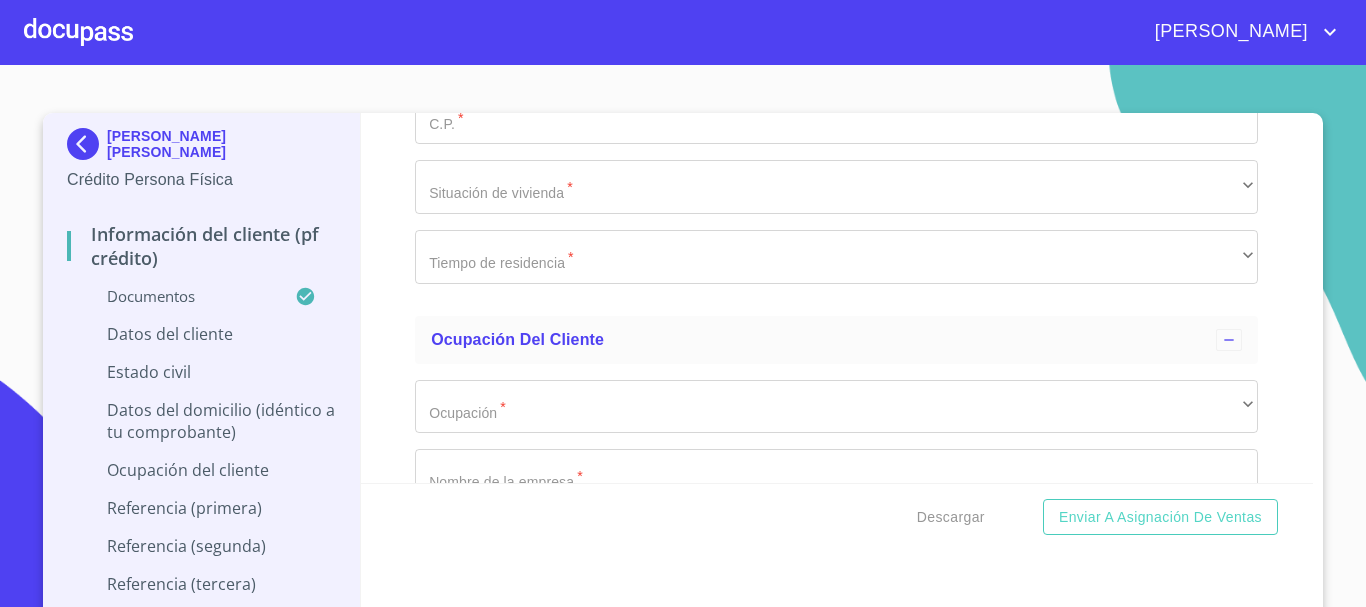 click on "Documento de identificación   *" at bounding box center [813, -1574] 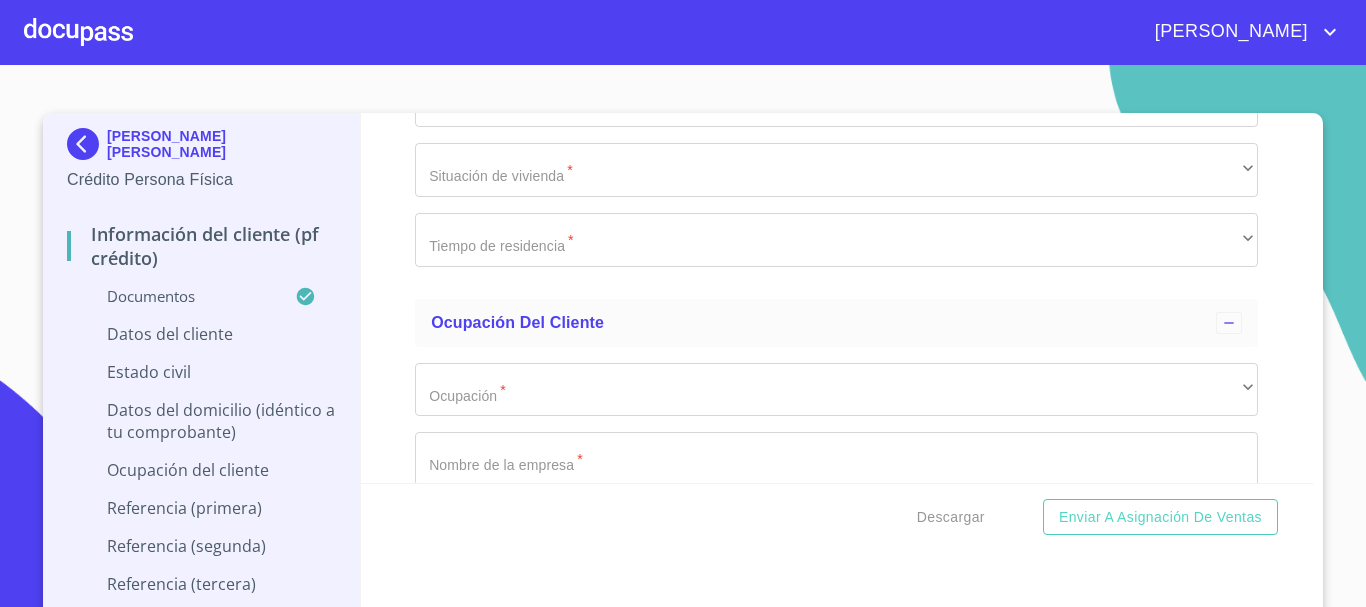 click on "​" at bounding box center (836, -1104) 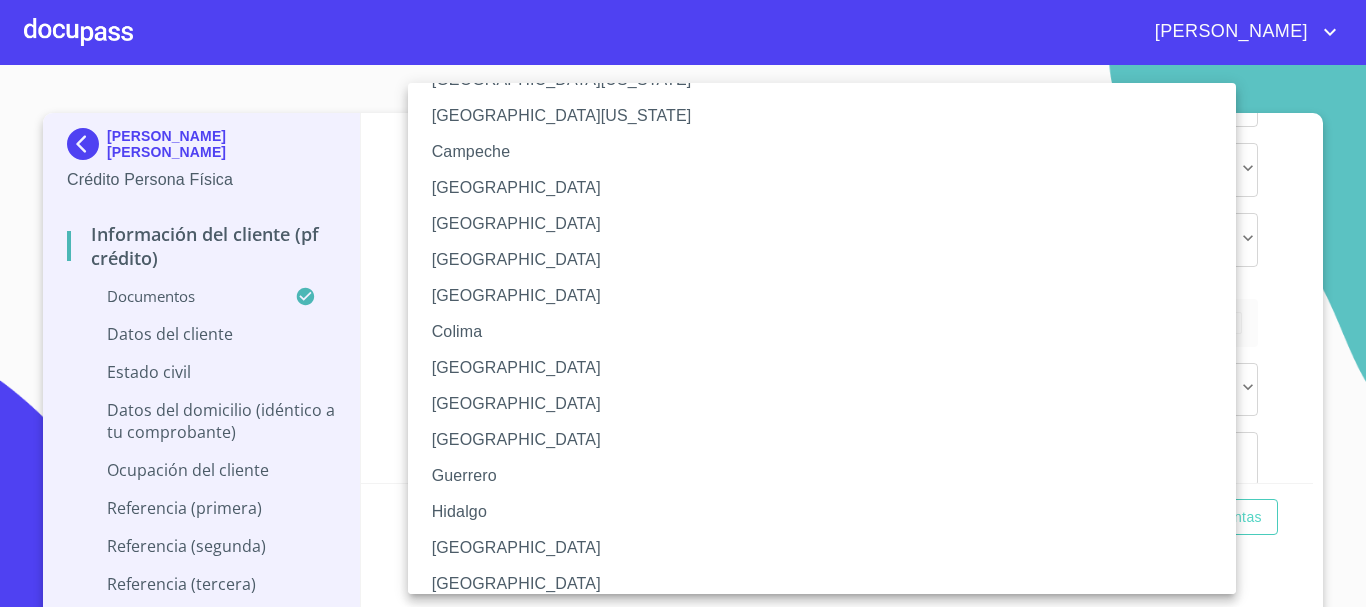 scroll, scrollTop: 200, scrollLeft: 0, axis: vertical 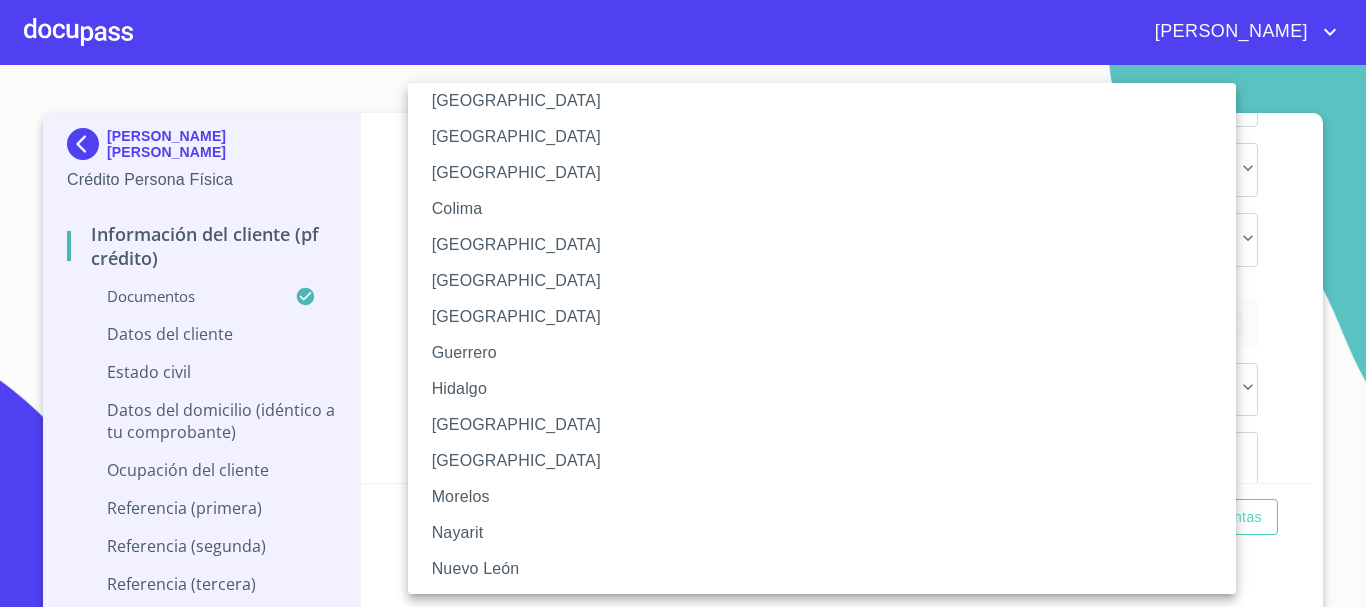 click on "[GEOGRAPHIC_DATA]" at bounding box center (829, 425) 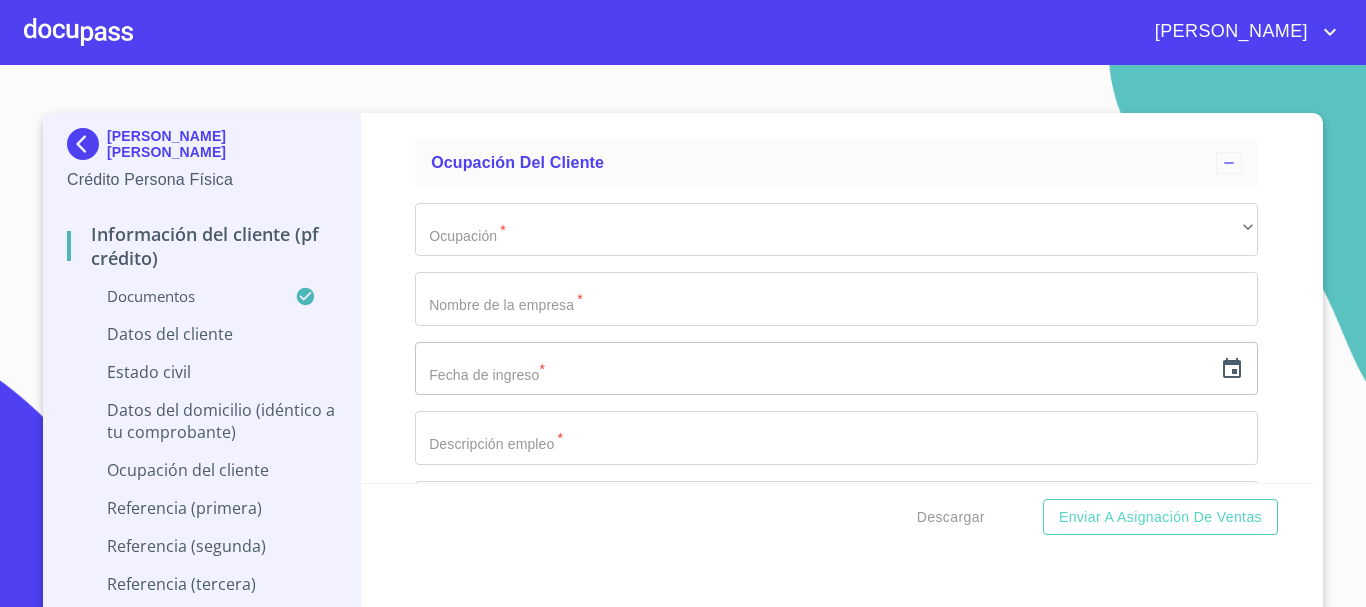 scroll, scrollTop: 6816, scrollLeft: 0, axis: vertical 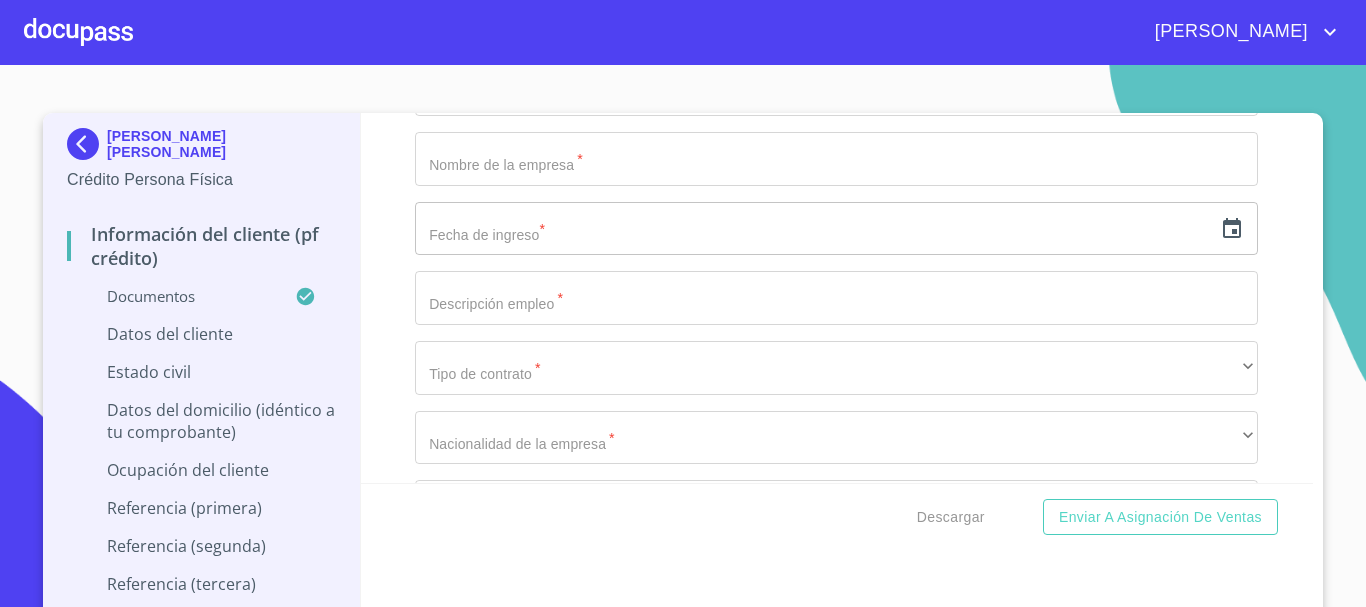 click on "Documento de identificación   *" at bounding box center (813, -1891) 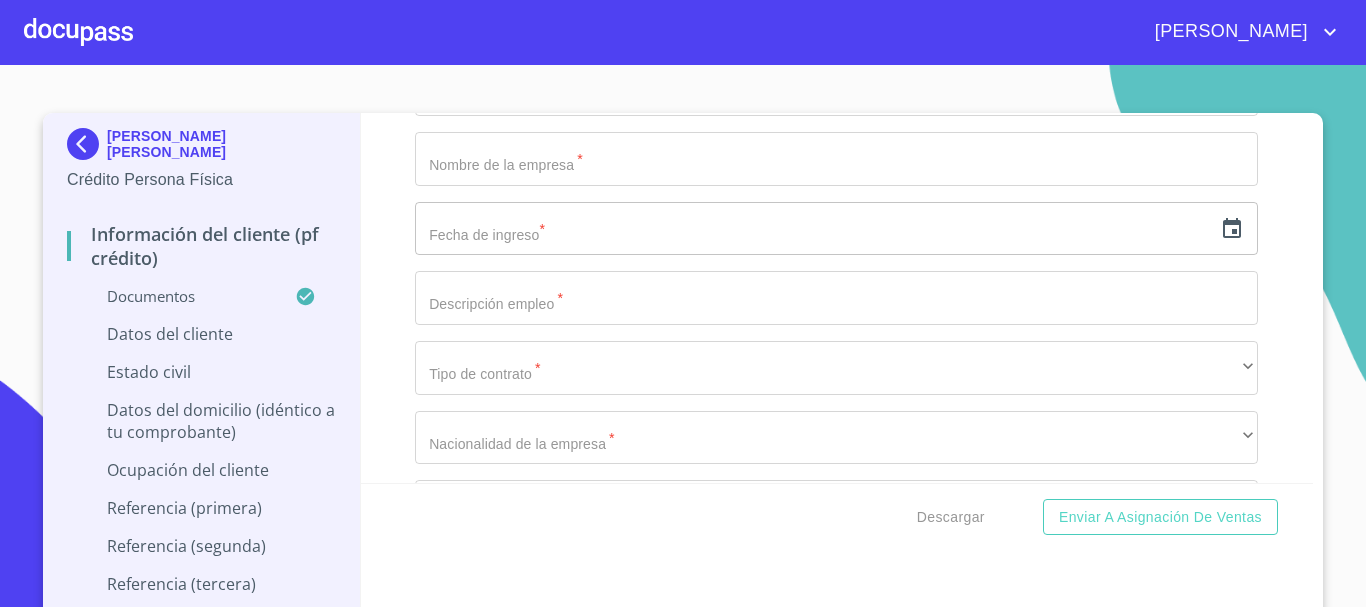 click on "[PERSON_NAME]   * [PERSON_NAME] ​ Apellido Materno   * [PERSON_NAME] ​ Primer nombre   * ADRIANA ​ Segundo Nombre [PERSON_NAME] ​ Fecha de nacimiento * 8 de sep. de [DEMOGRAPHIC_DATA] ​ Nacionalidad   * Mexicana ​ País de nacimiento   * [GEOGRAPHIC_DATA] ​ Estado de nacimiento   * Jalisco ​ CURP   * MIRA710908MJCRZD04 ​ RFC   * MIRA710908CB8 ​ Sexo   * ​ ​ MXN Celular   * [PHONE_NUMBER] ​ ID de Identificación ​" at bounding box center (836, -1473) 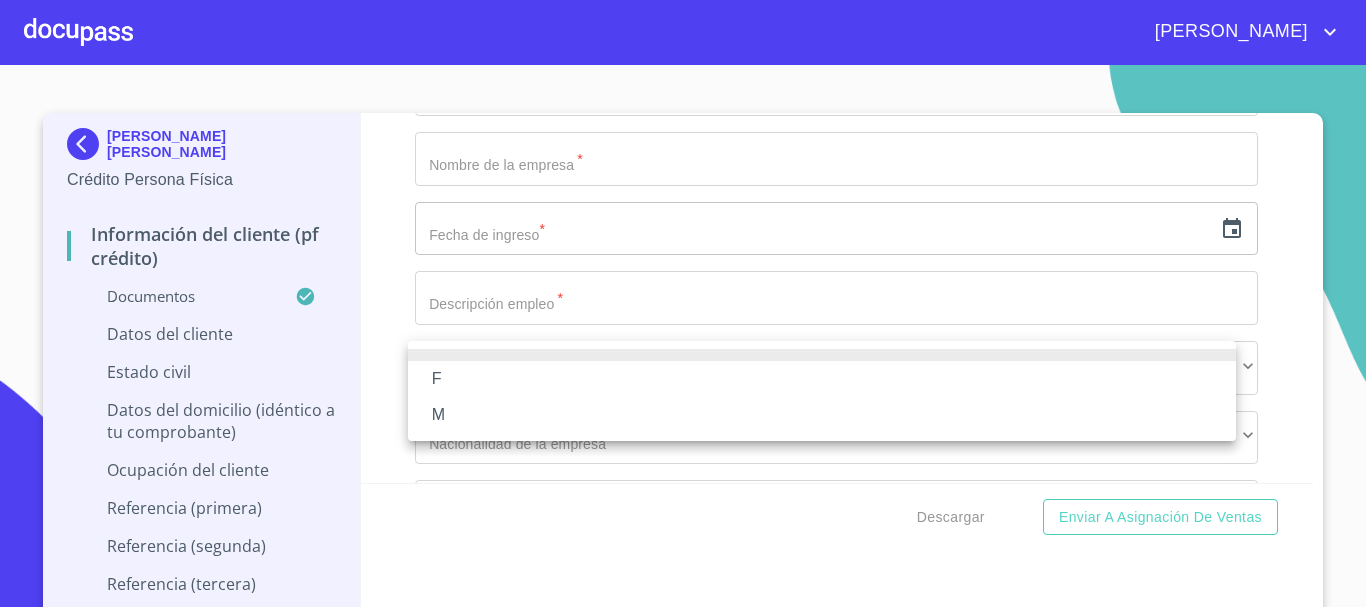 click on "F" at bounding box center (822, 379) 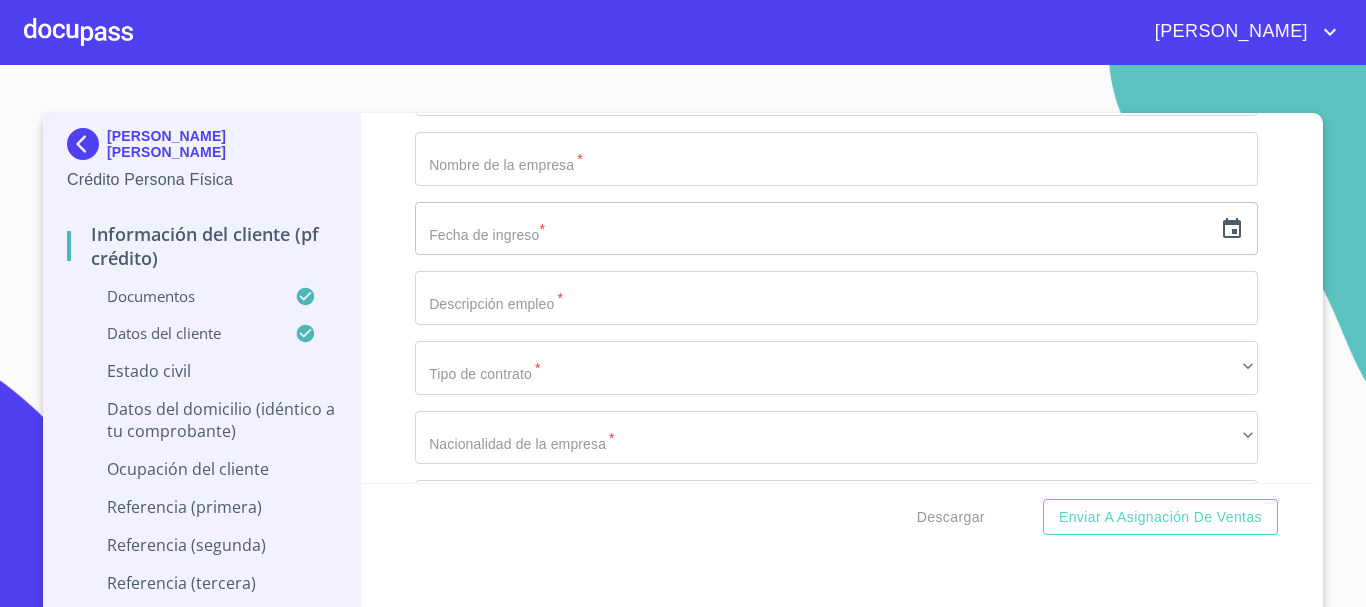scroll, scrollTop: 7016, scrollLeft: 0, axis: vertical 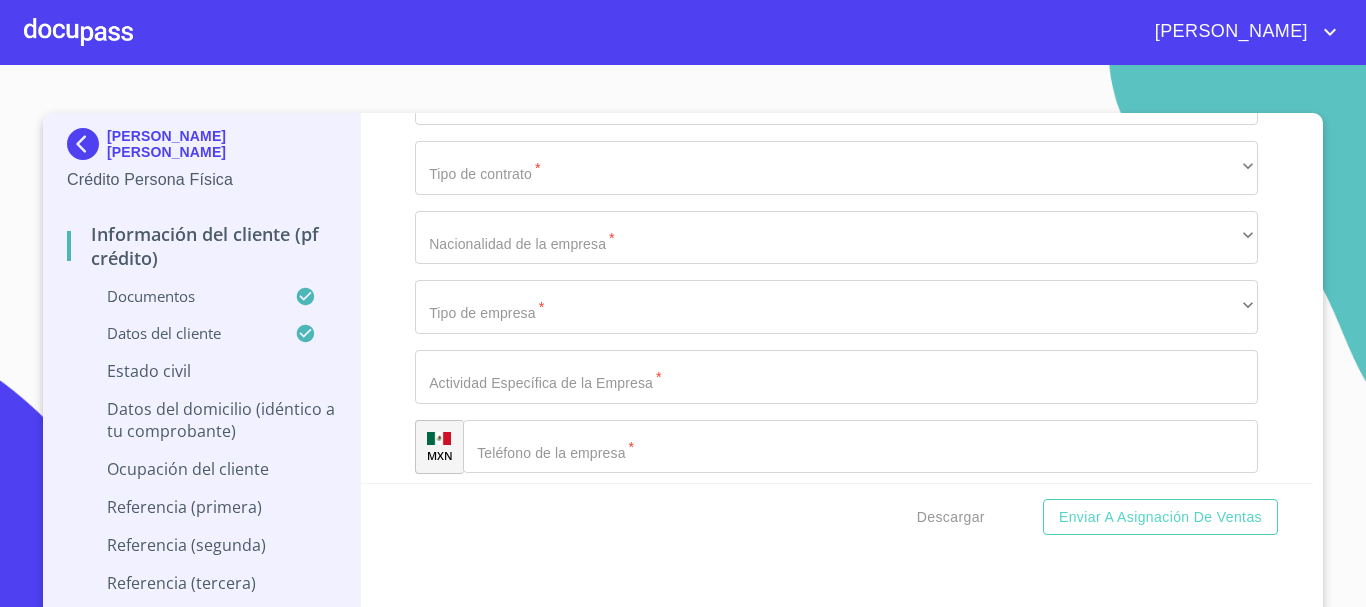 click on "Documento de identificación   *" at bounding box center [813, -2091] 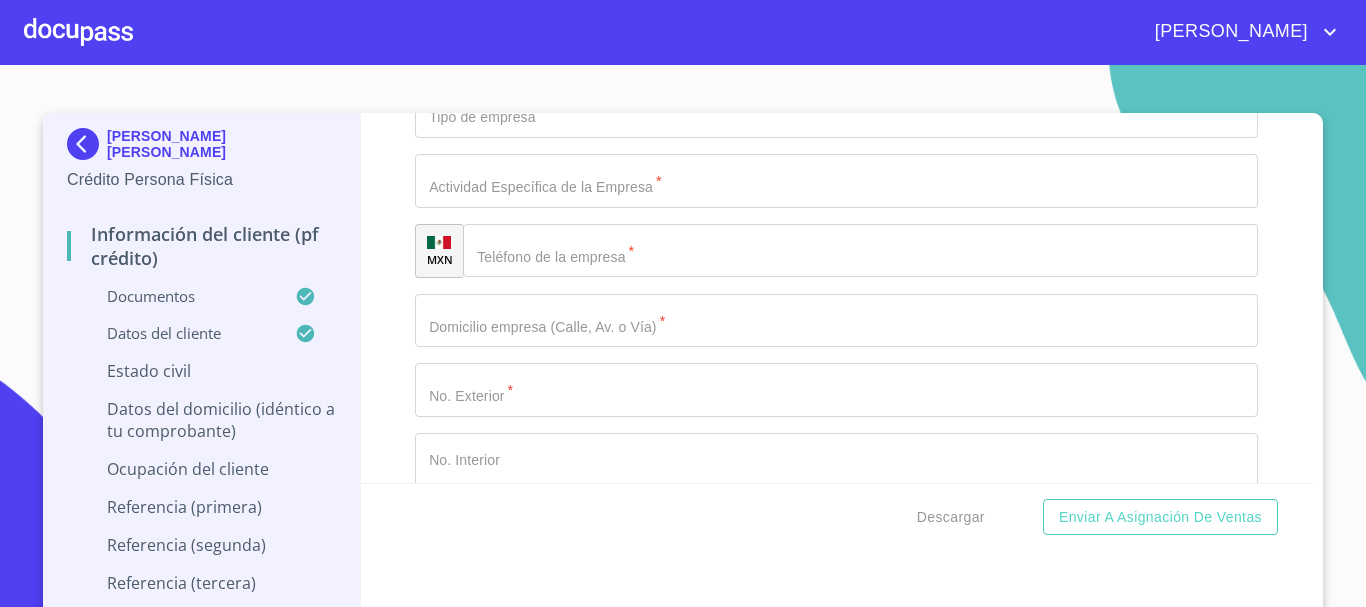 scroll, scrollTop: 7216, scrollLeft: 0, axis: vertical 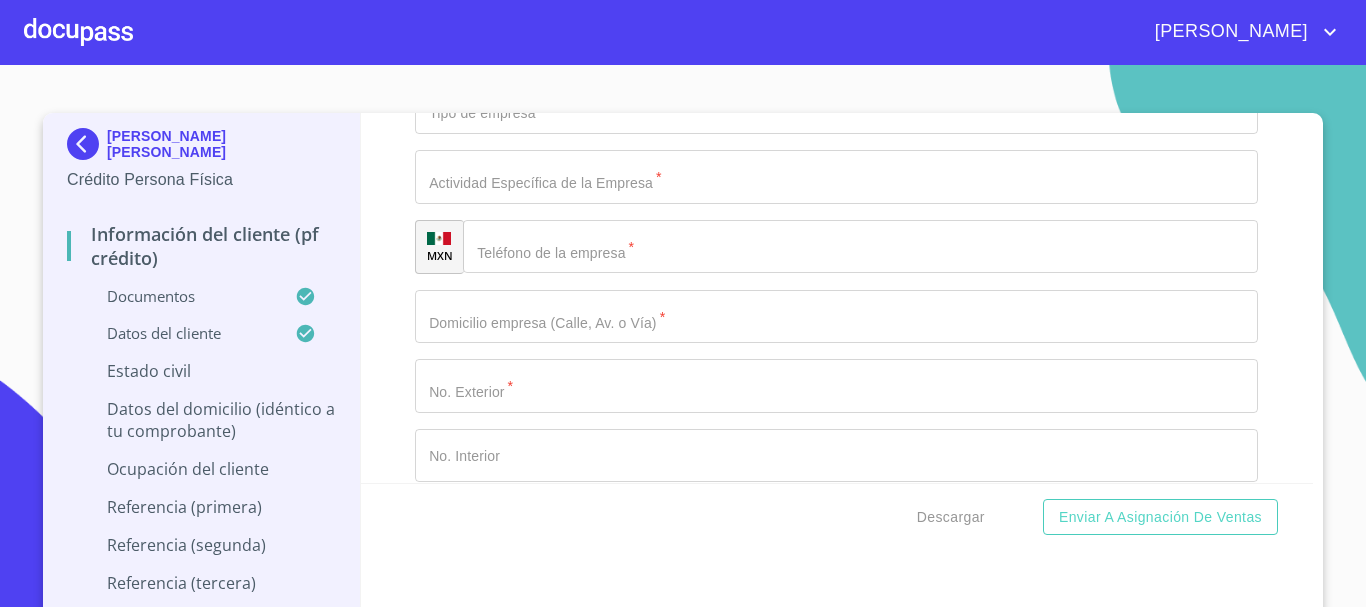 type on "1946326195" 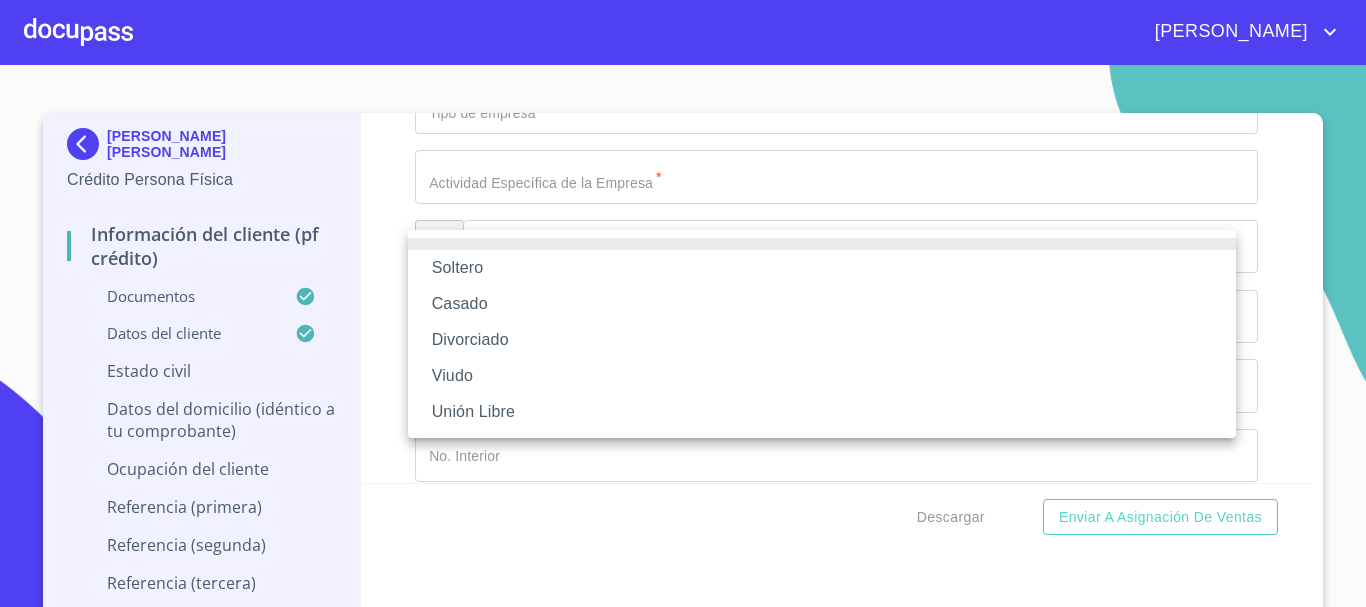 click at bounding box center [683, 303] 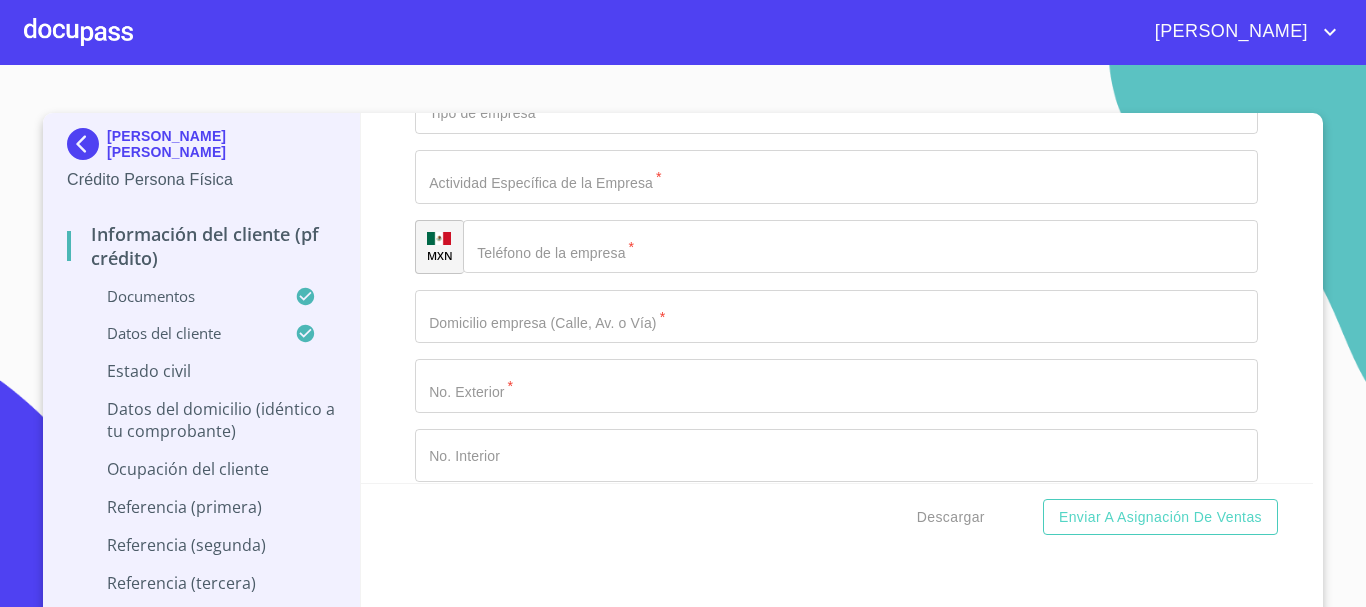 click on "​" at bounding box center (836, -1306) 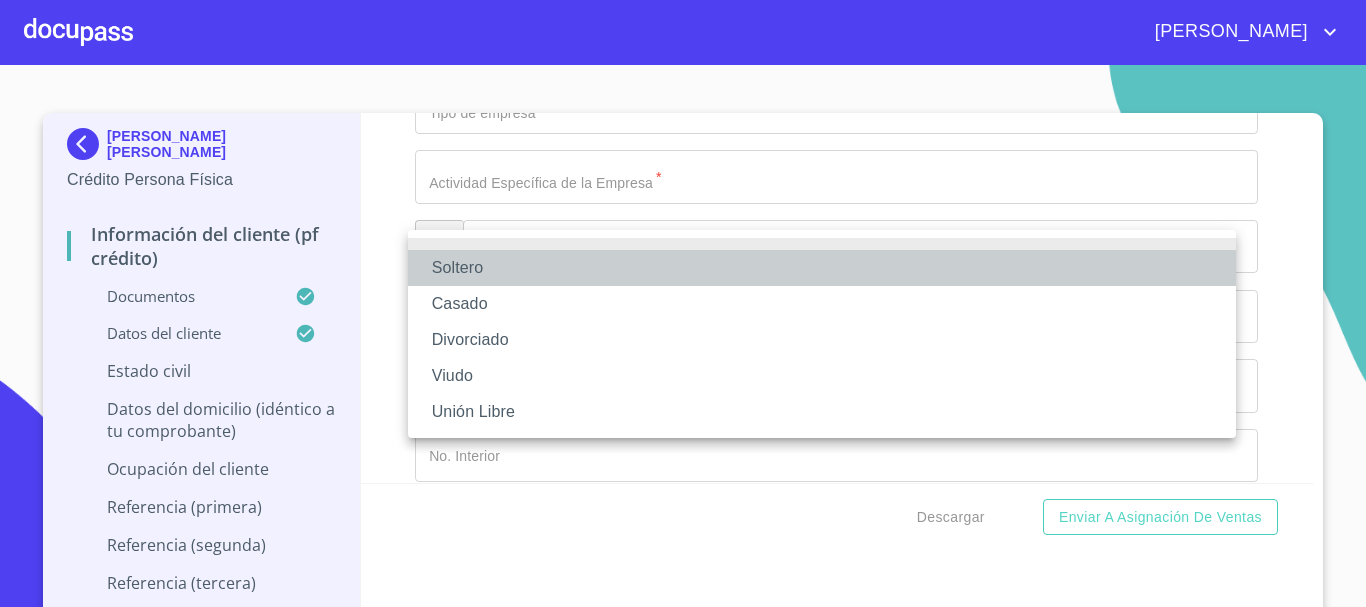 click on "Soltero" at bounding box center (822, 268) 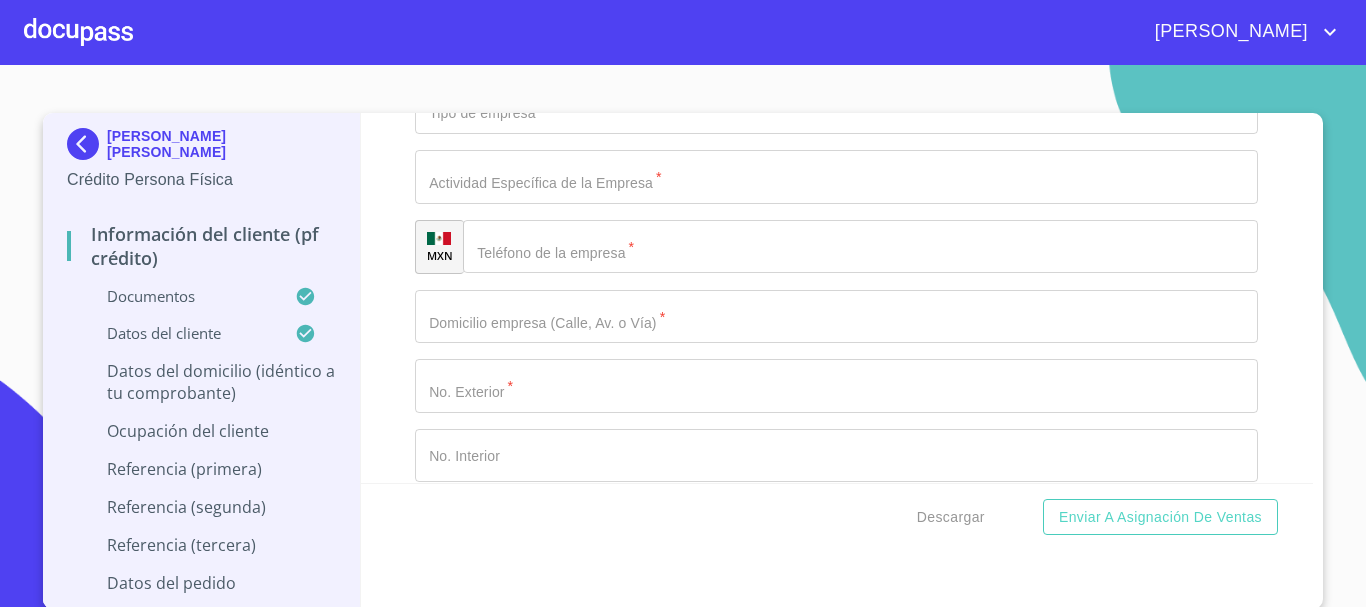 click on "Documento de identificación   *" at bounding box center (813, -2291) 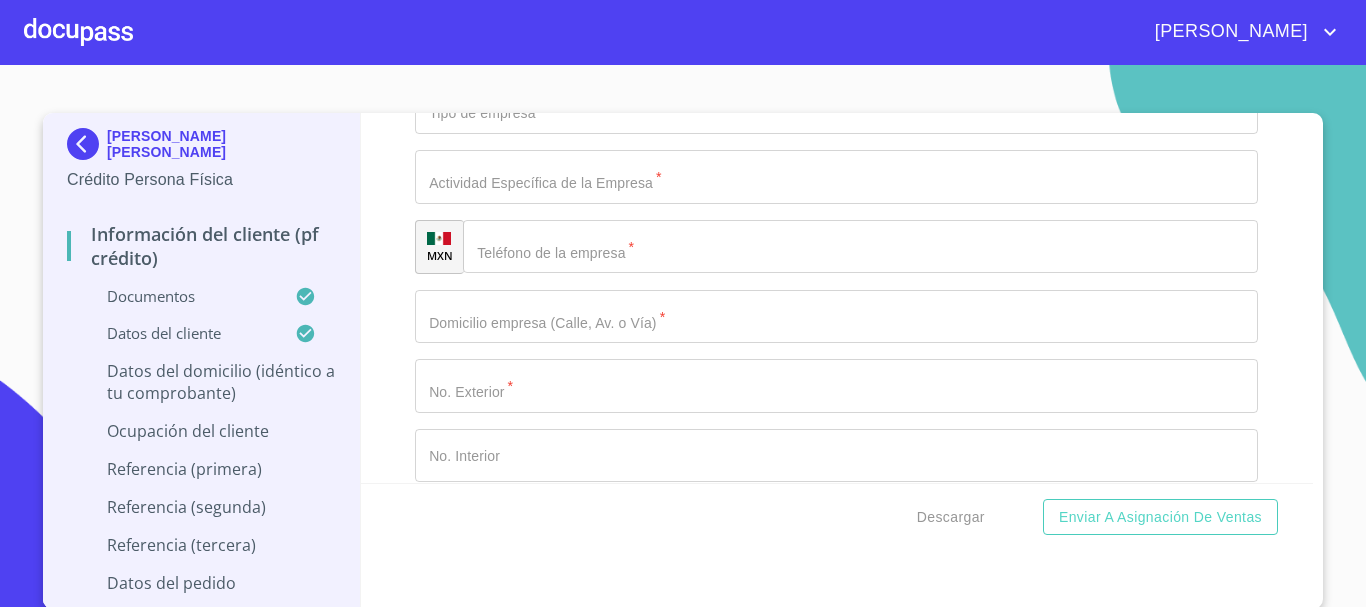scroll, scrollTop: 7233, scrollLeft: 0, axis: vertical 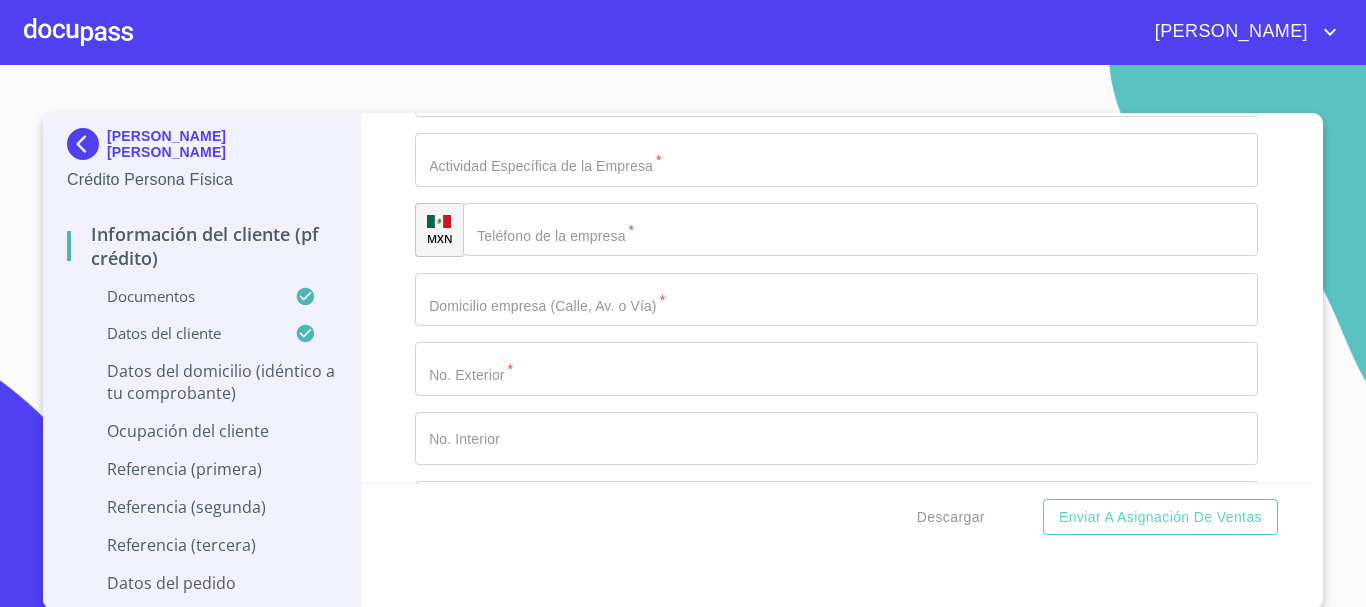 type on "25" 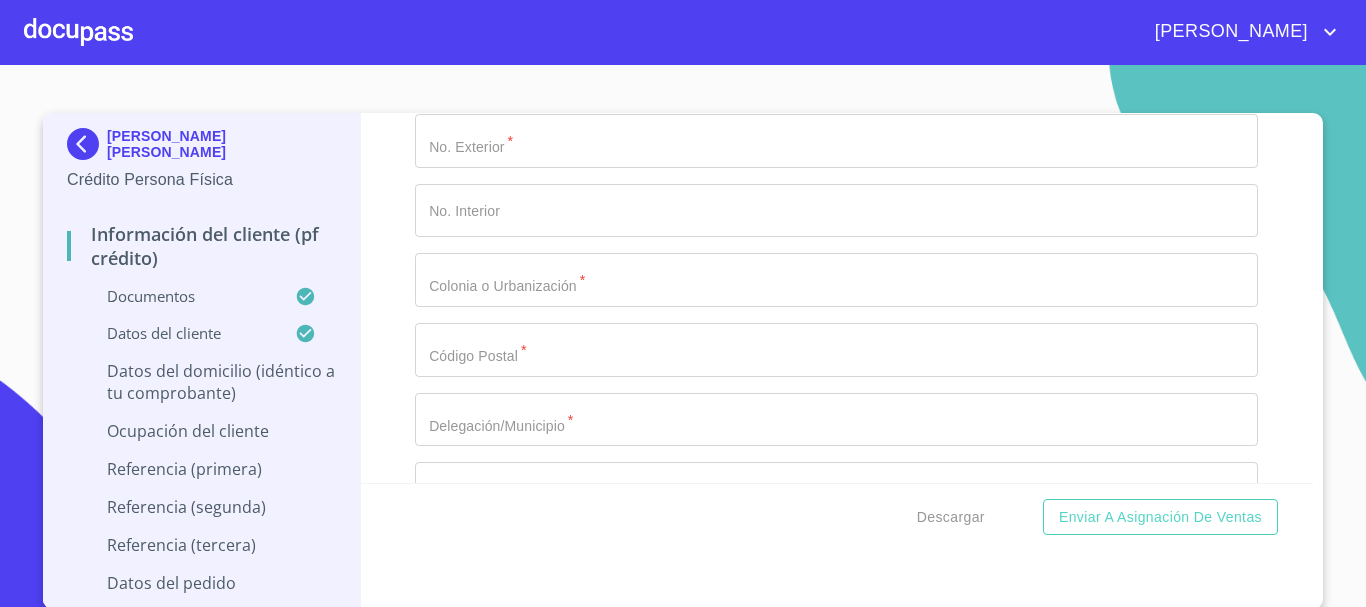 type on "[PERSON_NAME] Y [PERSON_NAME]" 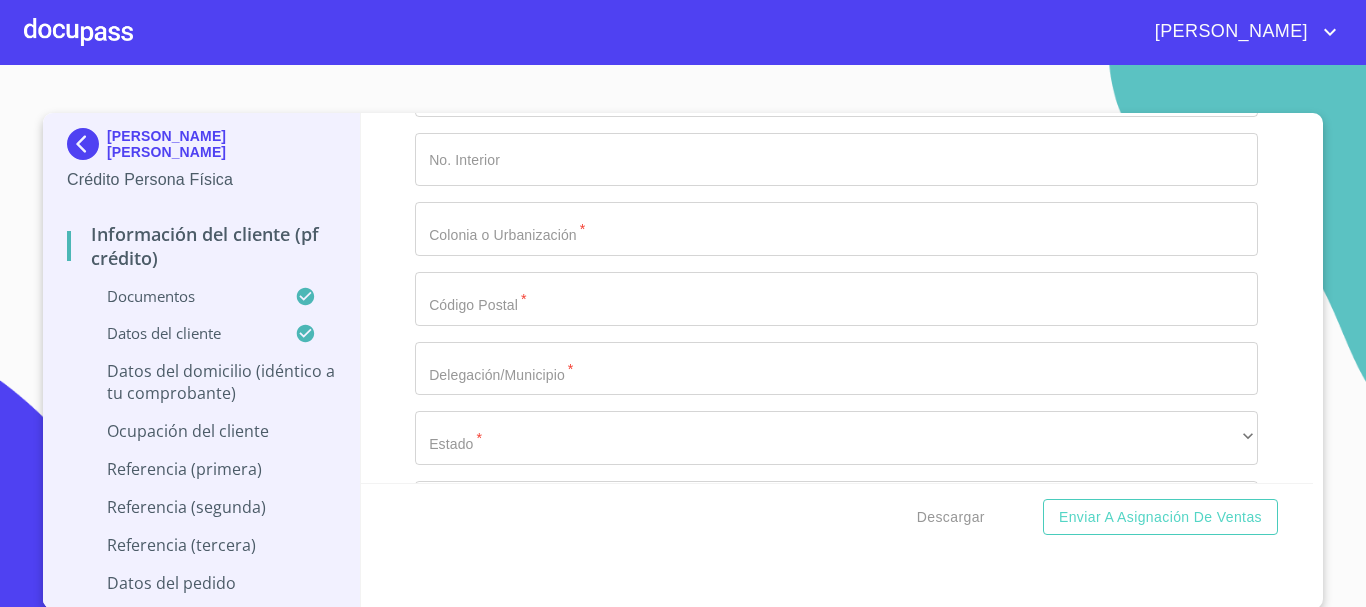 click on "​" at bounding box center (836, -1104) 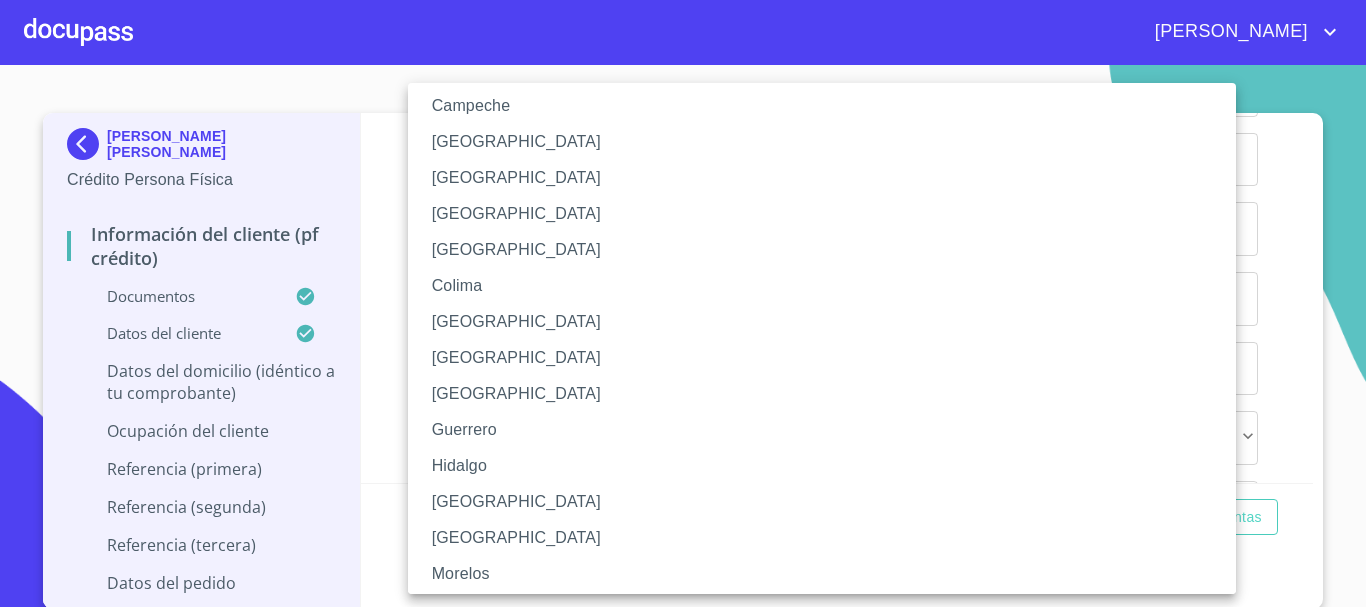 scroll, scrollTop: 300, scrollLeft: 0, axis: vertical 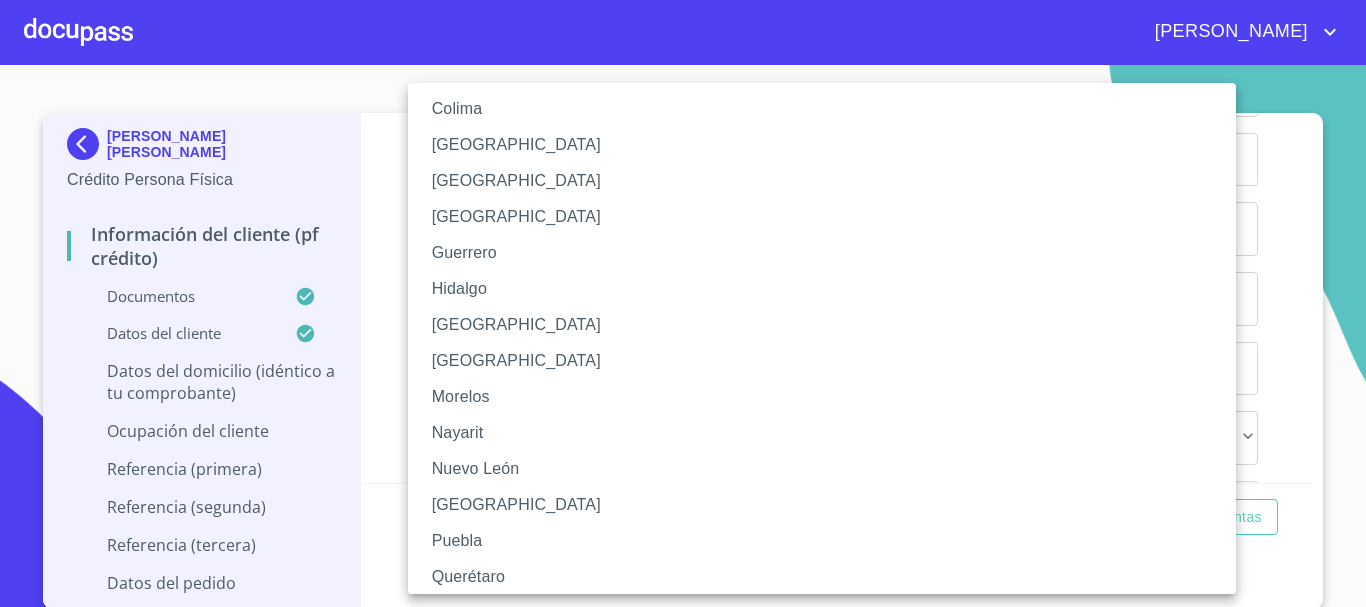 click on "[GEOGRAPHIC_DATA]" at bounding box center (829, 325) 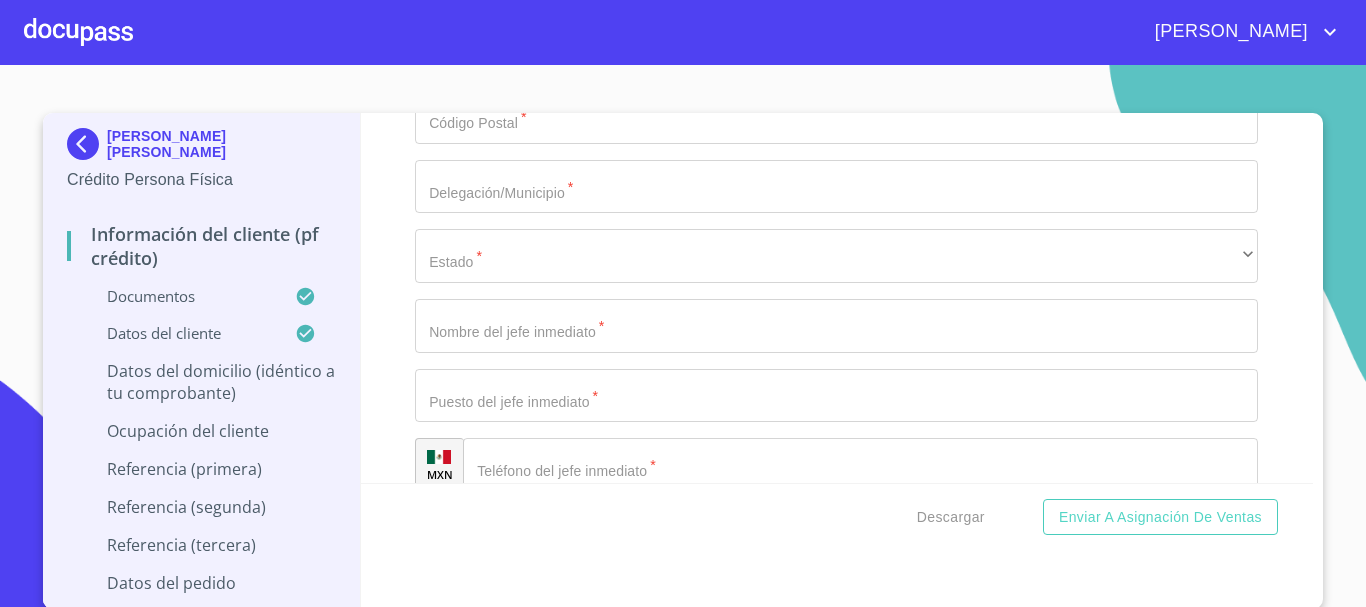 scroll, scrollTop: 7712, scrollLeft: 0, axis: vertical 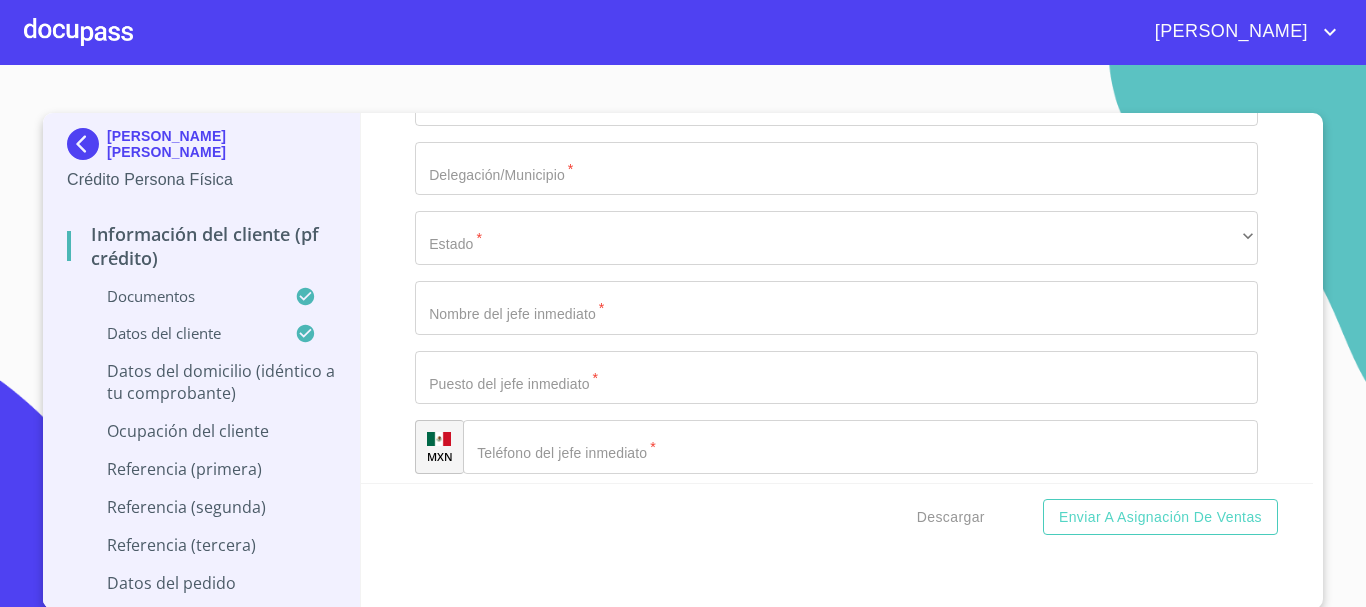 click on "Documento de identificación   *" at bounding box center (836, -1235) 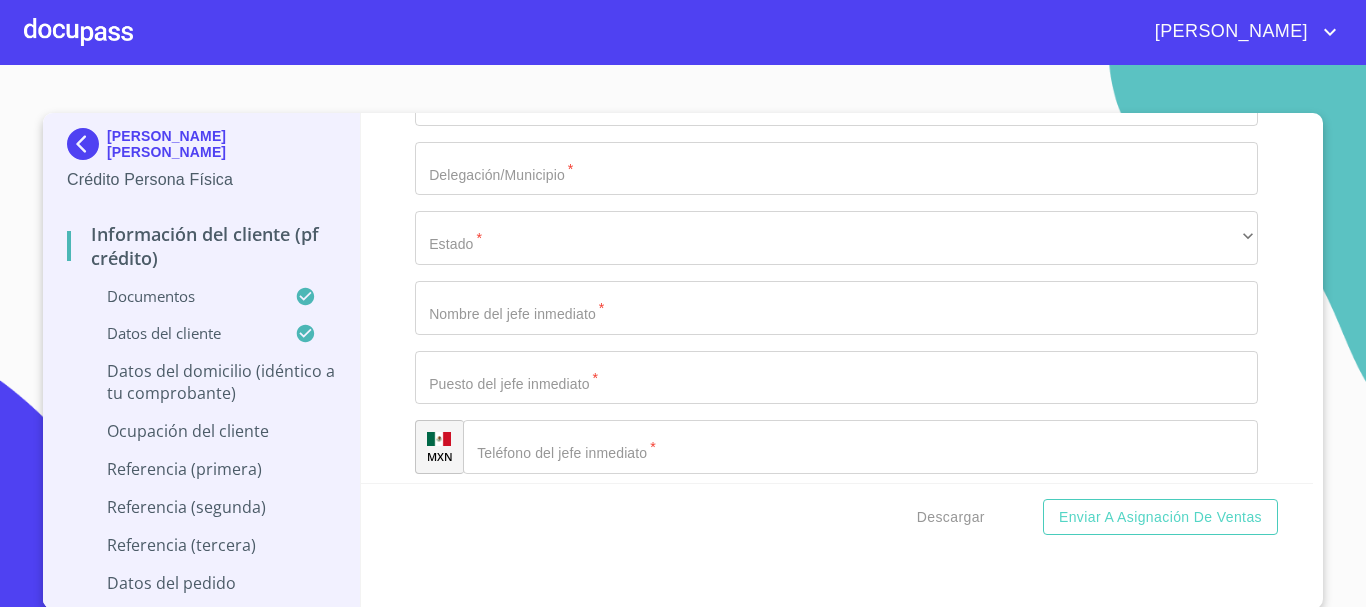 type on "COCULA" 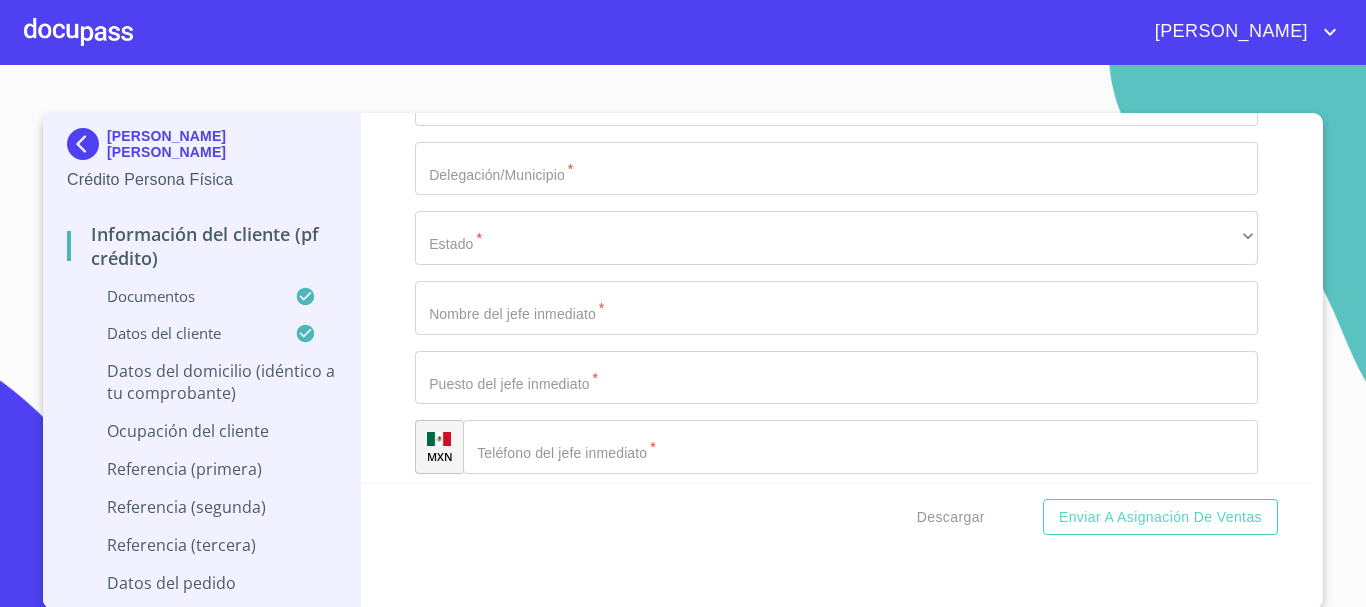 scroll, scrollTop: 7721, scrollLeft: 0, axis: vertical 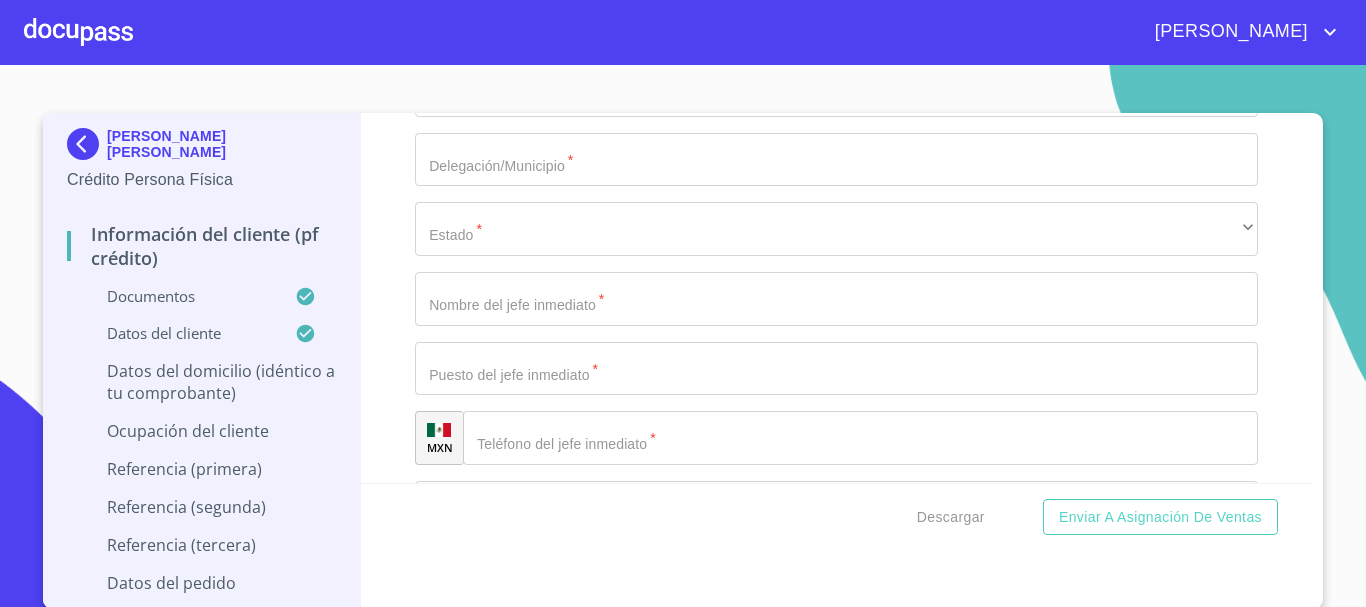 type on "48500" 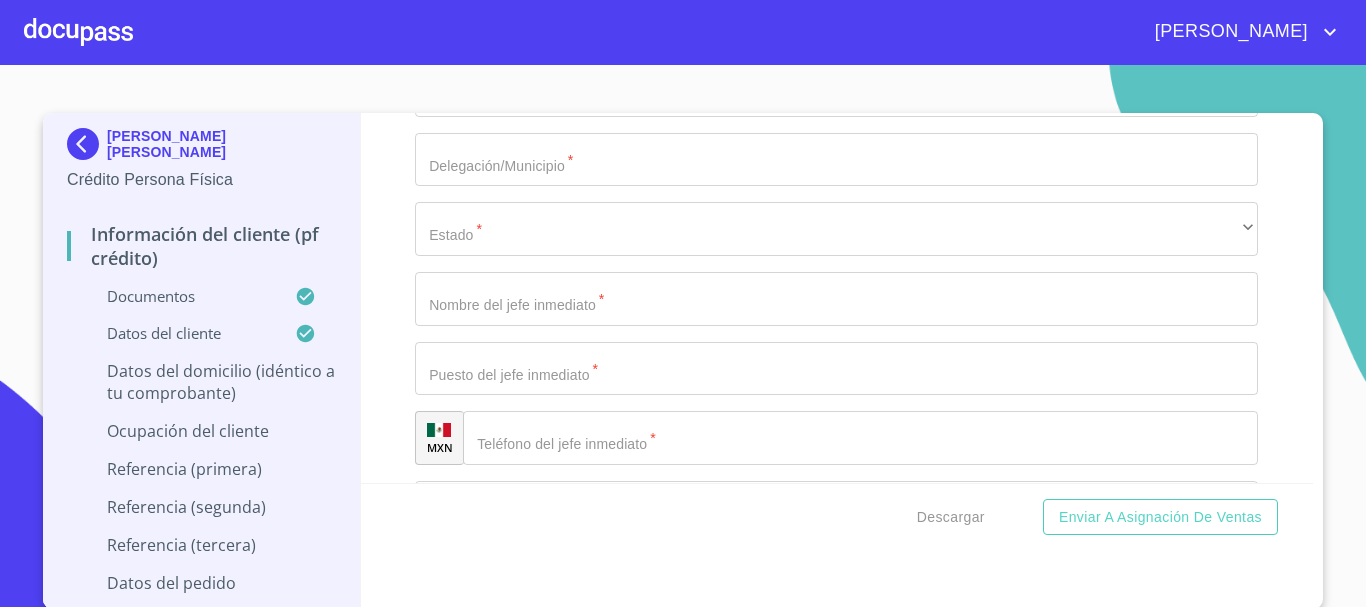 scroll, scrollTop: 7948, scrollLeft: 0, axis: vertical 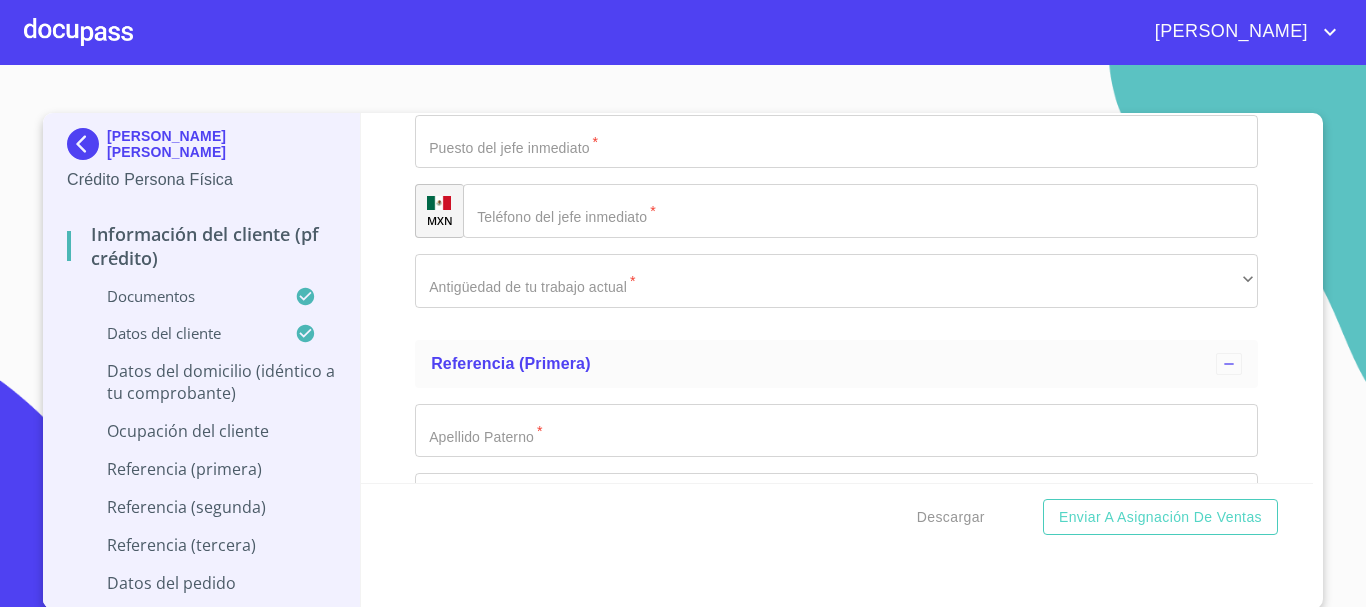 click on "​" at bounding box center (836, -1262) 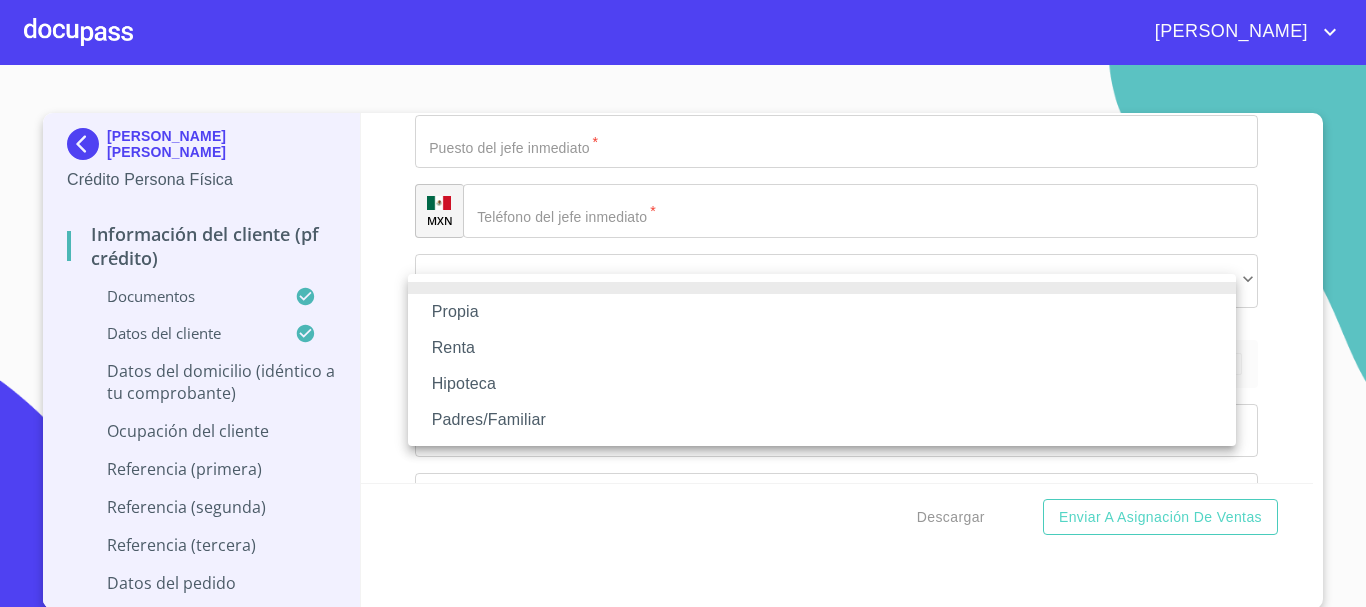 click on "Propia" at bounding box center (822, 312) 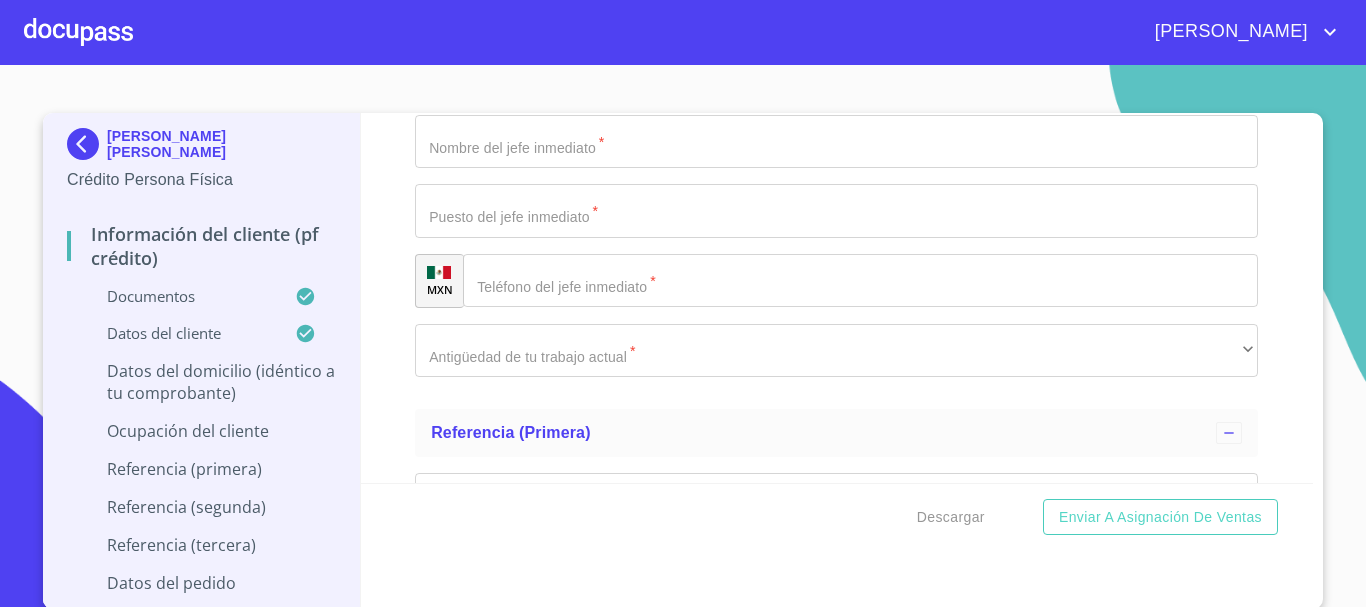 click on "Documento de identificación   *" at bounding box center [813, -3023] 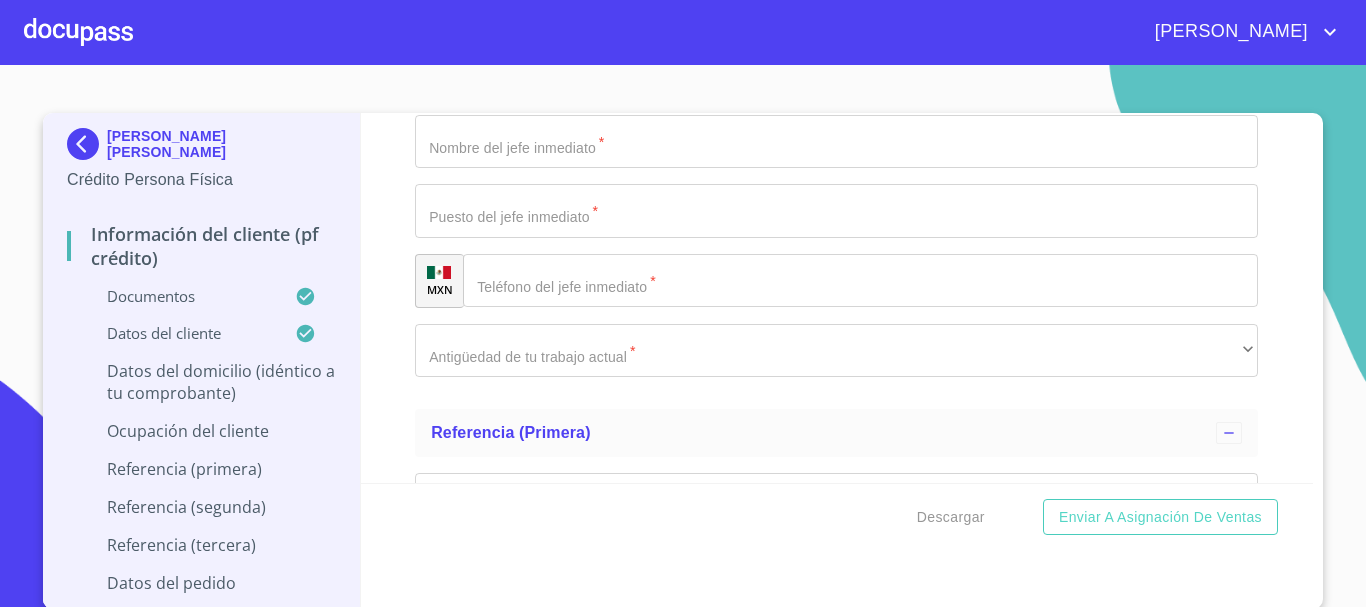 click on "$30" at bounding box center [813, -3023] 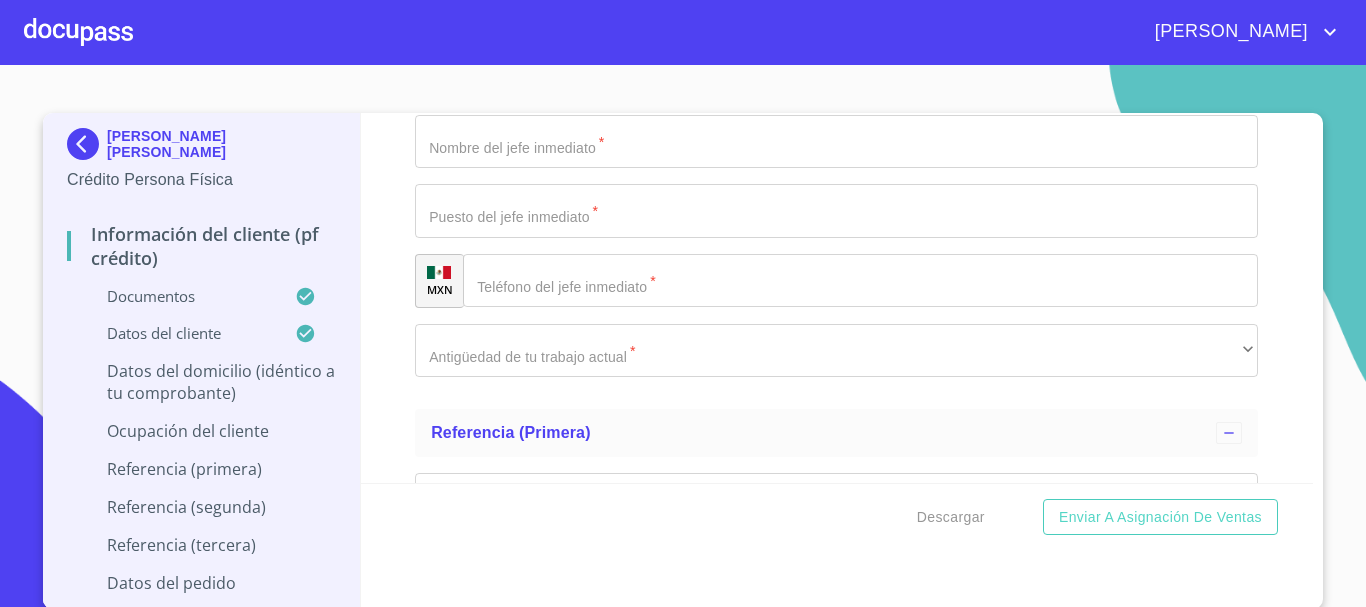 click on "$30" at bounding box center (813, -1192) 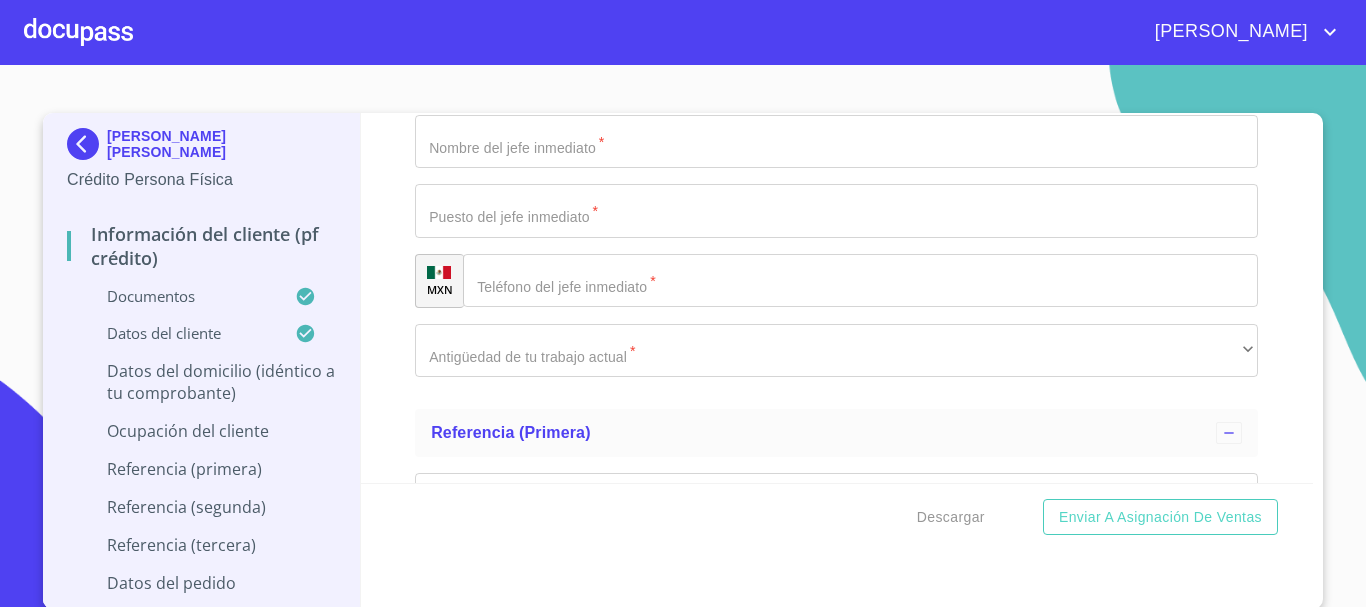 click on "​" at bounding box center (836, -1122) 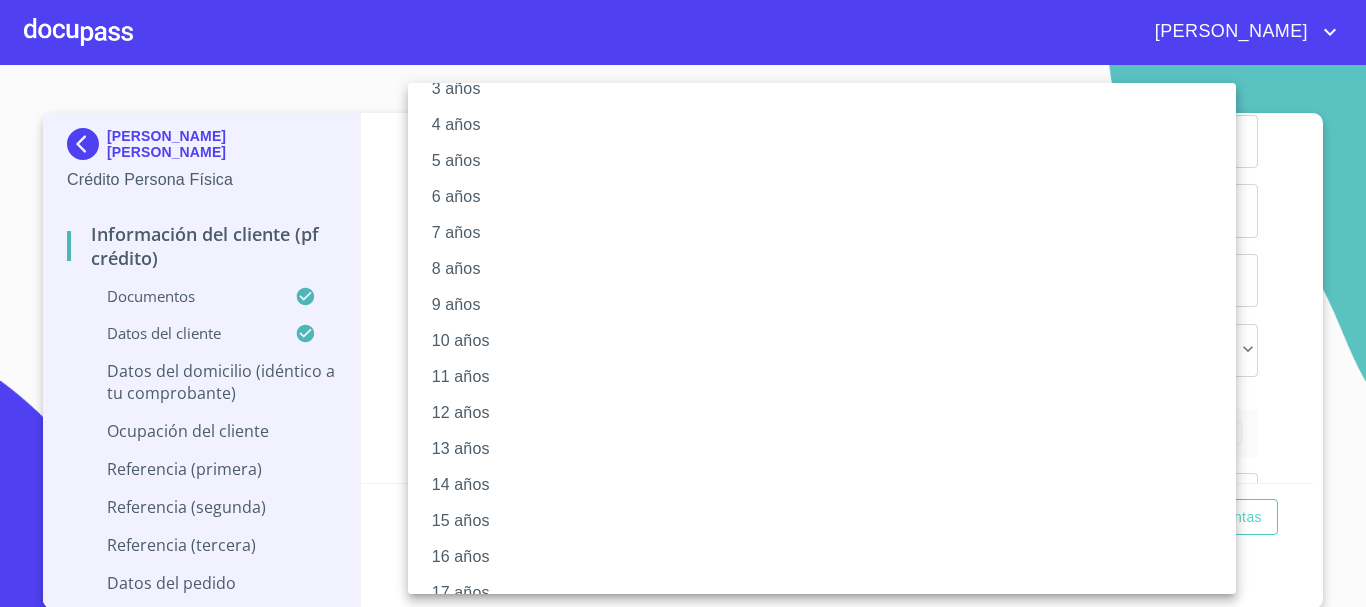 scroll, scrollTop: 273, scrollLeft: 0, axis: vertical 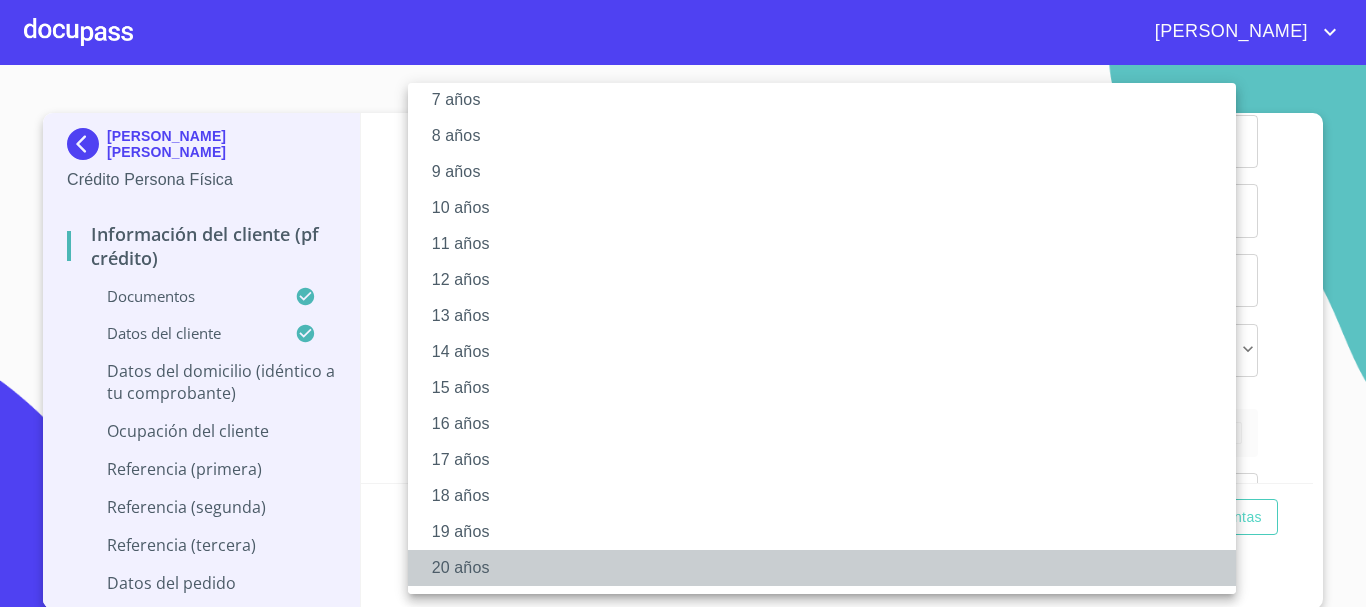 click on "20 años" at bounding box center (829, 568) 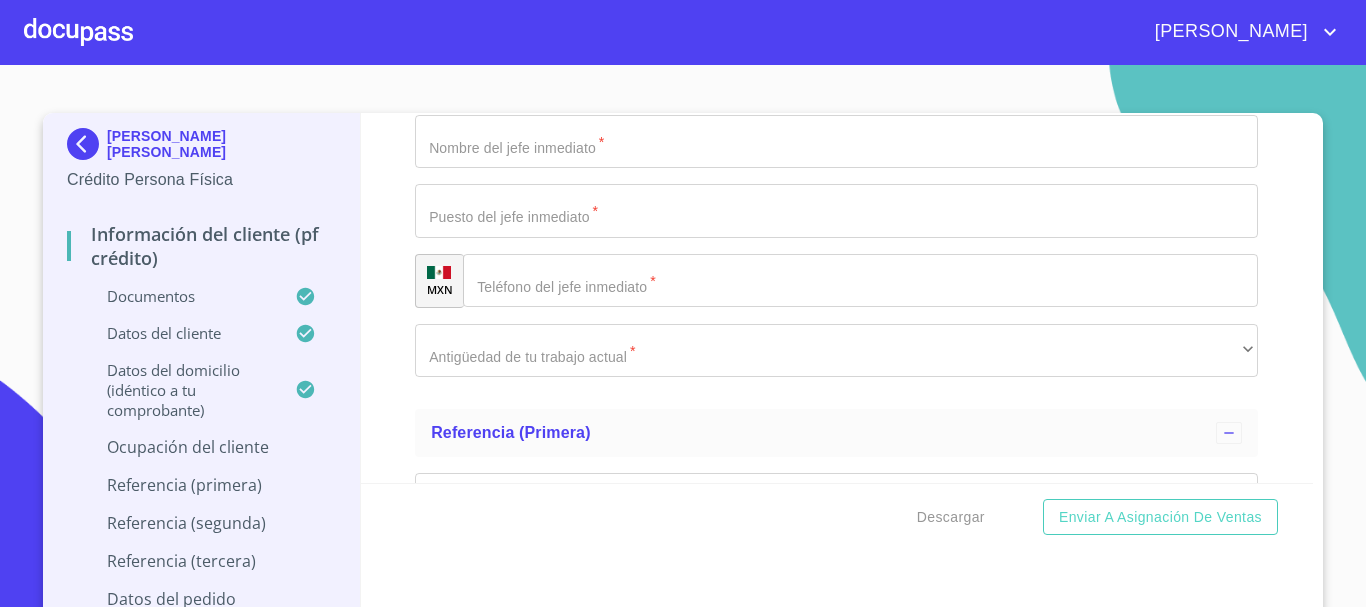 scroll, scrollTop: 0, scrollLeft: 0, axis: both 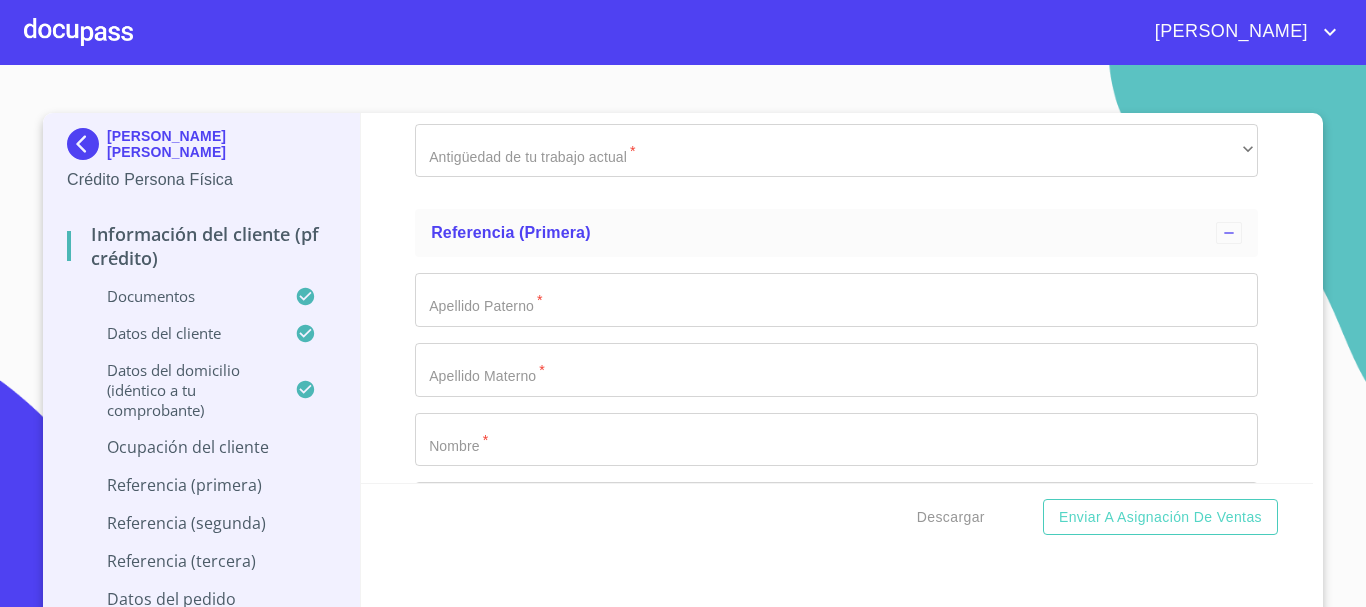 click on "​" at bounding box center (836, -1173) 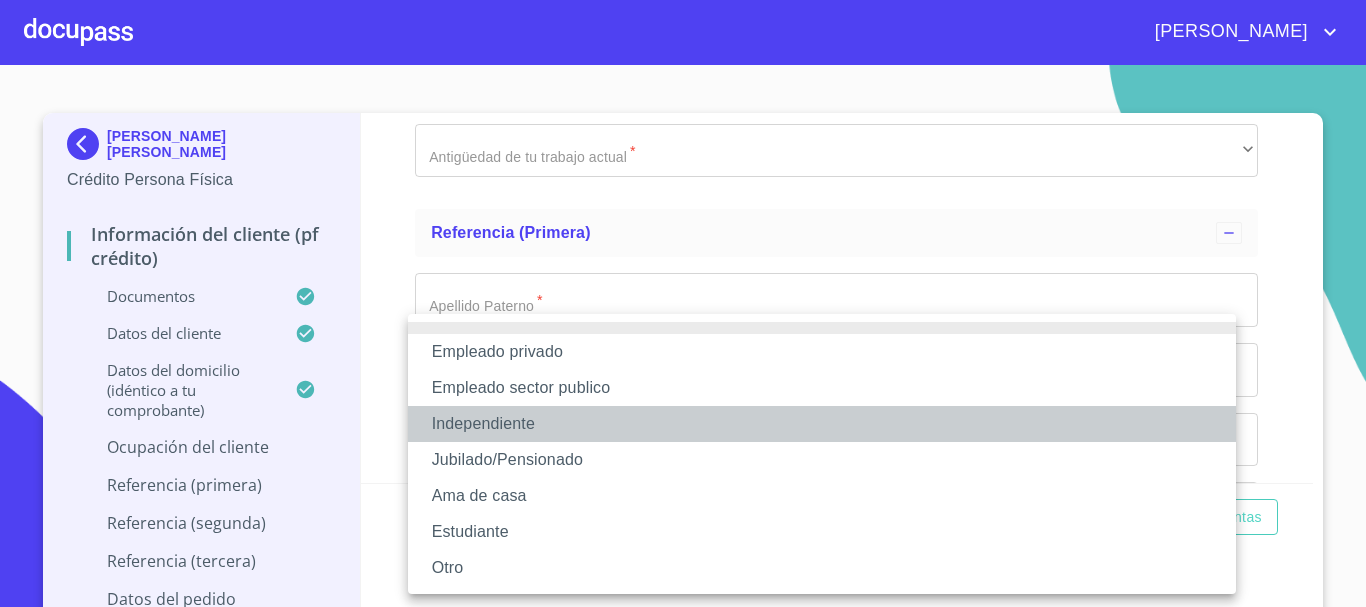 click on "Independiente" at bounding box center [822, 424] 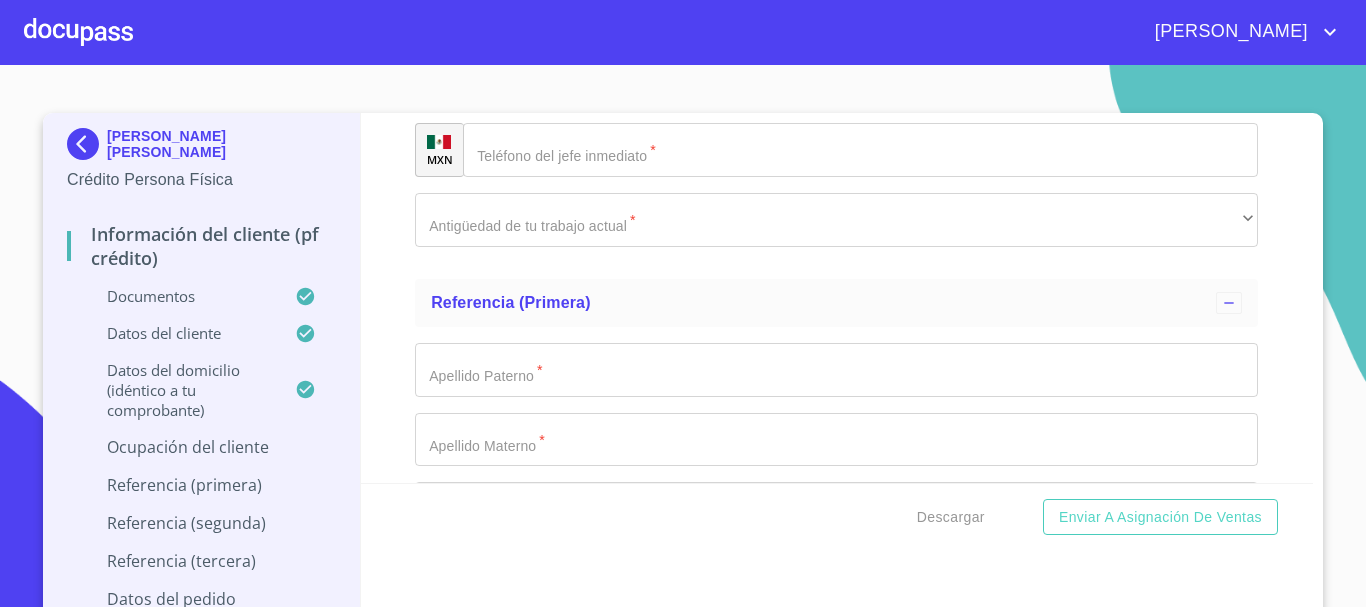 scroll, scrollTop: 8248, scrollLeft: 0, axis: vertical 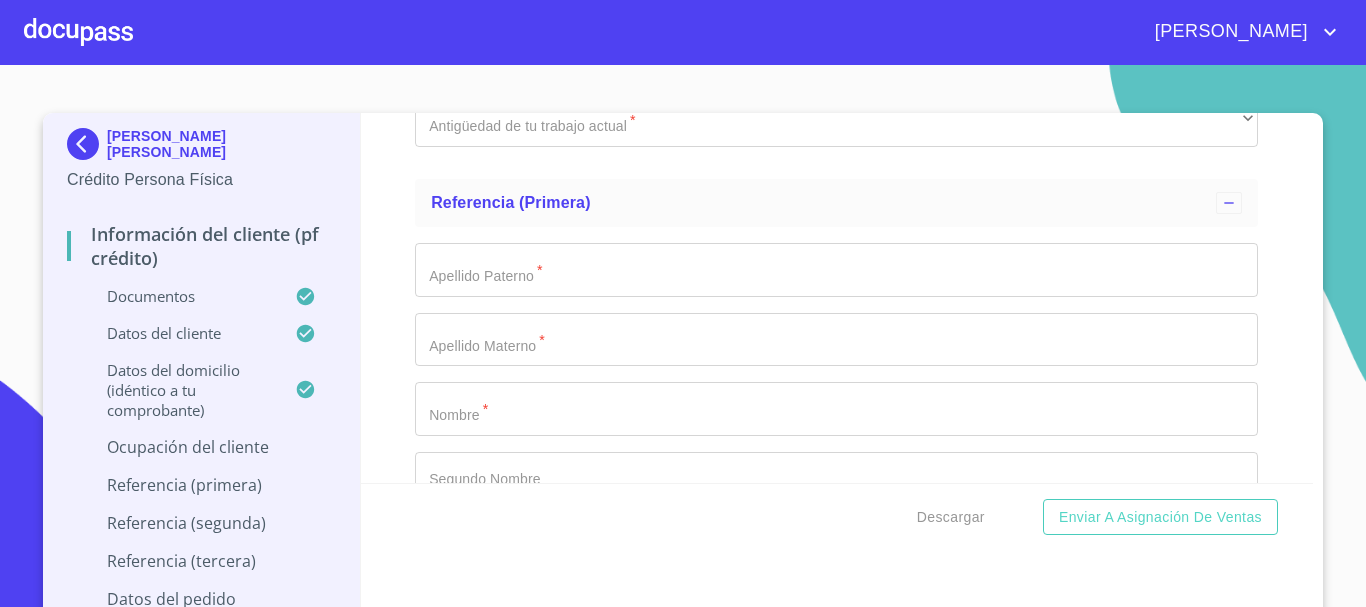 click on "Documento de identificación   *" at bounding box center (813, -3323) 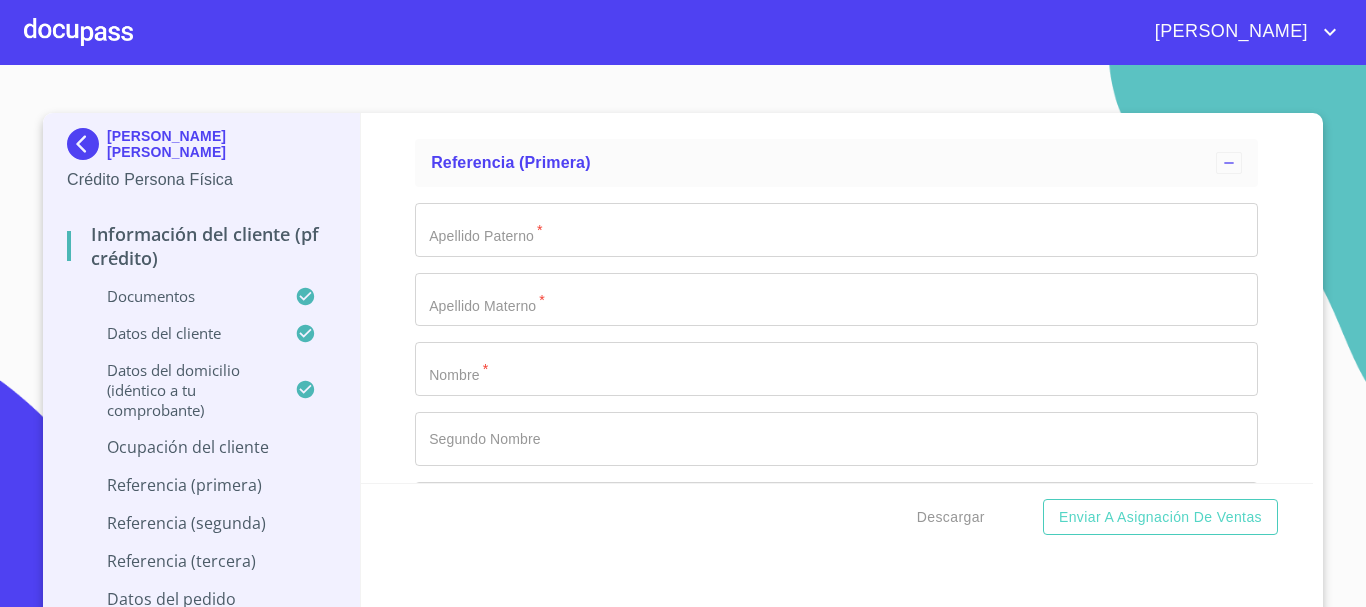 click 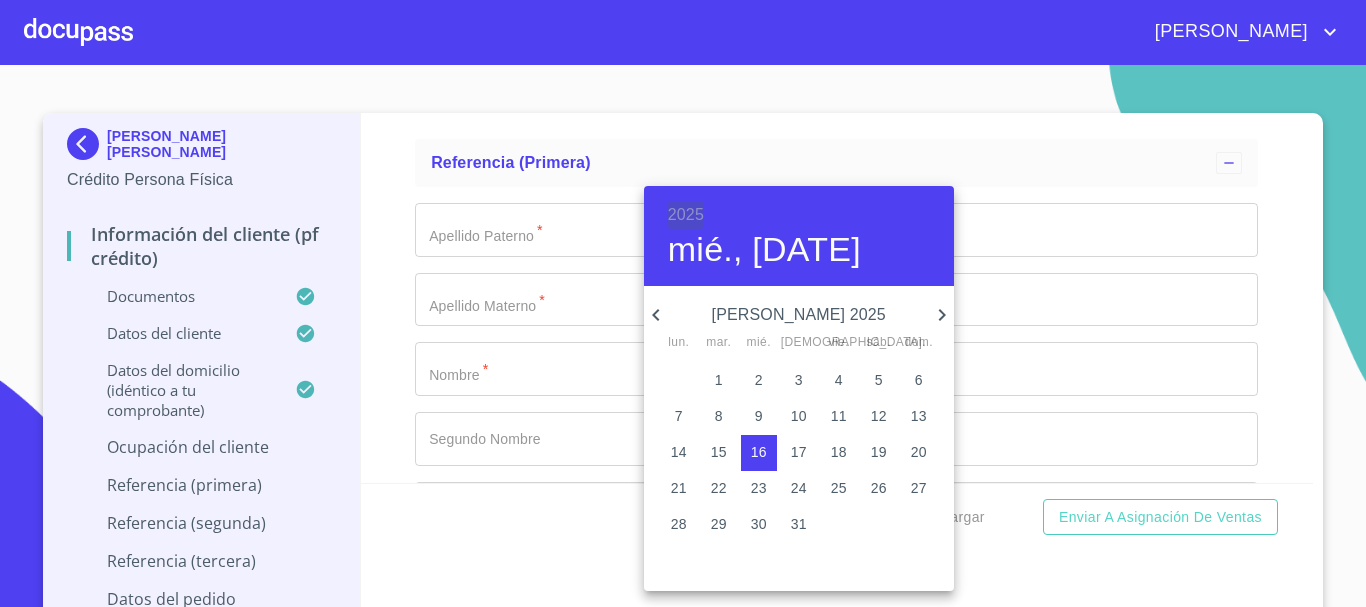 click on "2025" at bounding box center (686, 215) 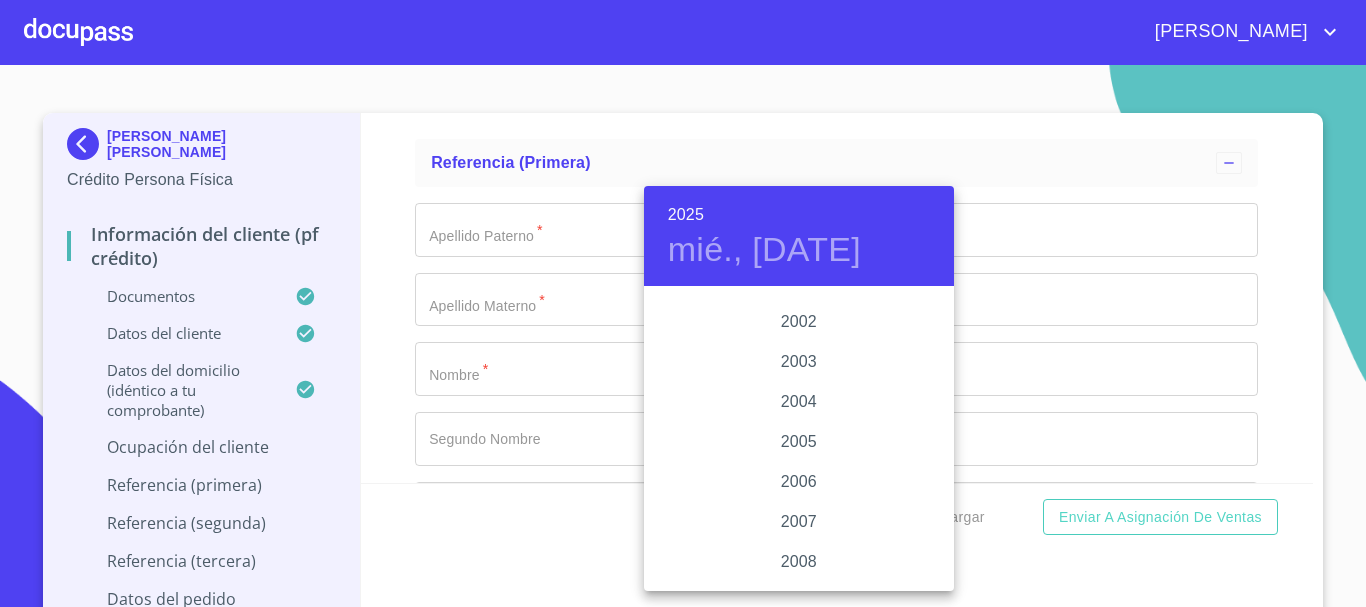scroll, scrollTop: 3080, scrollLeft: 0, axis: vertical 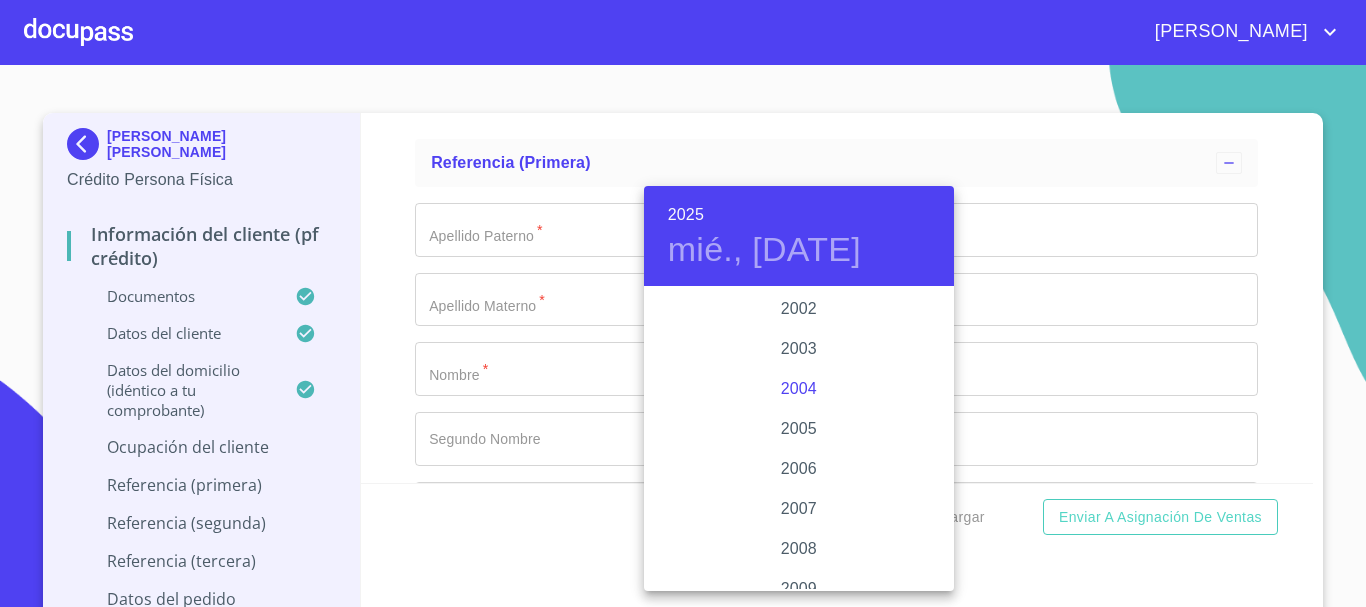 click on "2004" at bounding box center (799, 389) 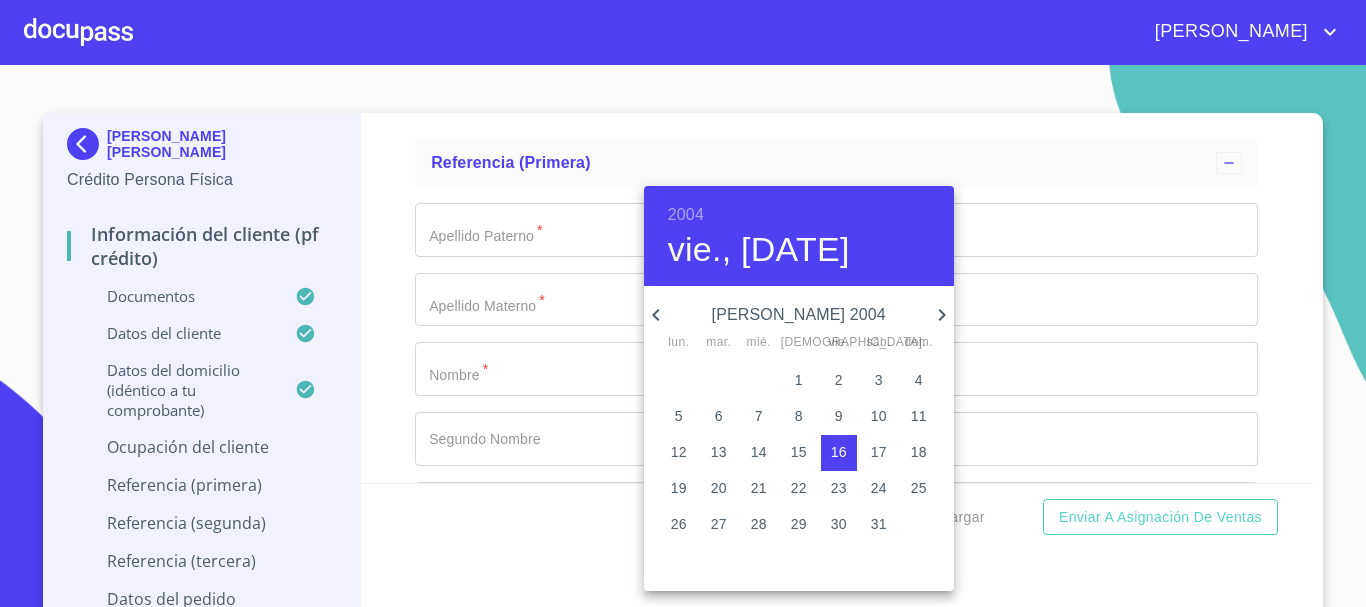 click 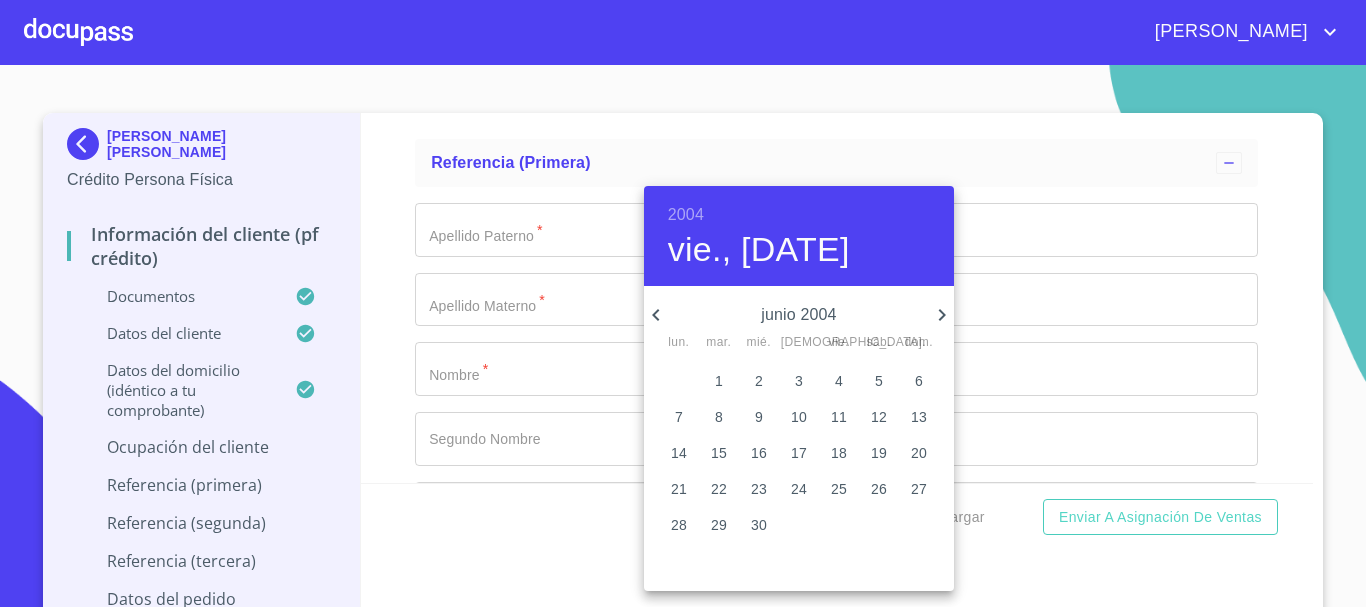 click 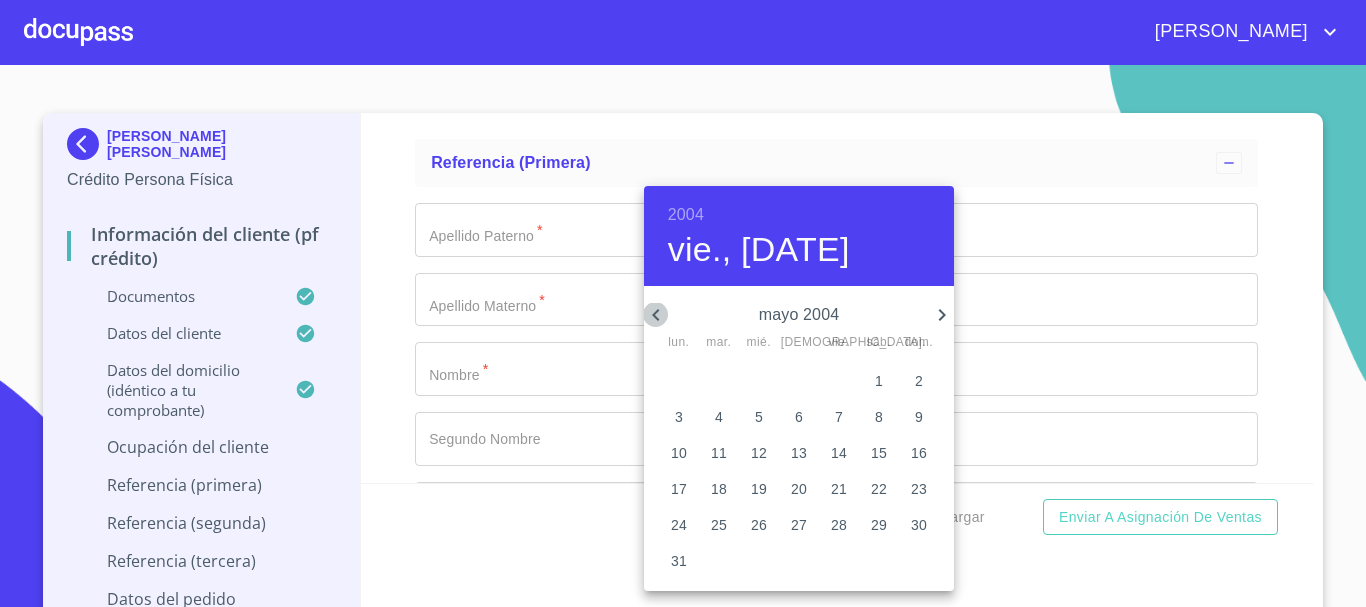 click 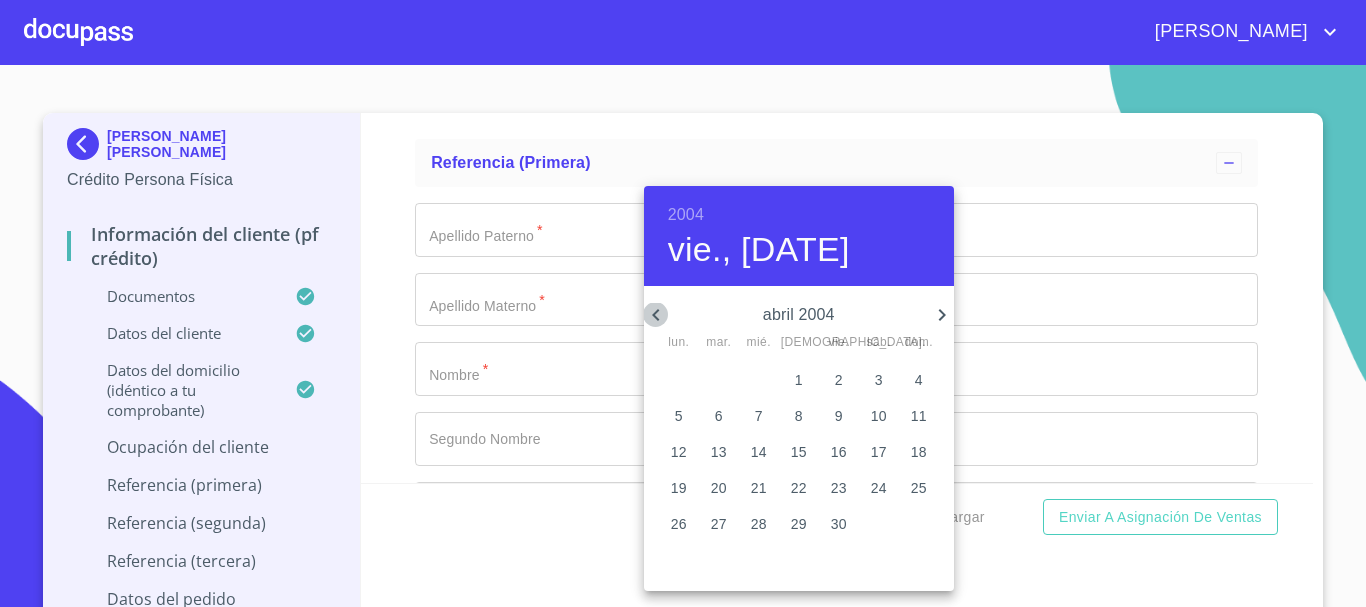 click 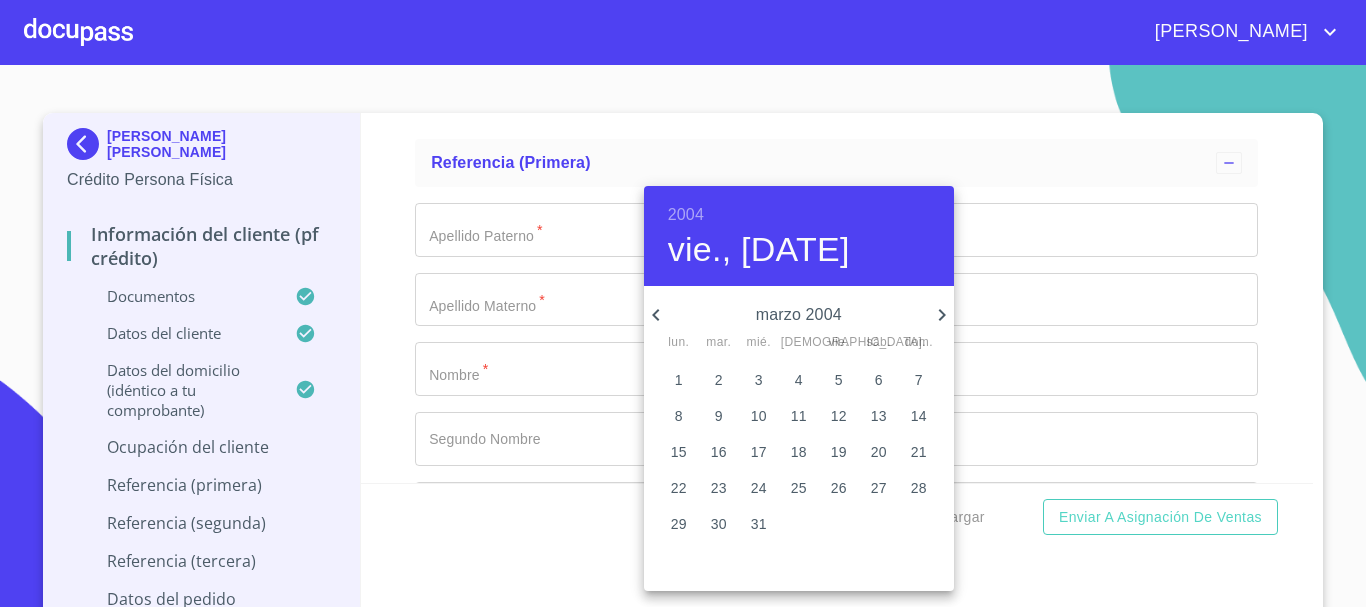 click 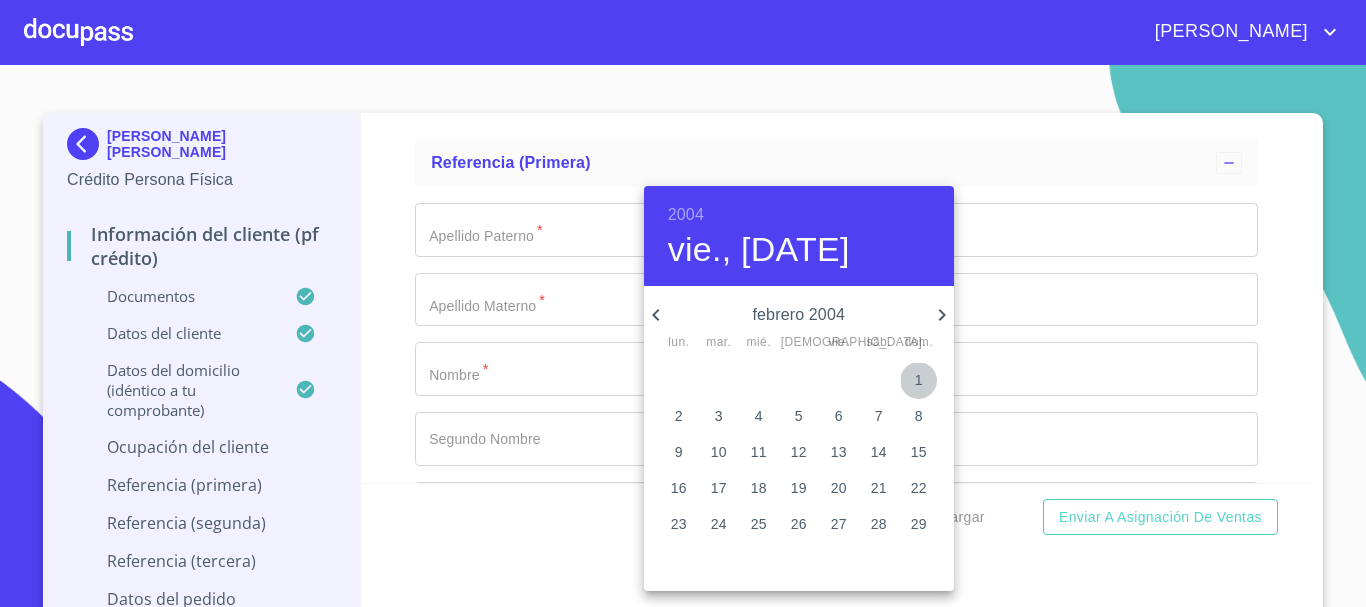 click on "1" at bounding box center (919, 380) 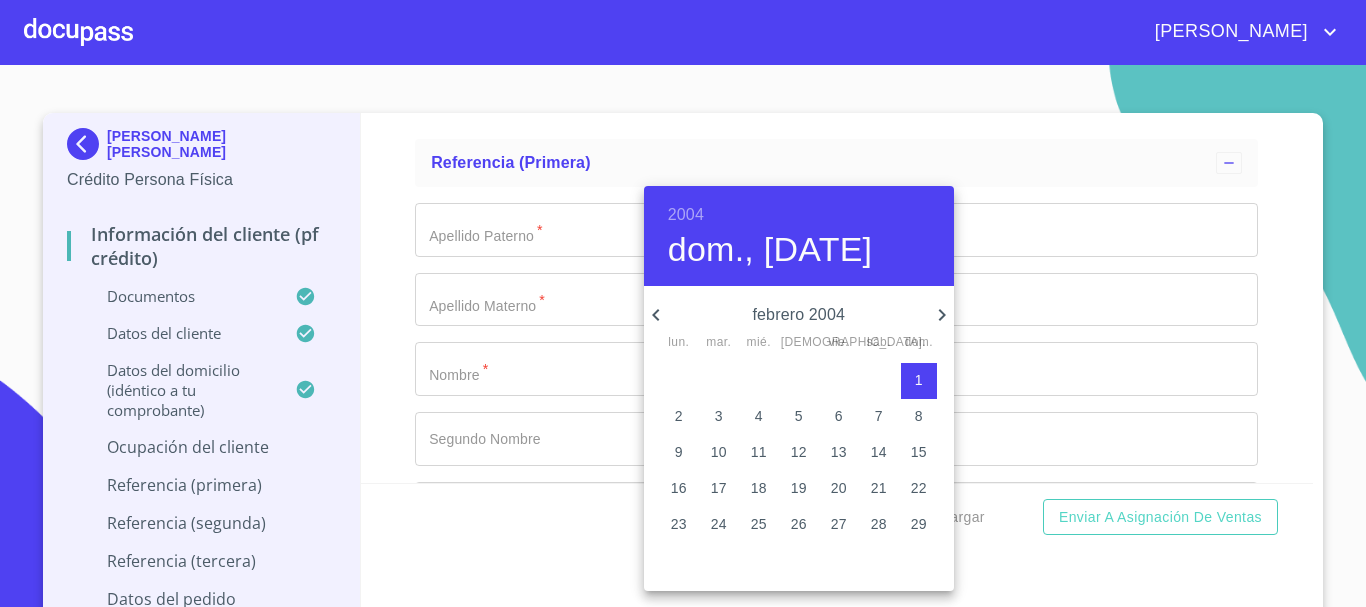 click at bounding box center (683, 303) 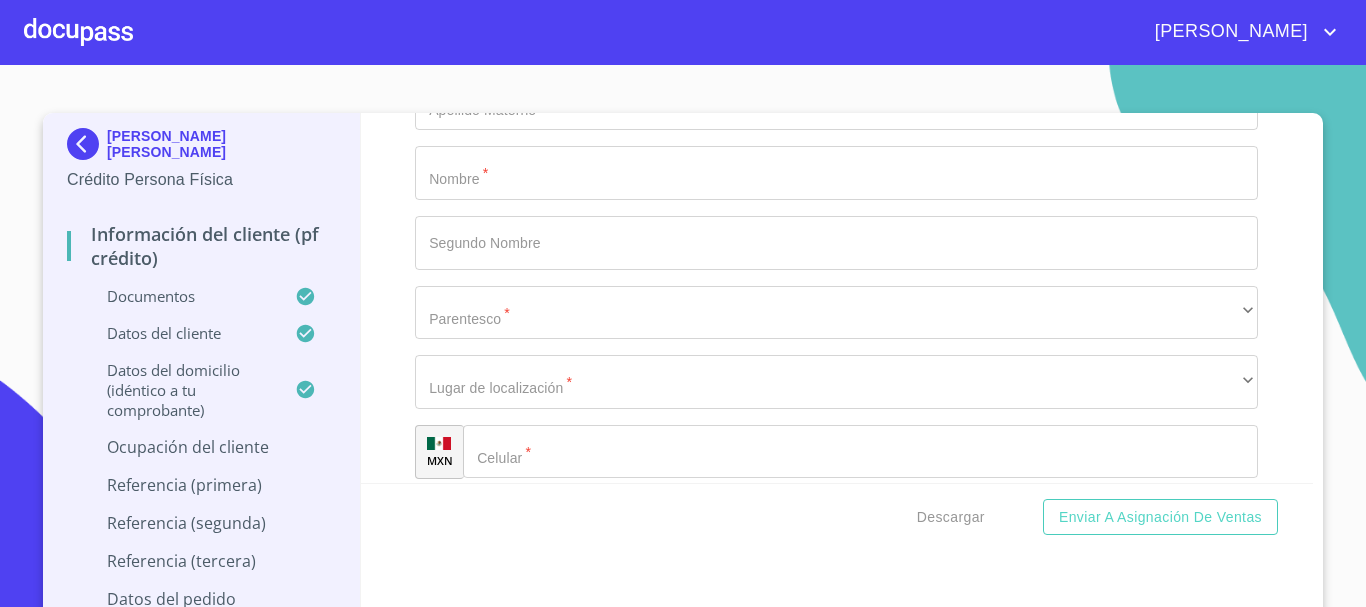 scroll, scrollTop: 8588, scrollLeft: 0, axis: vertical 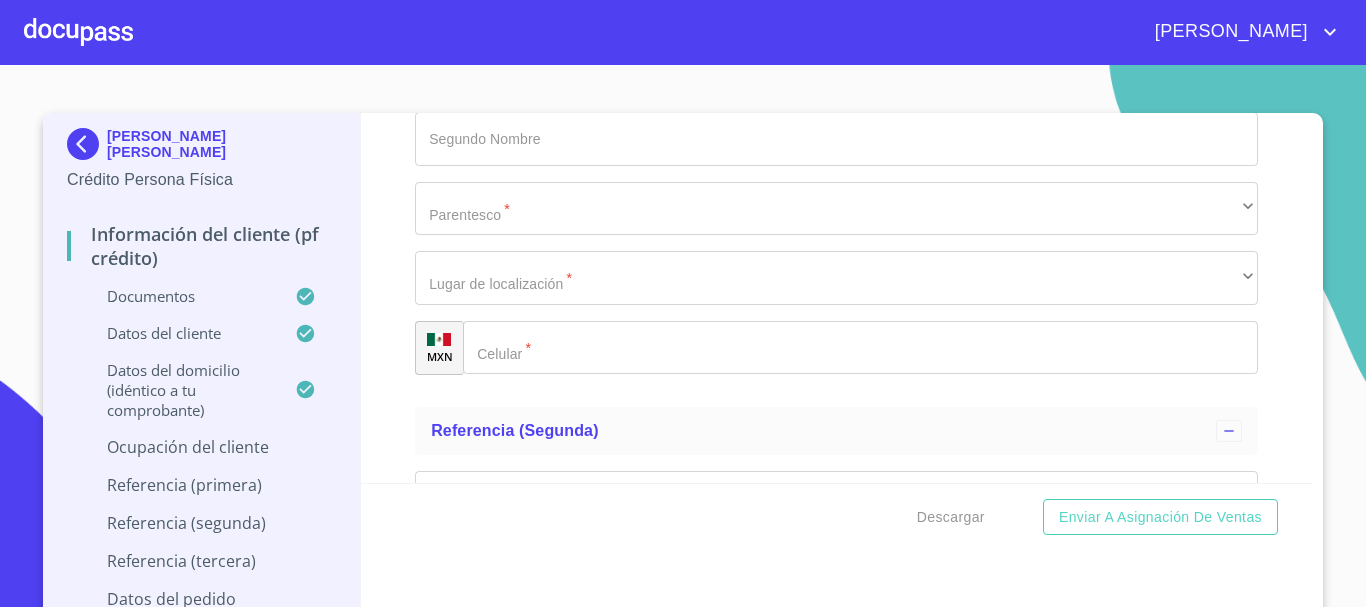 click on "Documento de identificación   *" at bounding box center [813, -3663] 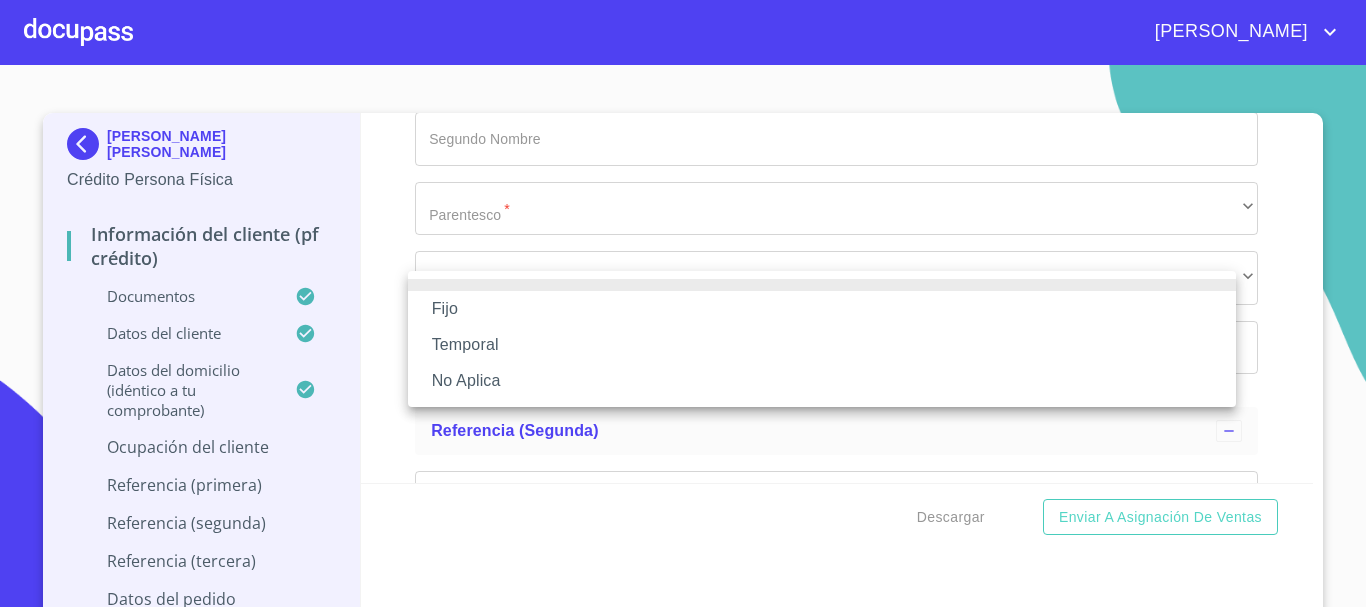click on "No Aplica" at bounding box center (822, 381) 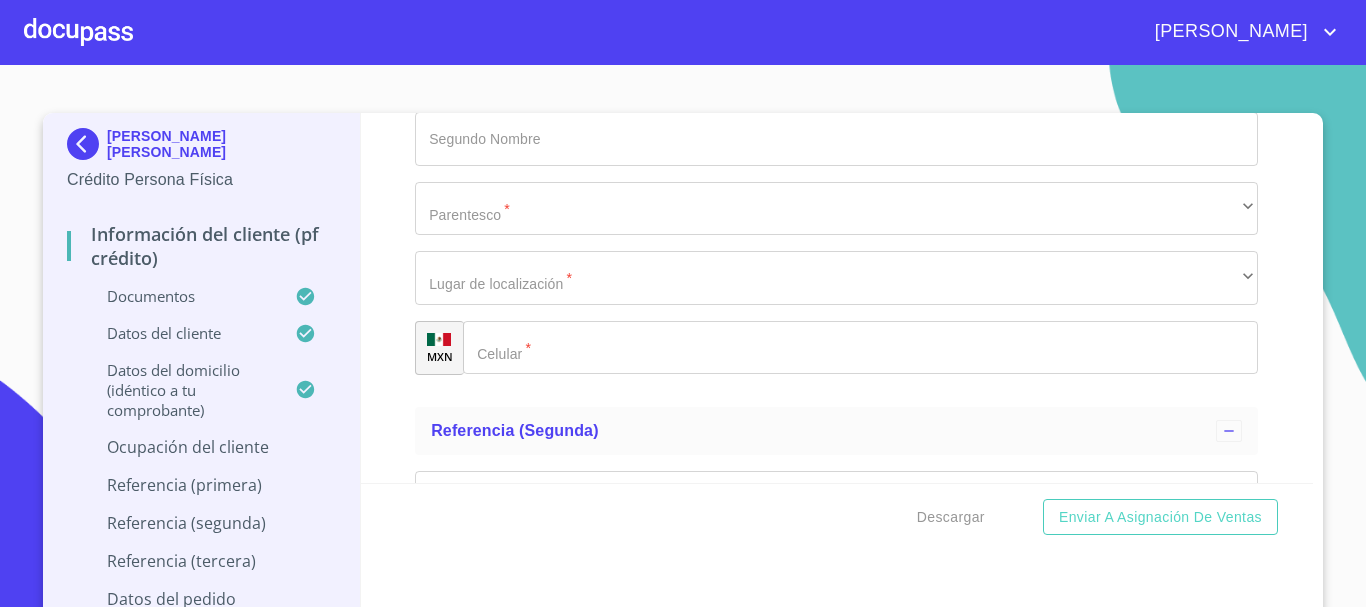 click on "PROPIETARIA" at bounding box center [813, -1334] 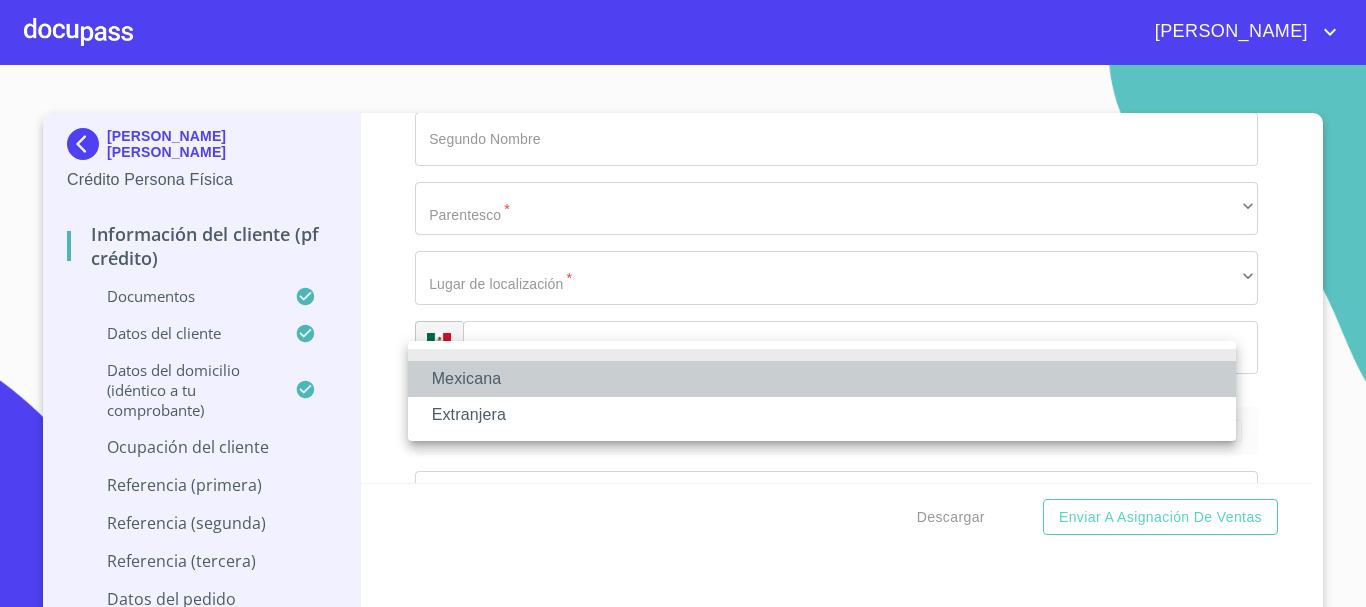 click on "Mexicana" at bounding box center (822, 379) 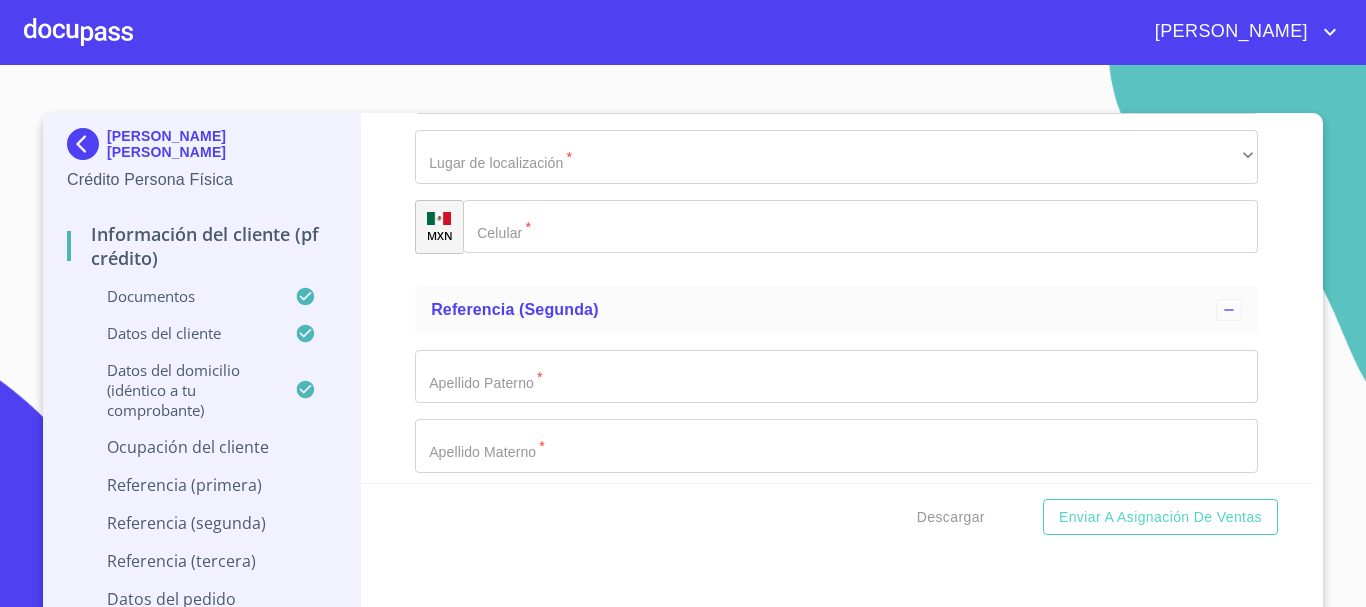 scroll, scrollTop: 8788, scrollLeft: 0, axis: vertical 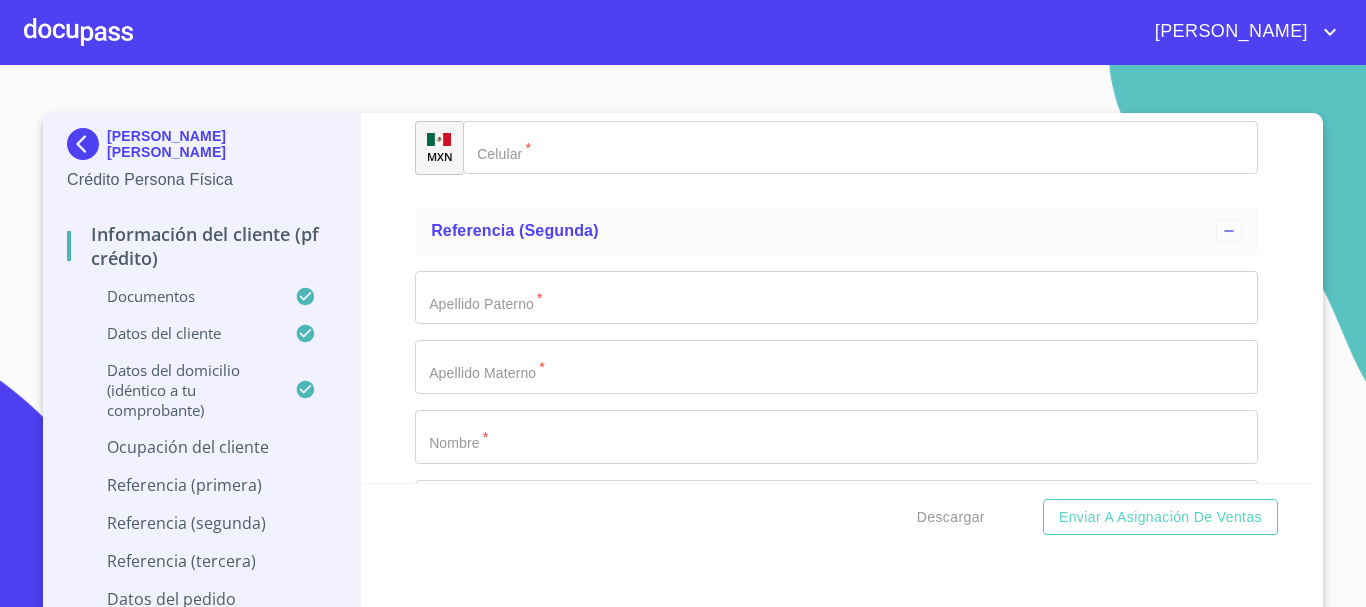 click on "​" at bounding box center (836, -1325) 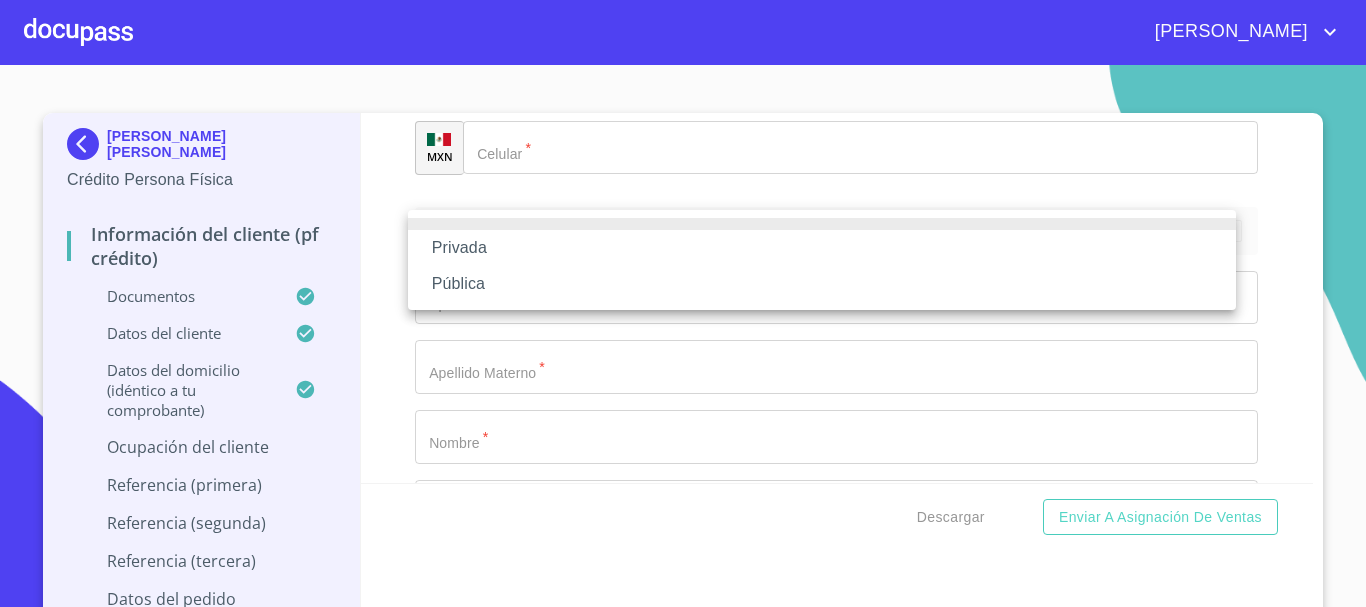 click on "Privada" at bounding box center (822, 248) 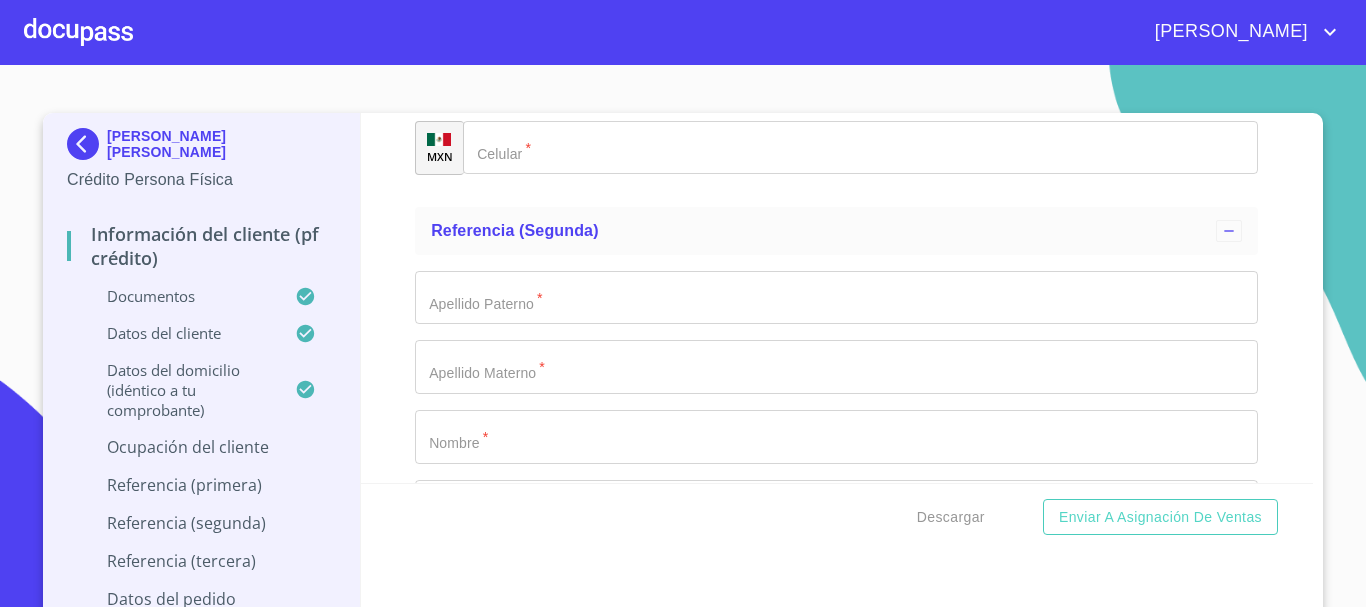 click on "Documento de identificación   *" at bounding box center [813, -3863] 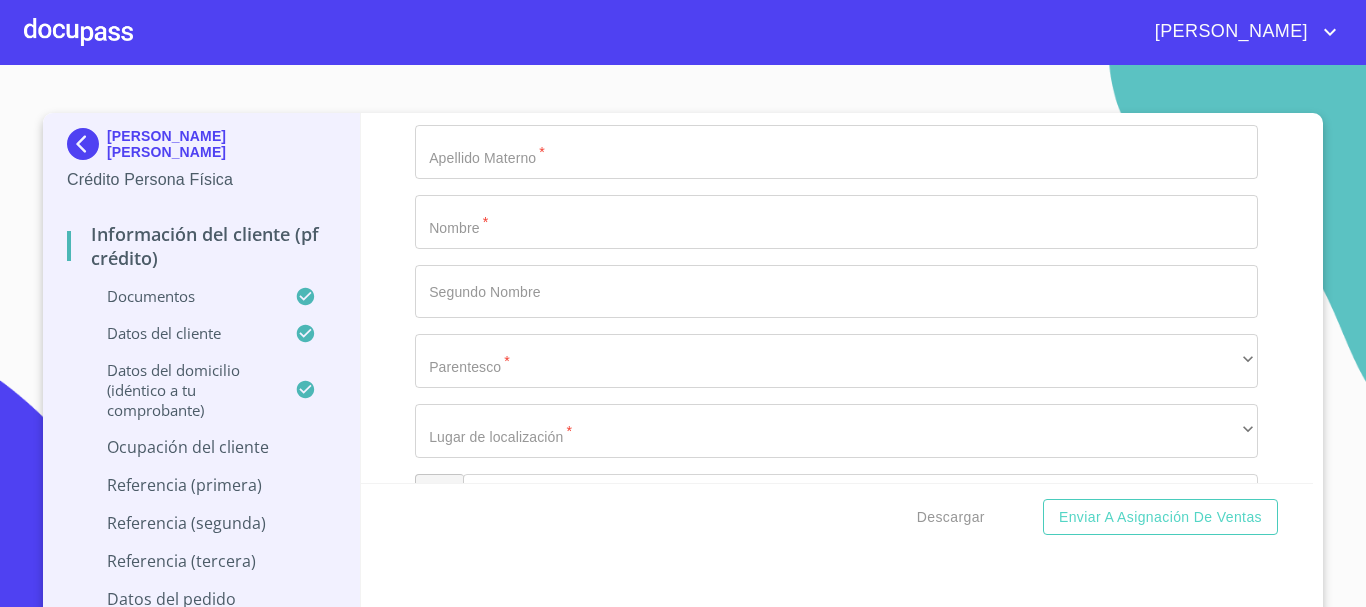 type on "331" 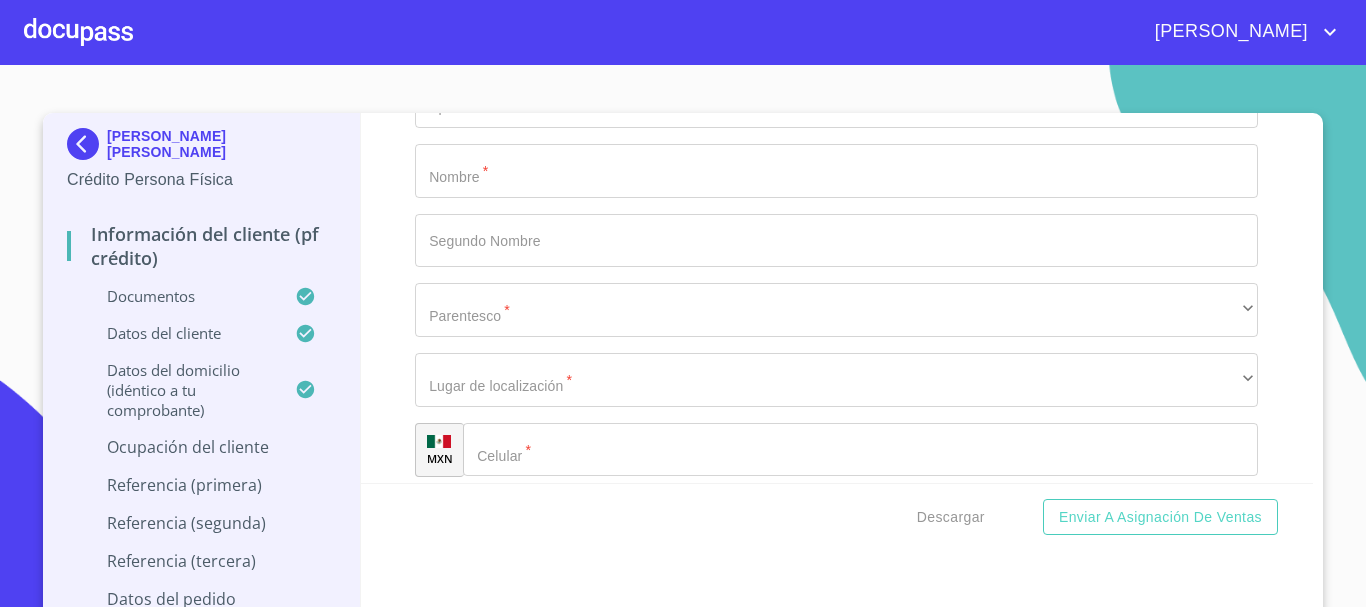 type on "48500" 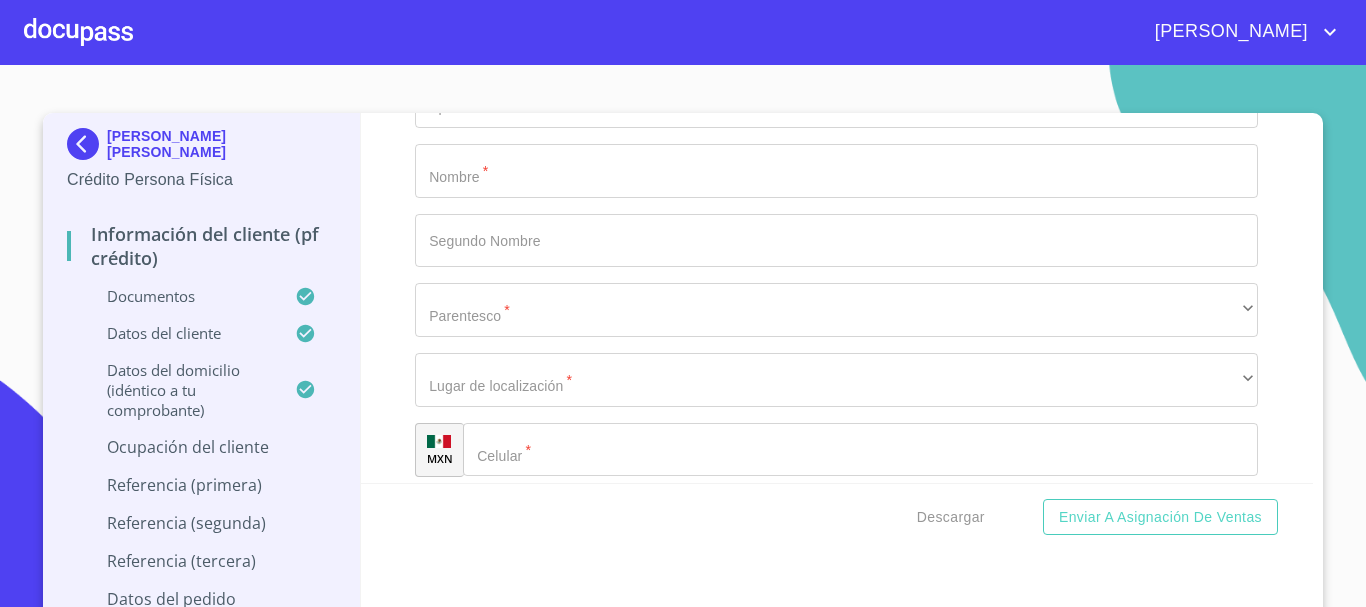 scroll, scrollTop: 9282, scrollLeft: 0, axis: vertical 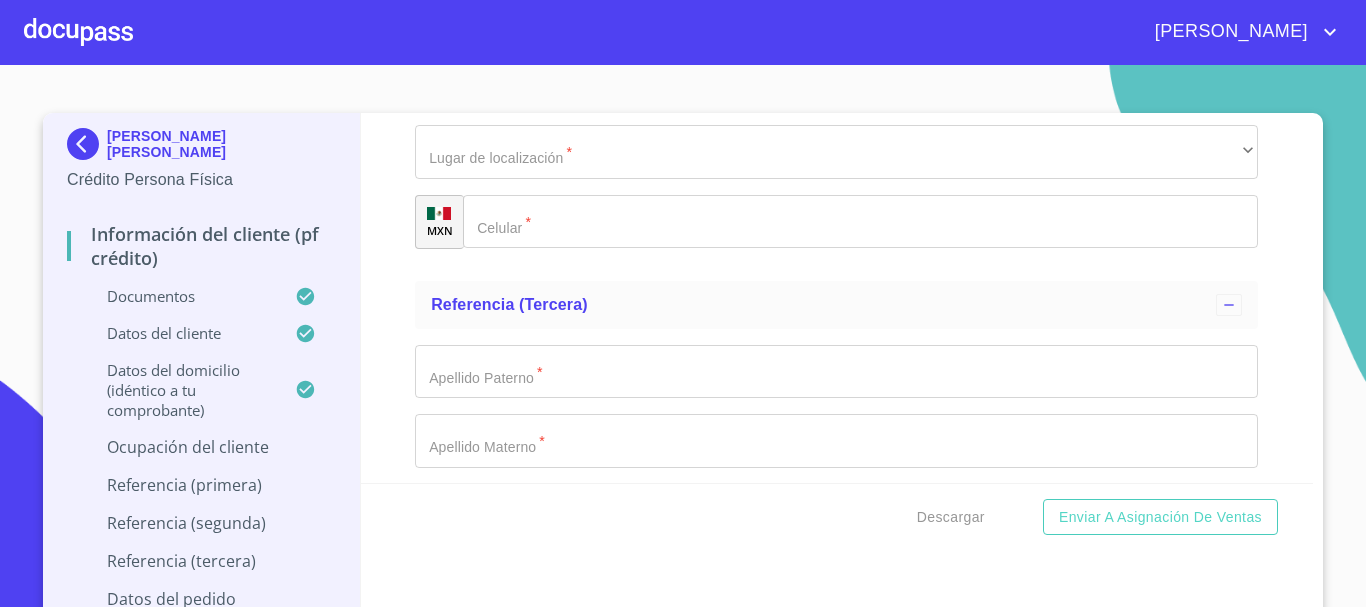 type on "COCULA" 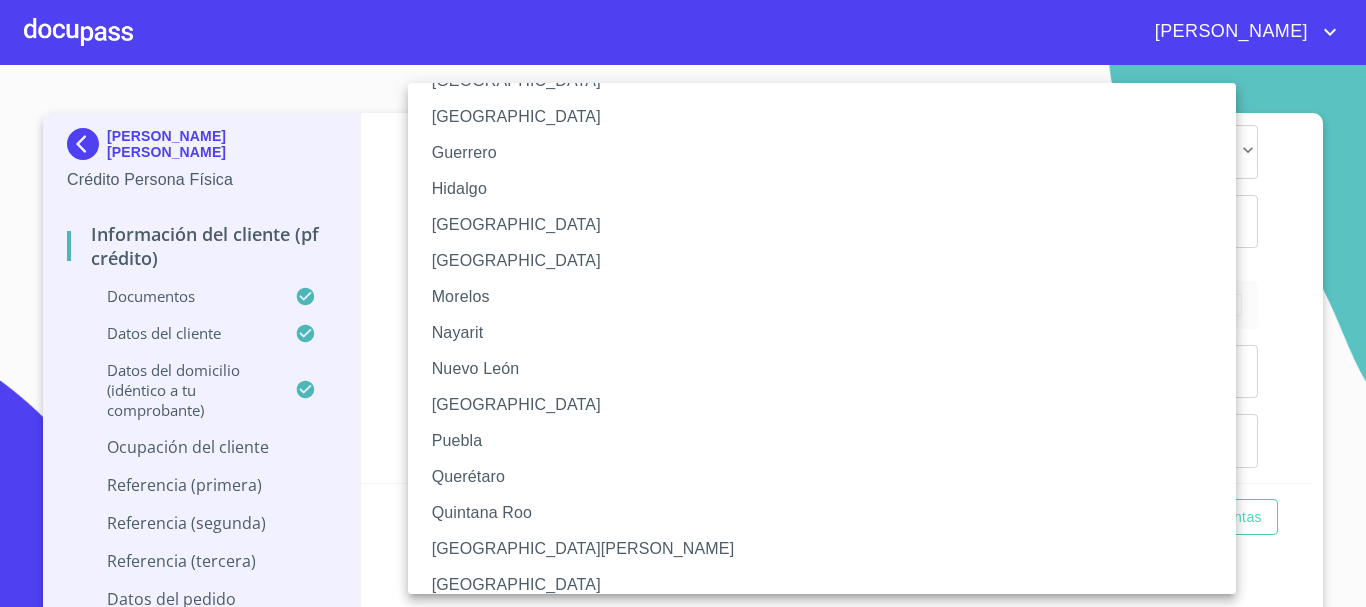 scroll, scrollTop: 300, scrollLeft: 0, axis: vertical 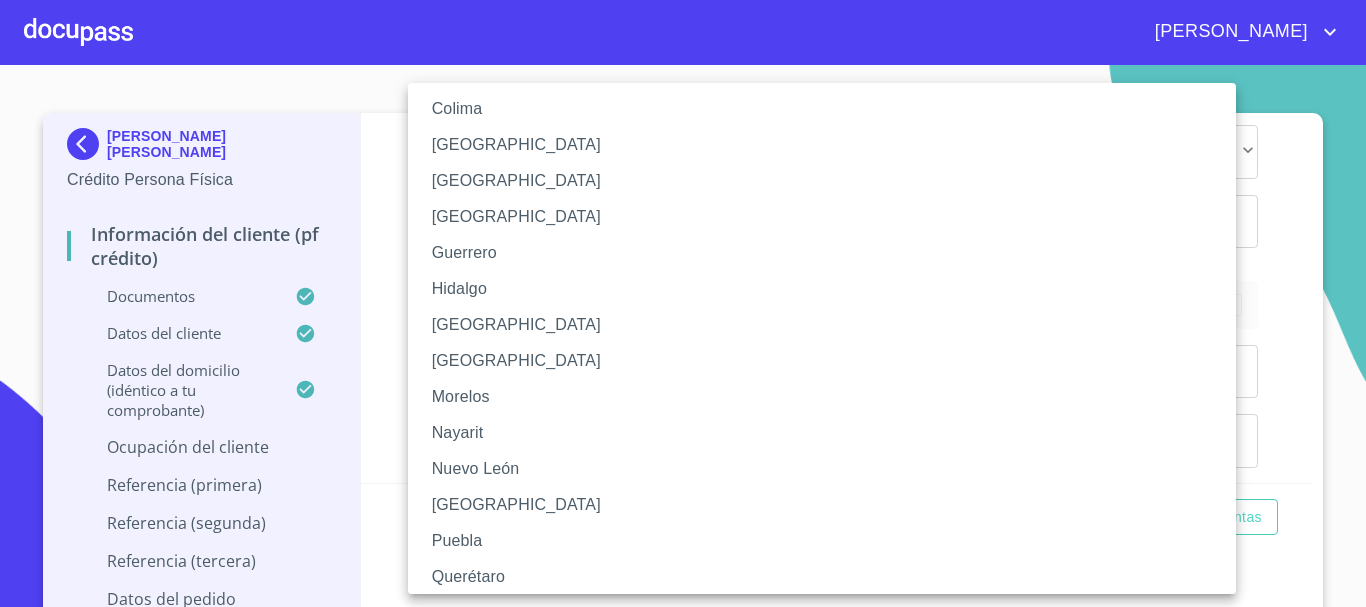 click on "[GEOGRAPHIC_DATA]" at bounding box center [829, 325] 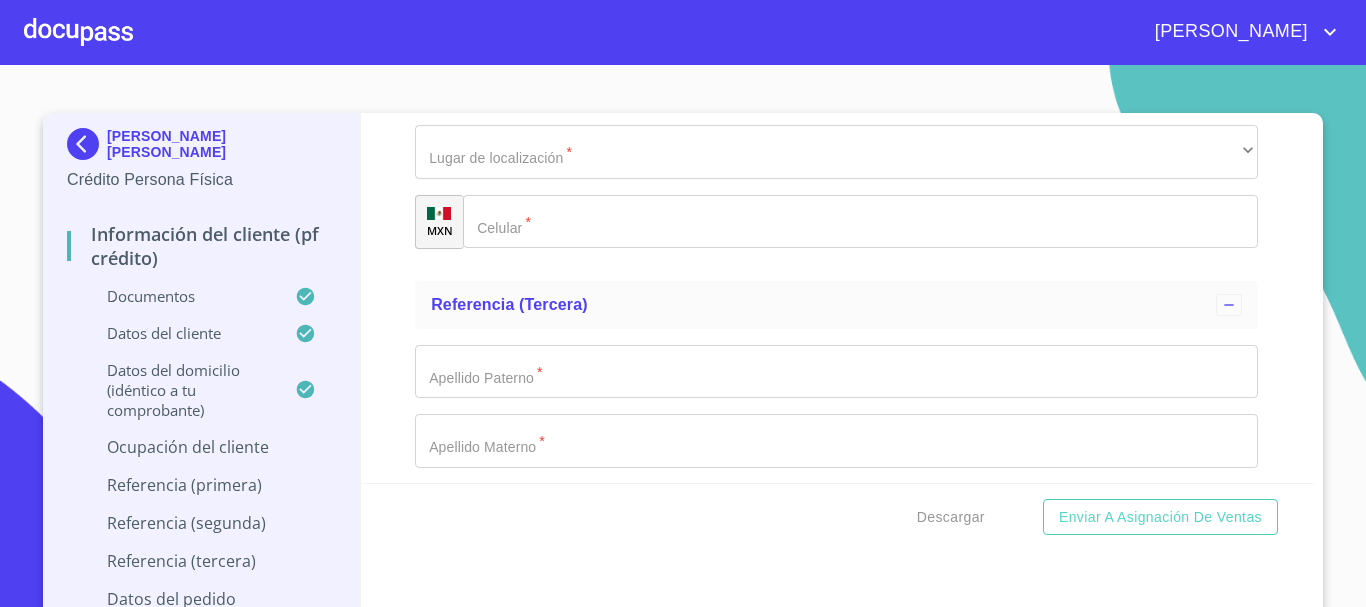 click on "Documento de identificación   *" at bounding box center (813, -4357) 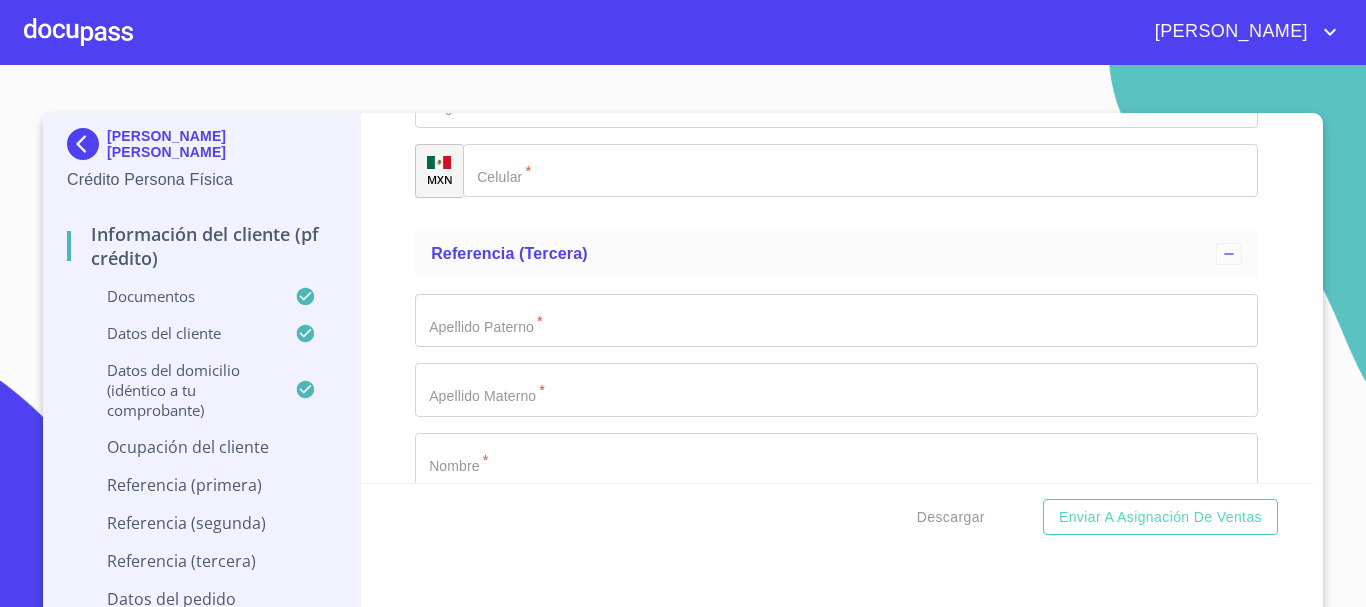 scroll, scrollTop: 9533, scrollLeft: 0, axis: vertical 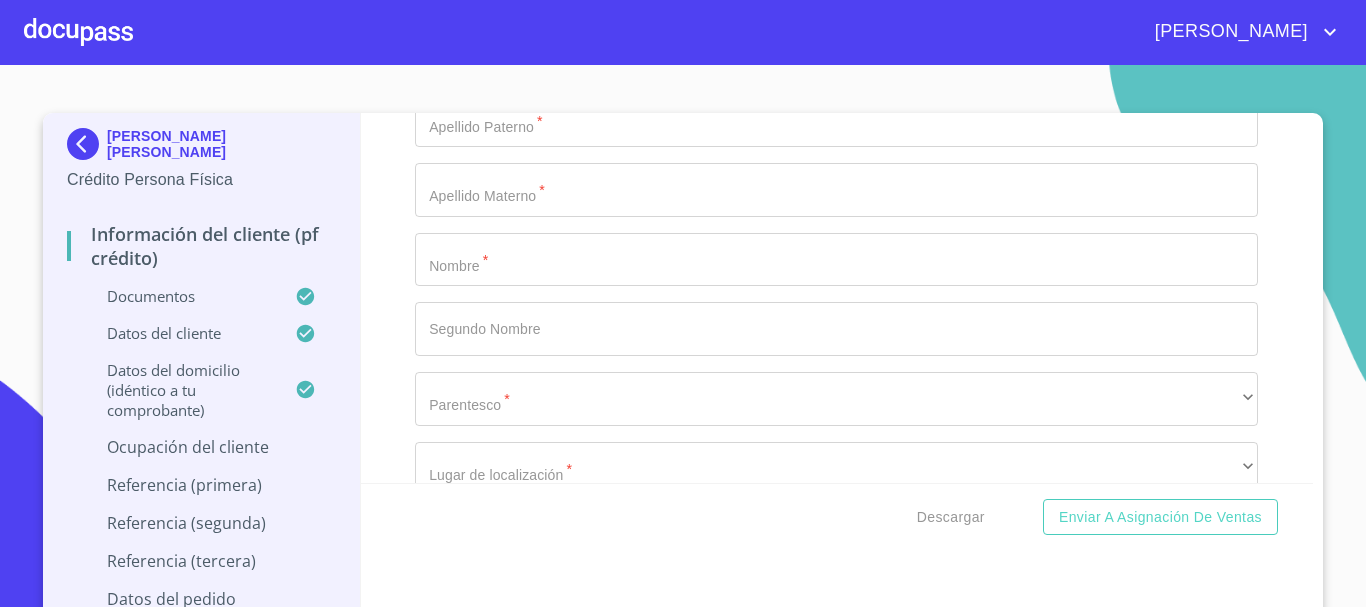 type on "PROPIETARIA" 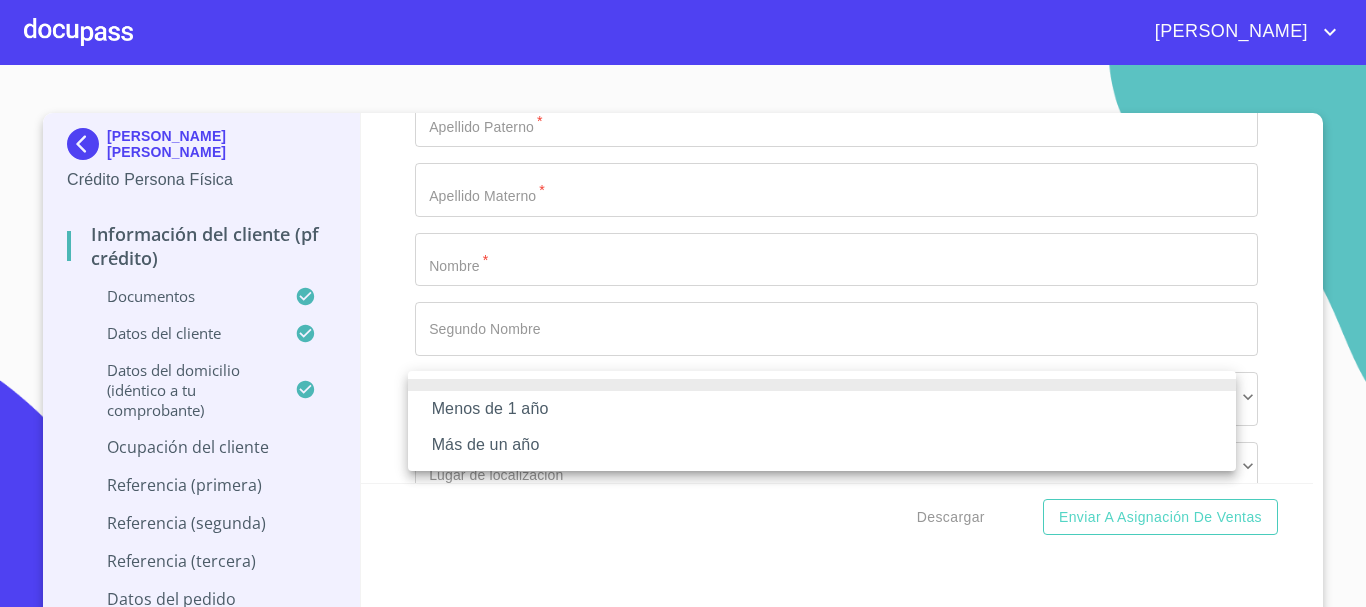 click on "Más de un año" at bounding box center (822, 445) 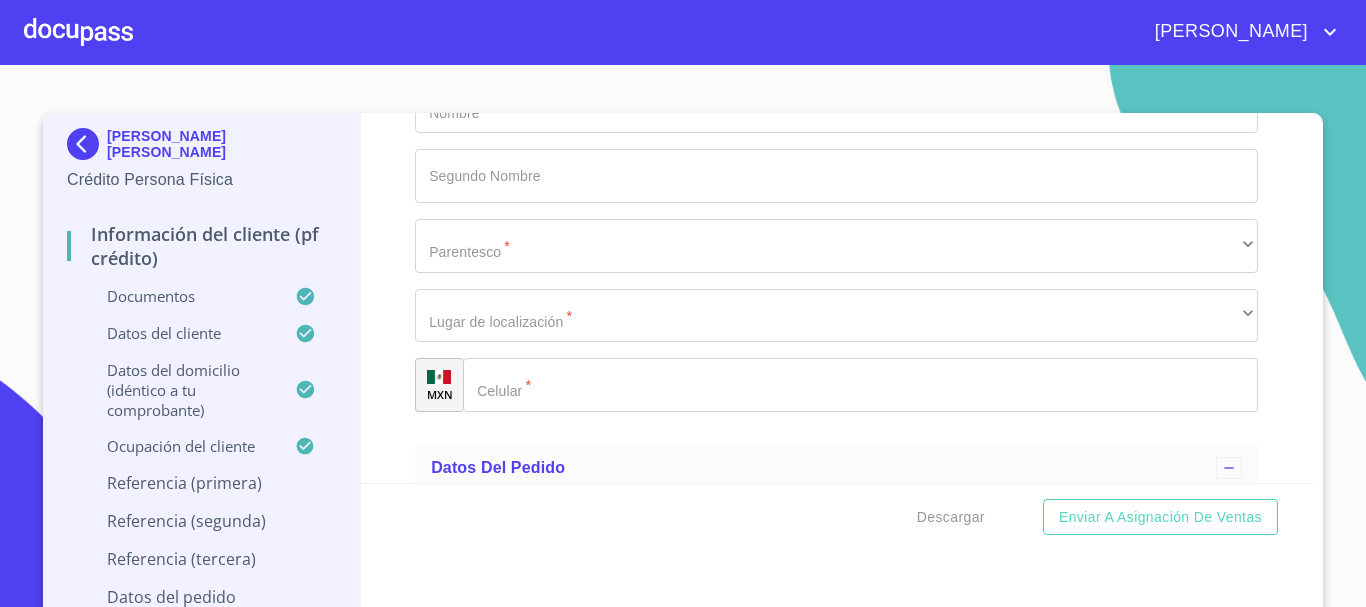 scroll, scrollTop: 9833, scrollLeft: 0, axis: vertical 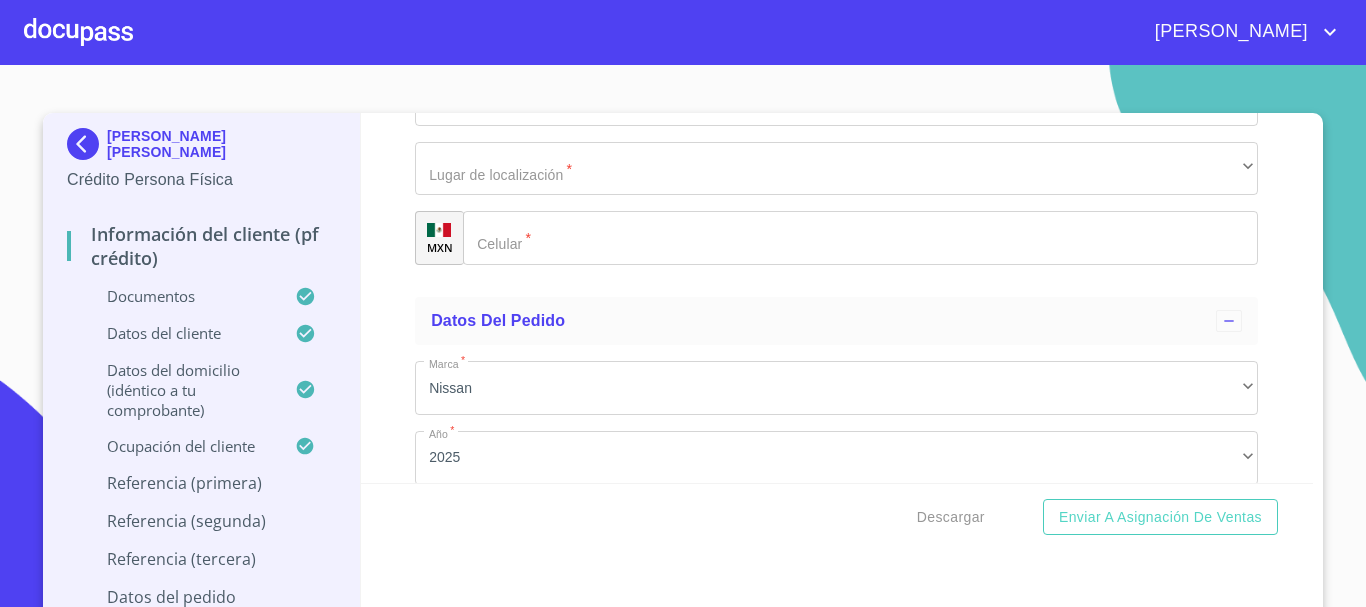 click on "Documento de identificación   *" at bounding box center [813, -4908] 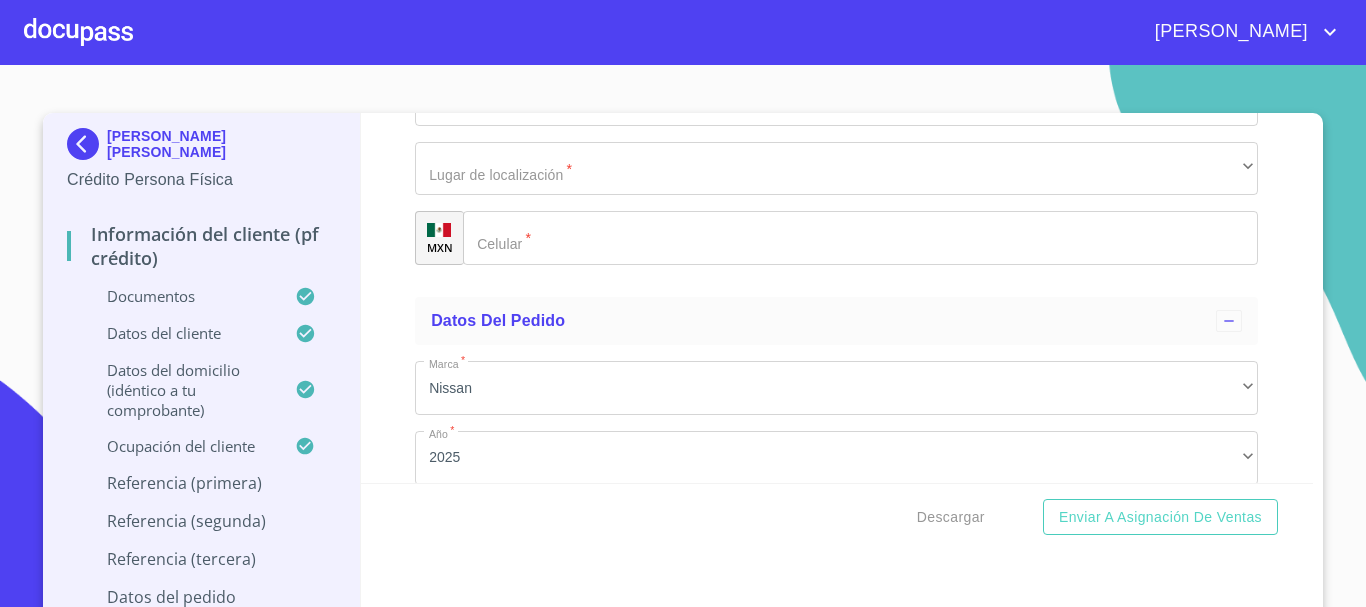 type on "[PERSON_NAME]" 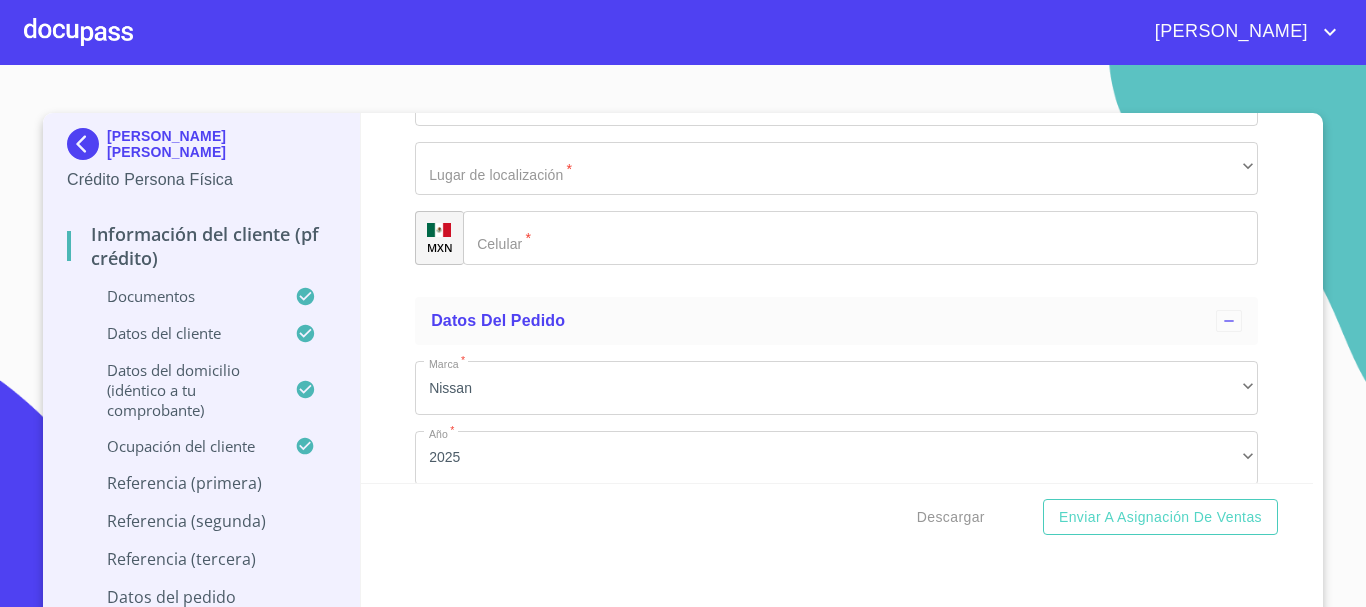 click on "[PERSON_NAME]" at bounding box center [813, -4908] 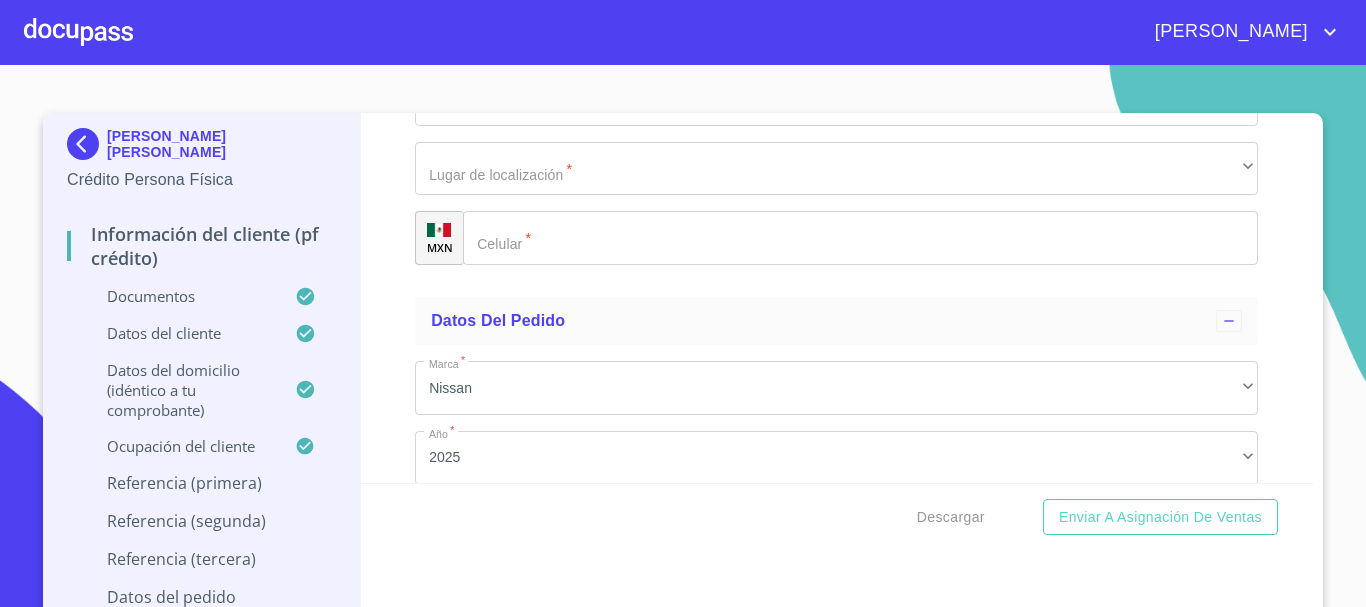 scroll, scrollTop: 10058, scrollLeft: 0, axis: vertical 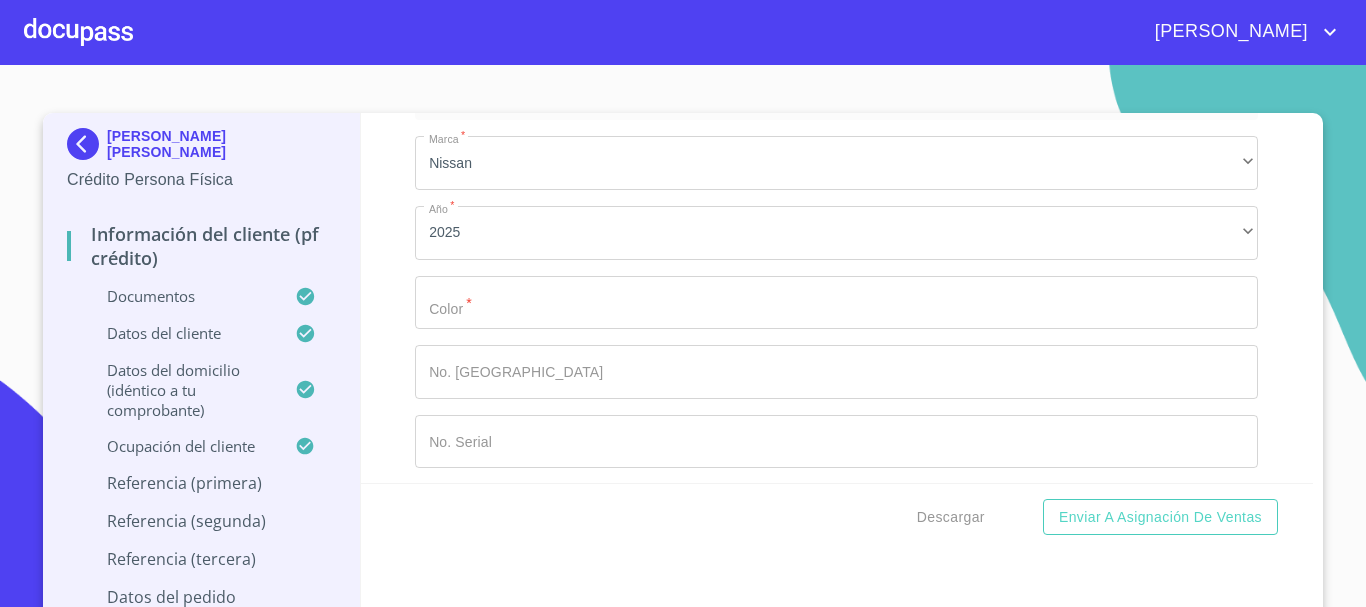 click on "​" at bounding box center [836, -1261] 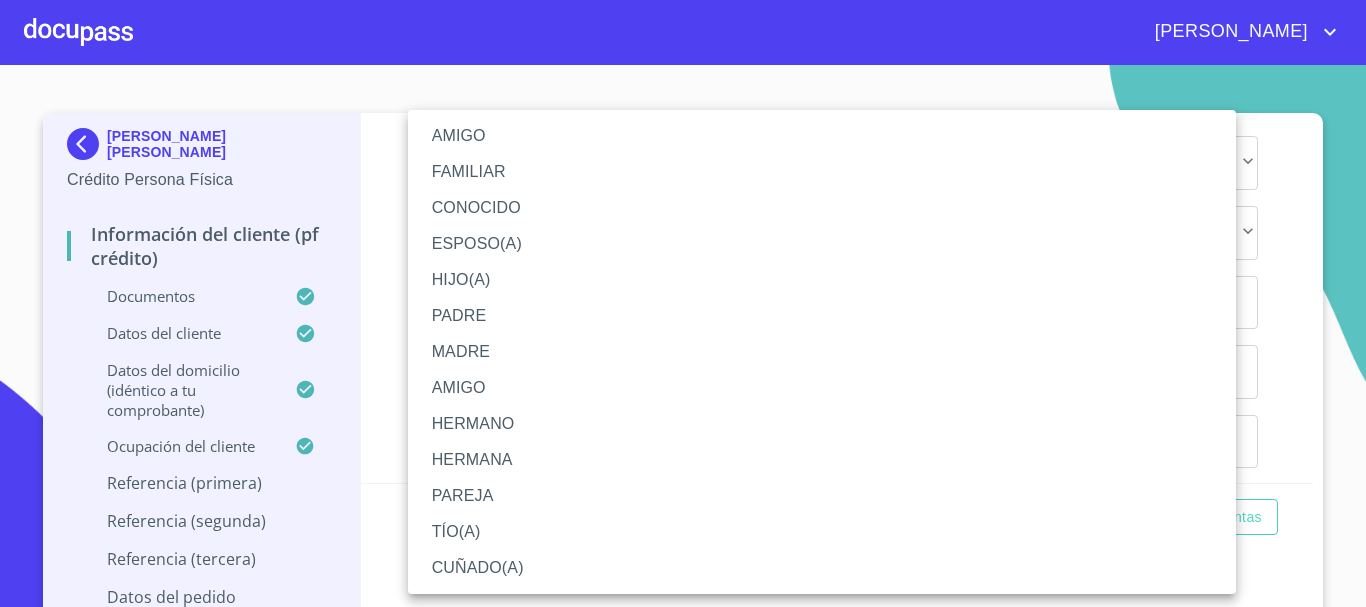 click on "FAMILIAR" at bounding box center [822, 172] 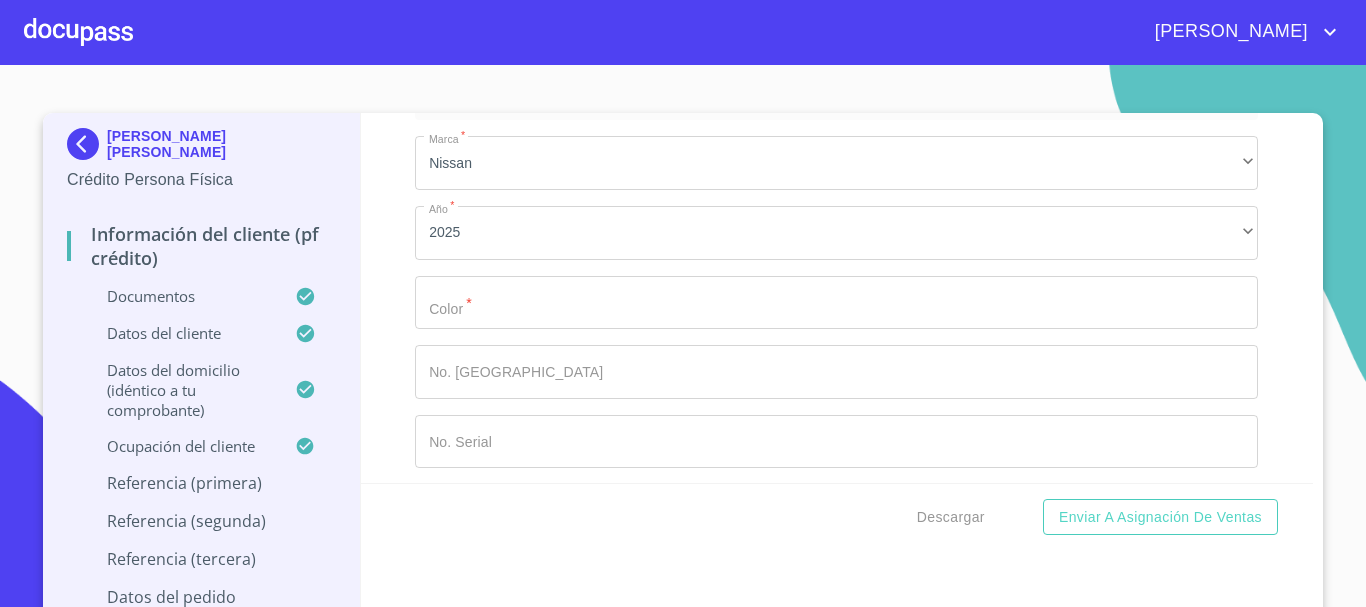 click on "​" at bounding box center [836, -1192] 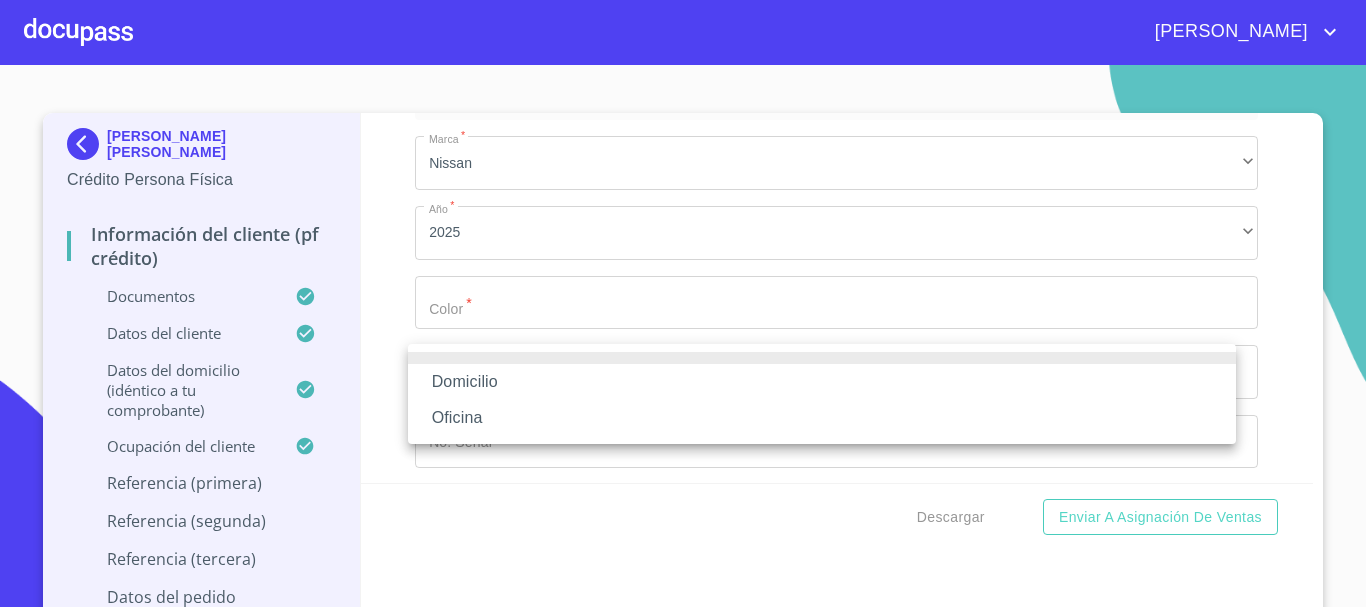 click on "Domicilio" at bounding box center (822, 382) 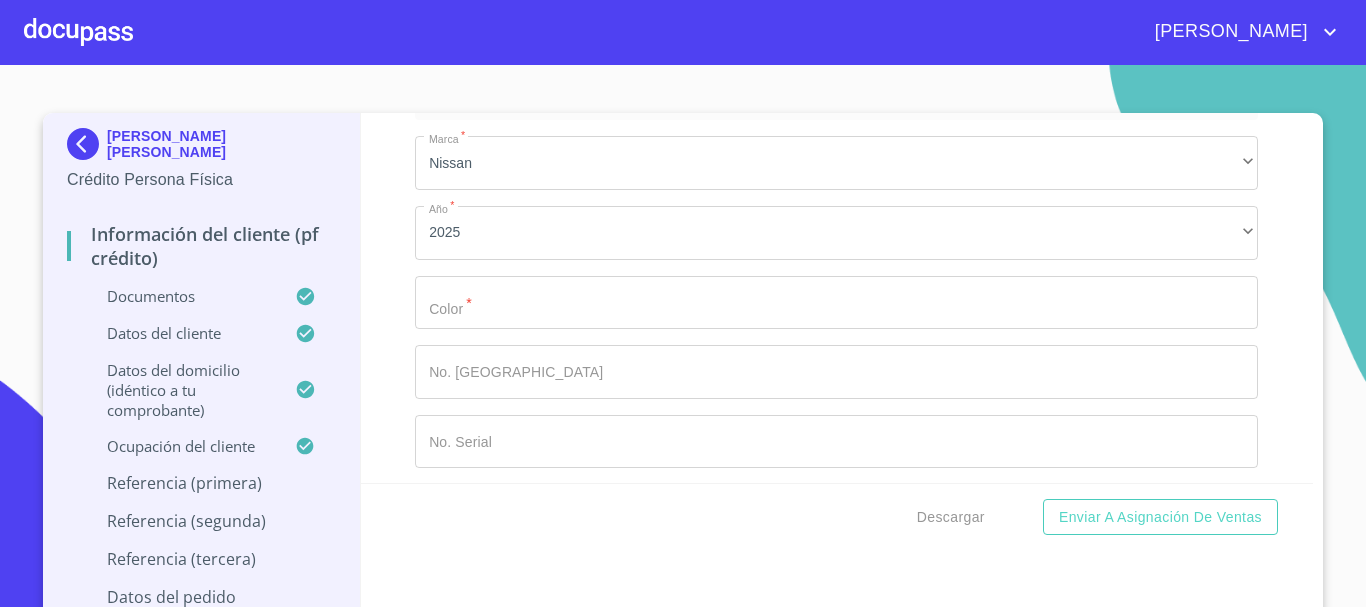 click on "Documento de identificación   *" at bounding box center [886, -1122] 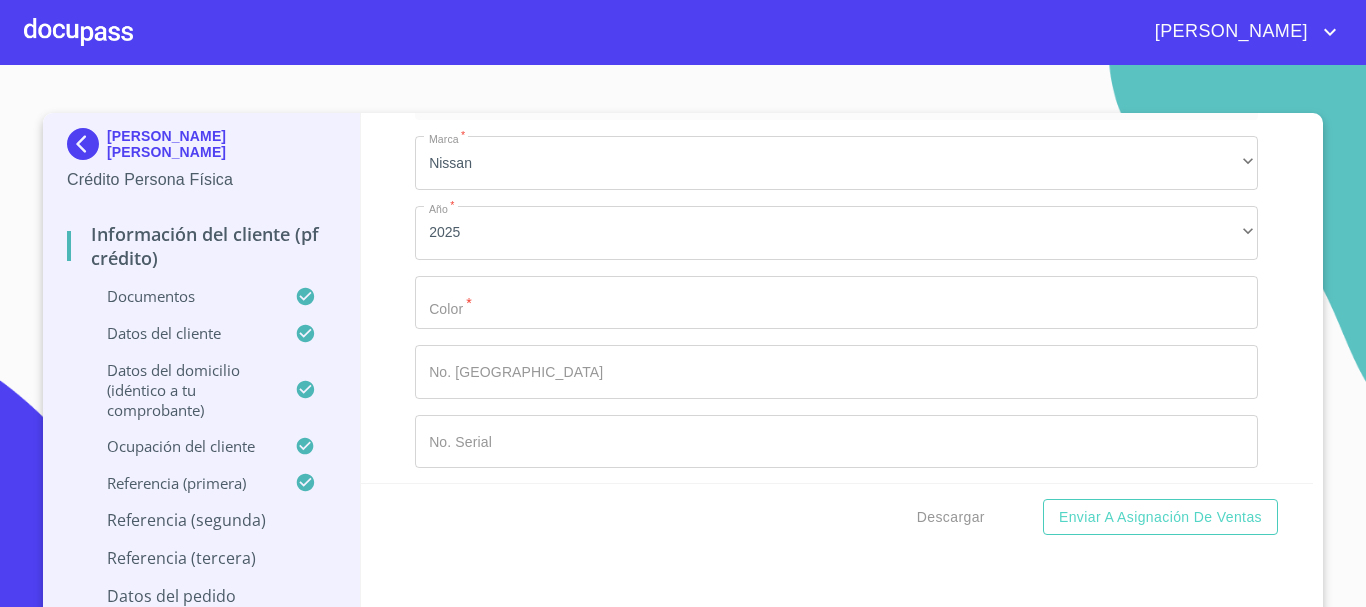 scroll, scrollTop: 10281, scrollLeft: 0, axis: vertical 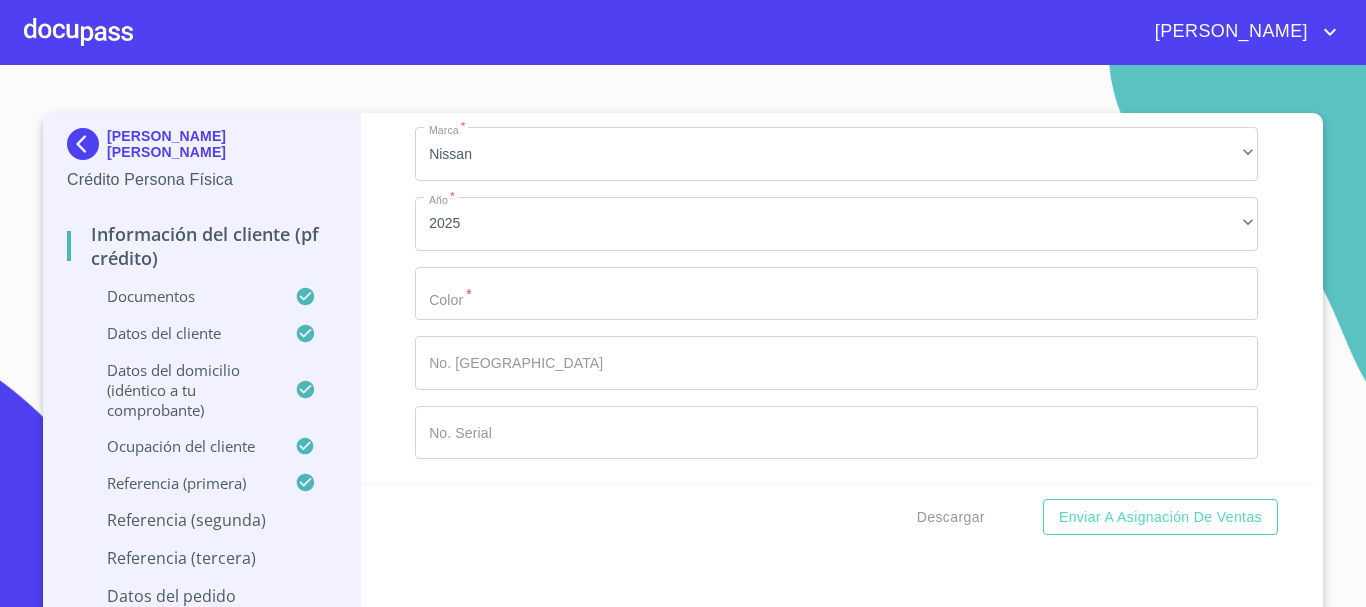 click on "Documento de identificación   *" at bounding box center [813, -5142] 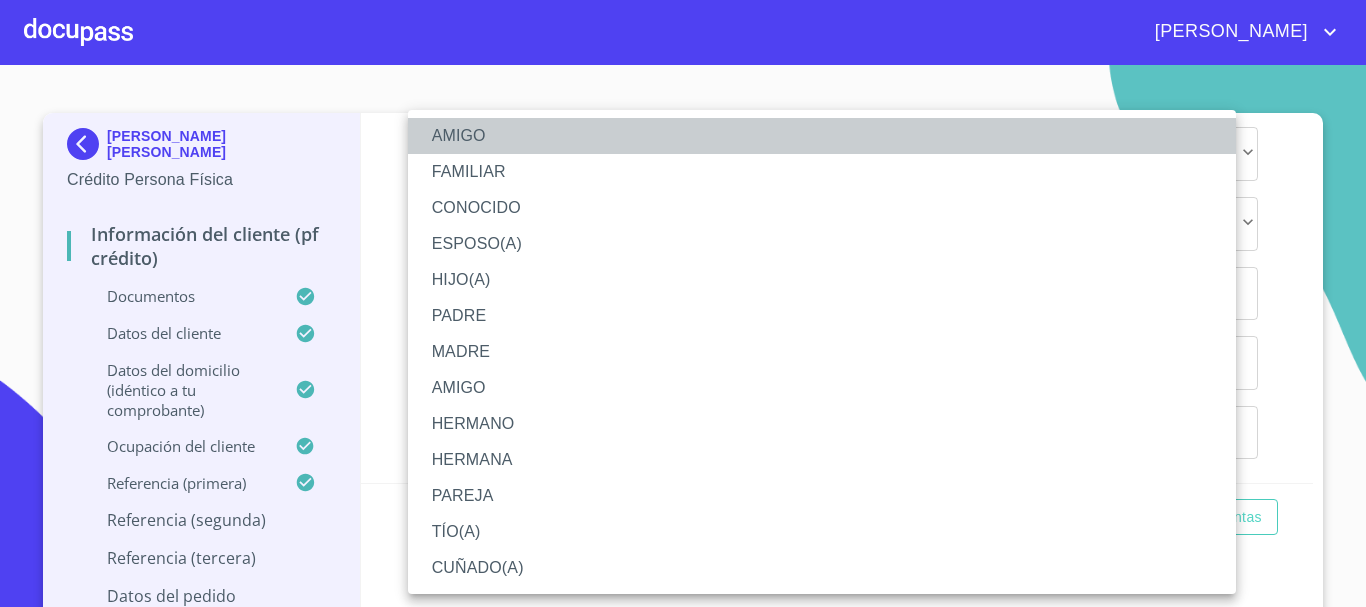 click on "AMIGO" at bounding box center [822, 136] 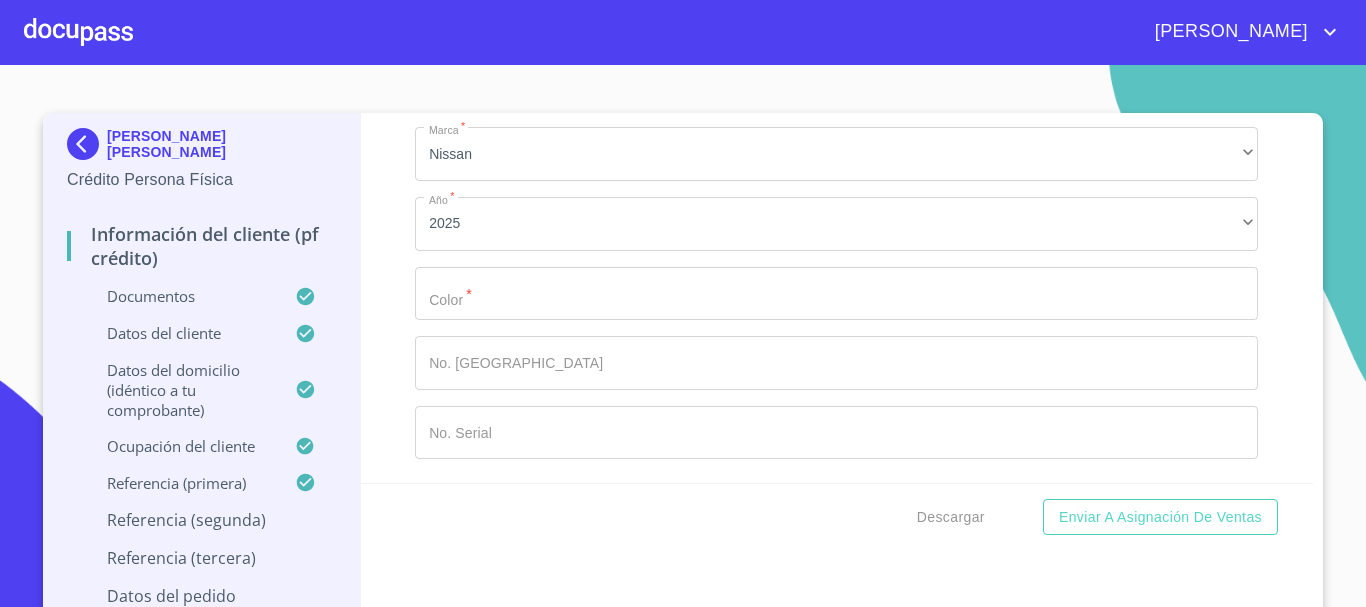 scroll, scrollTop: 10756, scrollLeft: 0, axis: vertical 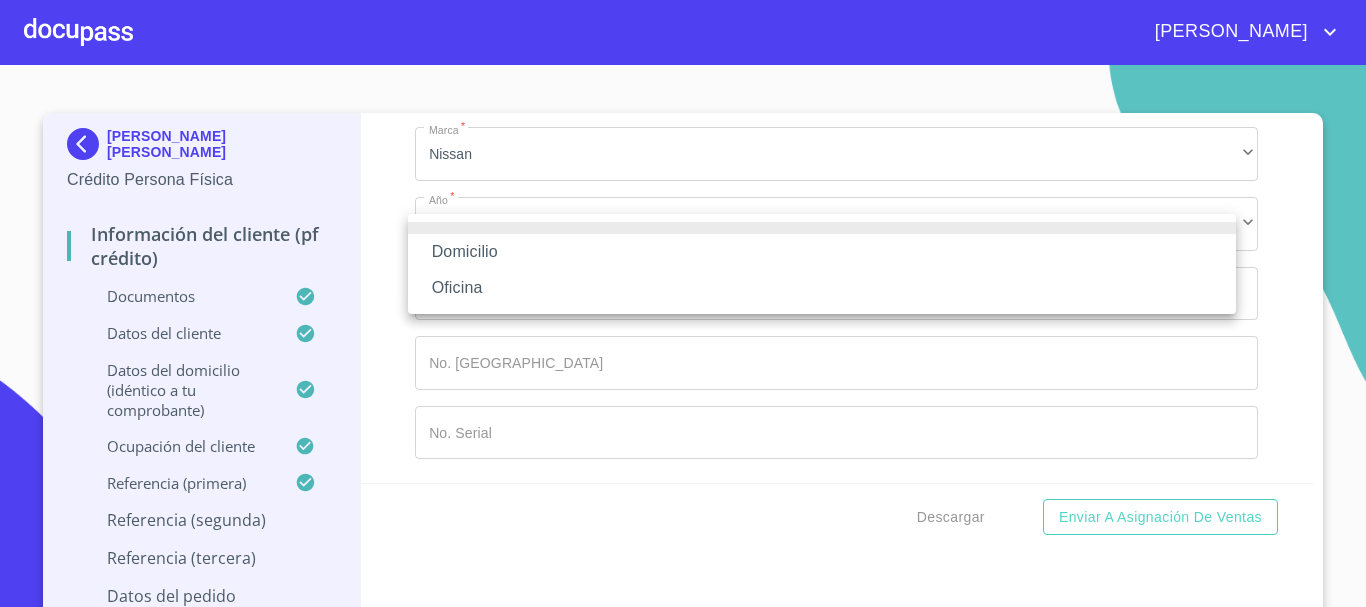 click on "Domicilio" at bounding box center (822, 252) 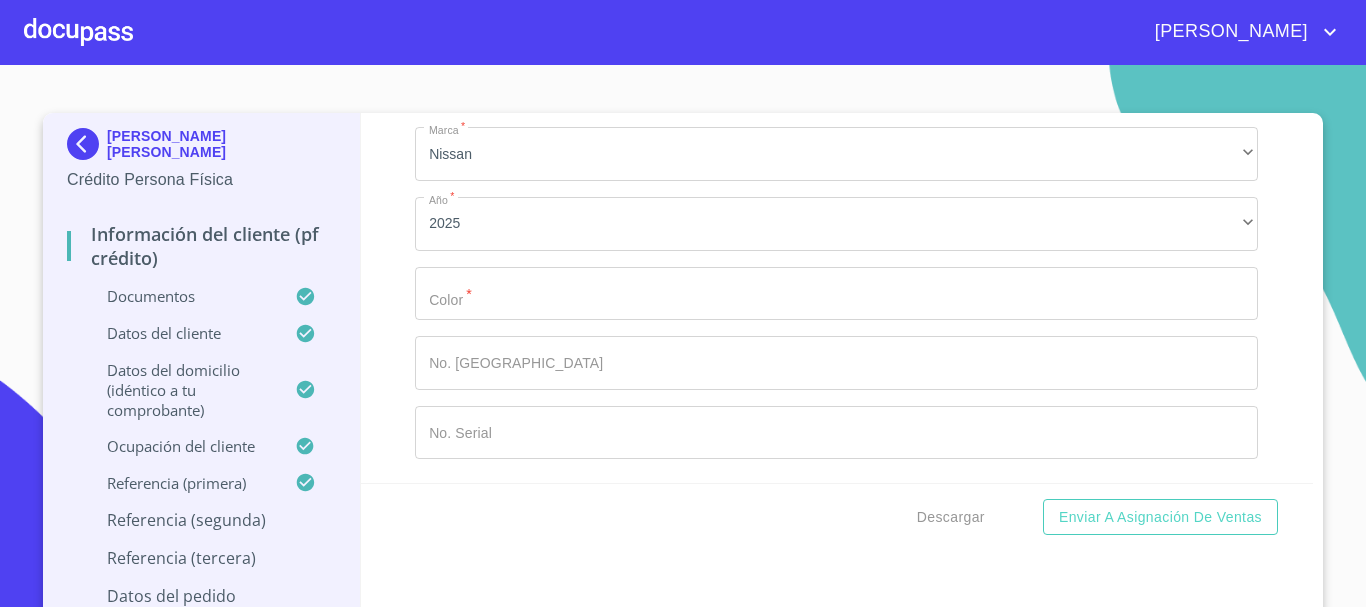click on "Documento de identificación   *" at bounding box center (886, -563) 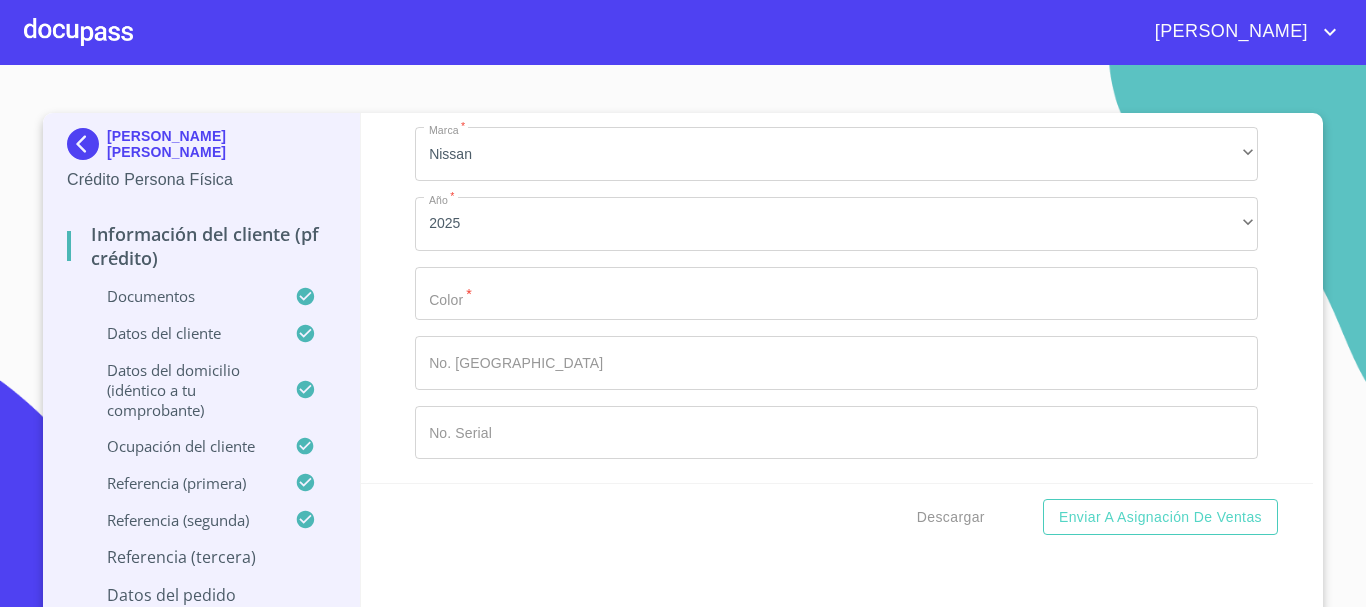 scroll, scrollTop: 10856, scrollLeft: 0, axis: vertical 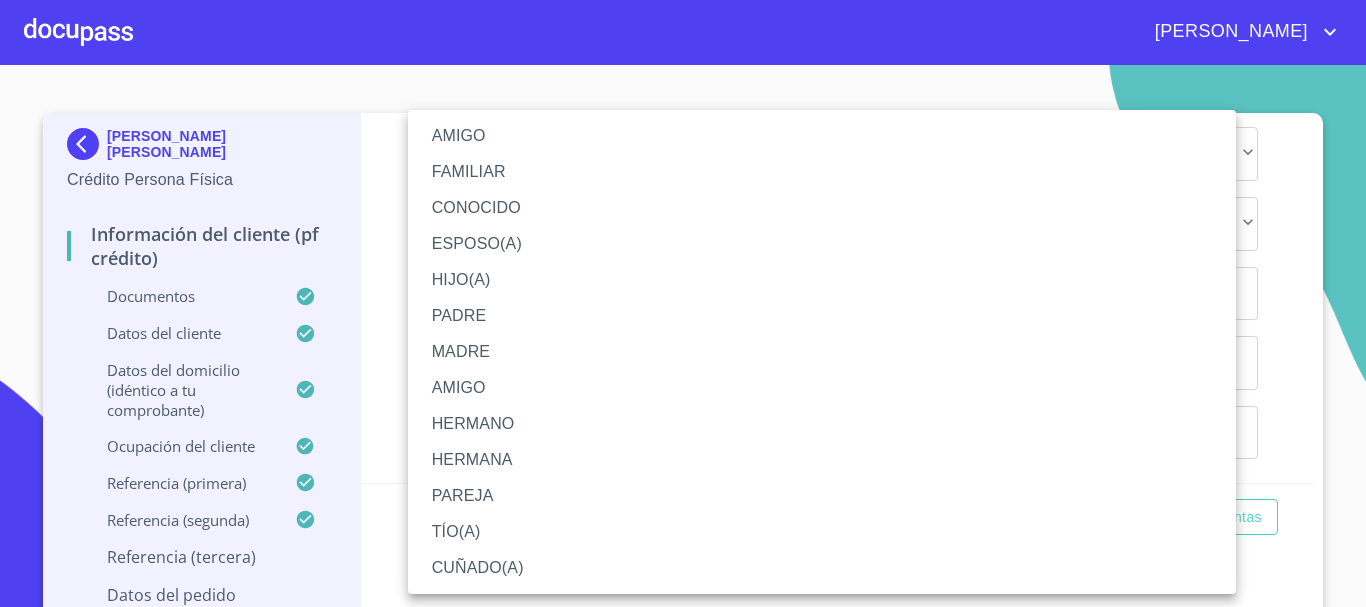 click on "AMIGO" at bounding box center (822, 136) 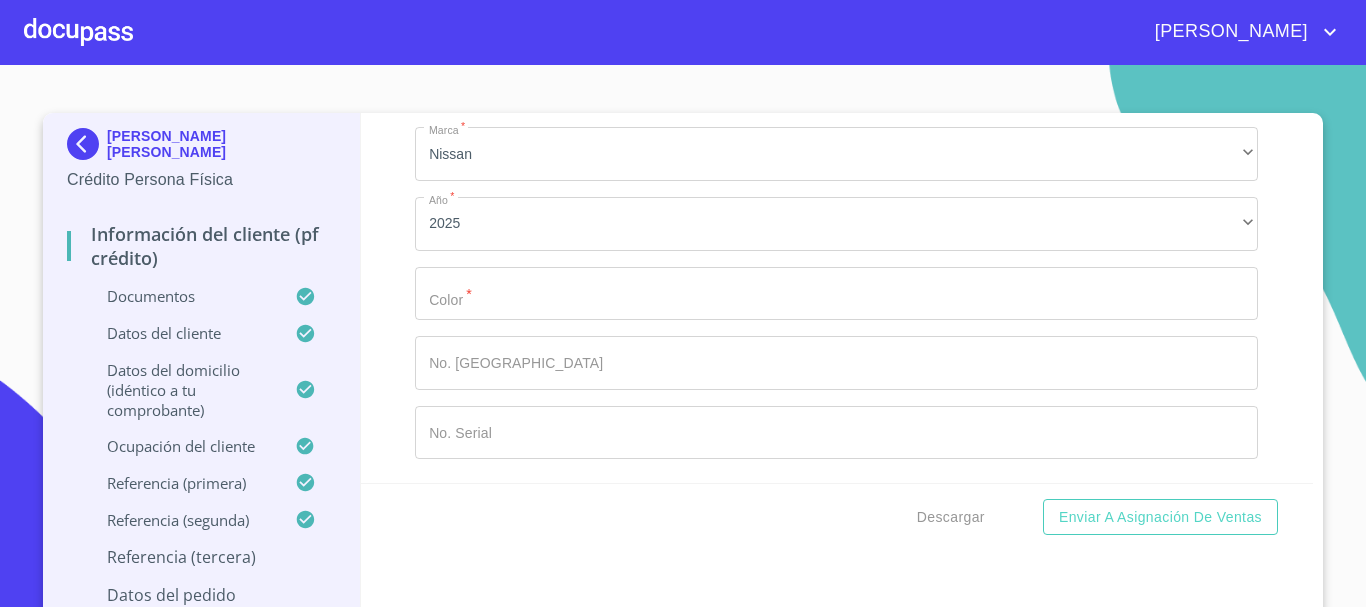 scroll, scrollTop: 11224, scrollLeft: 0, axis: vertical 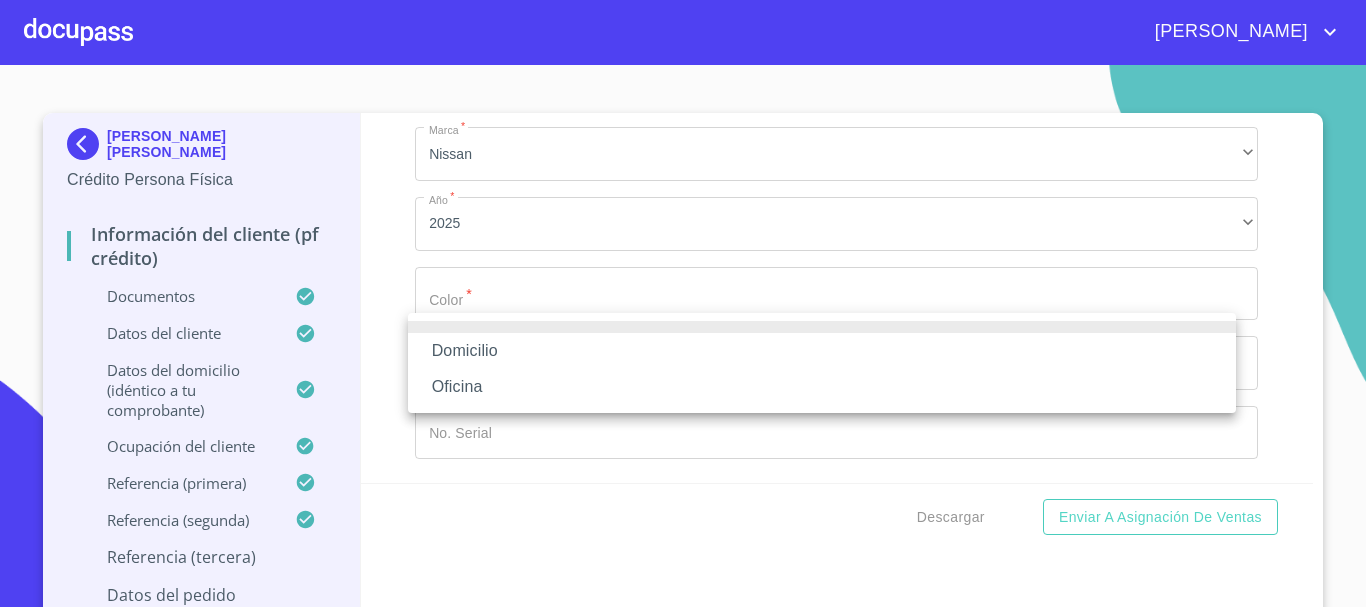 click on "Domicilio" at bounding box center (822, 351) 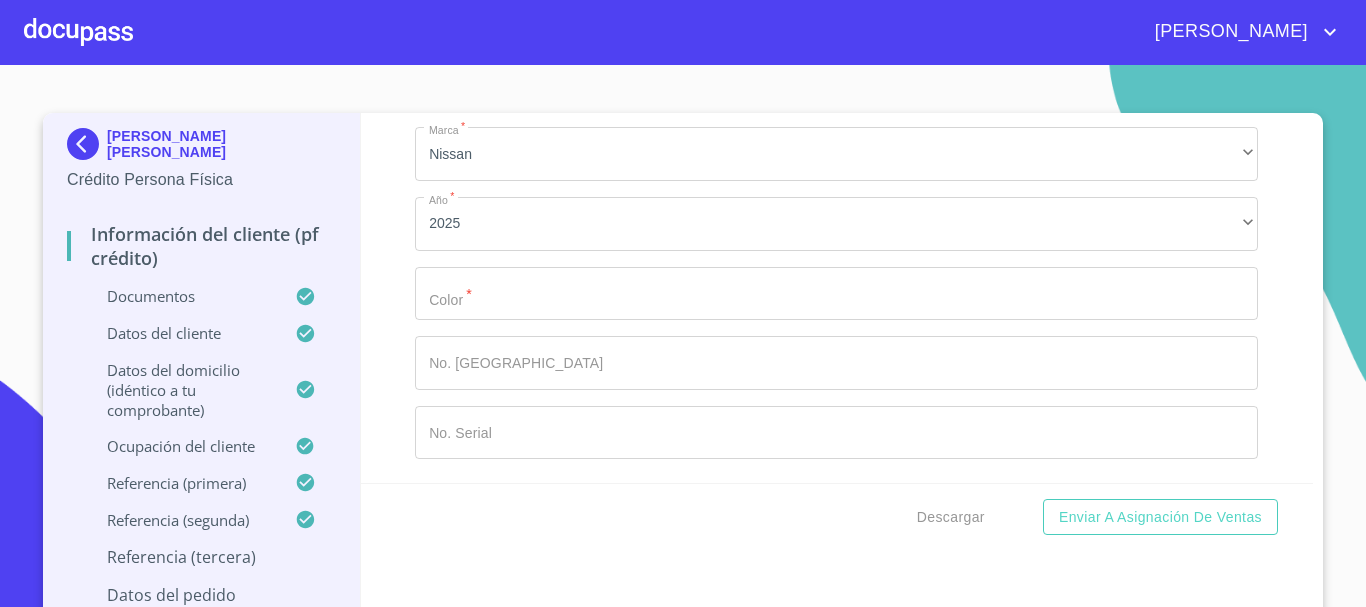 click on "Documento de identificación   *" 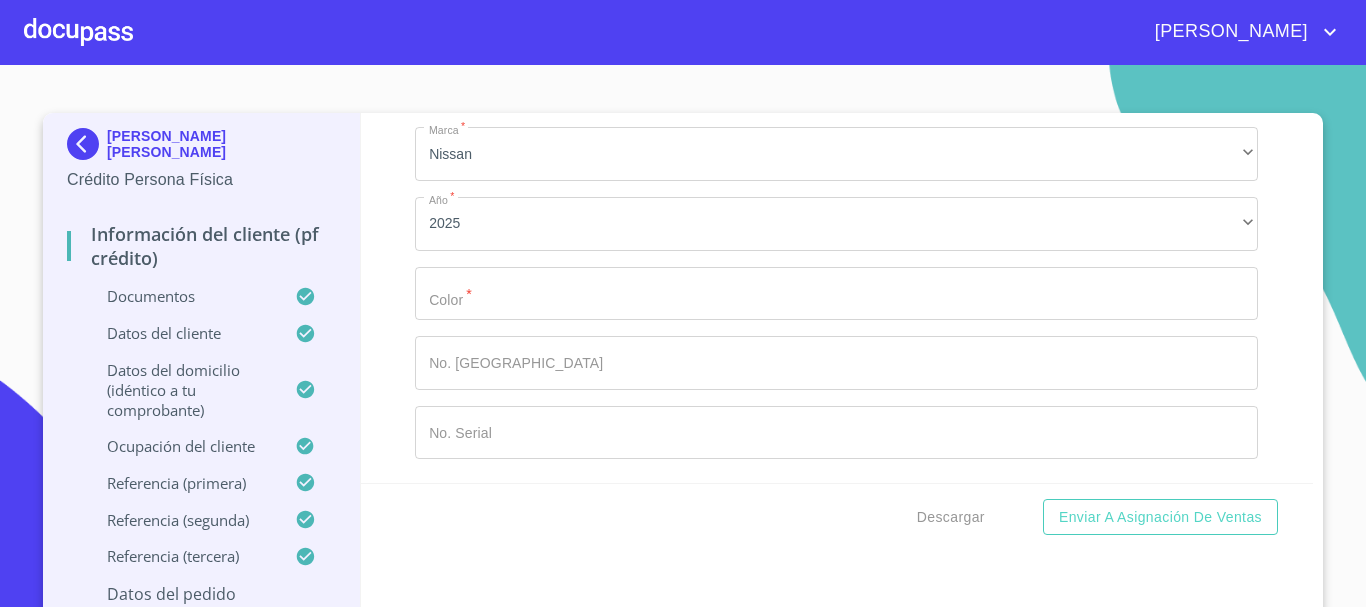 scroll, scrollTop: 11627, scrollLeft: 0, axis: vertical 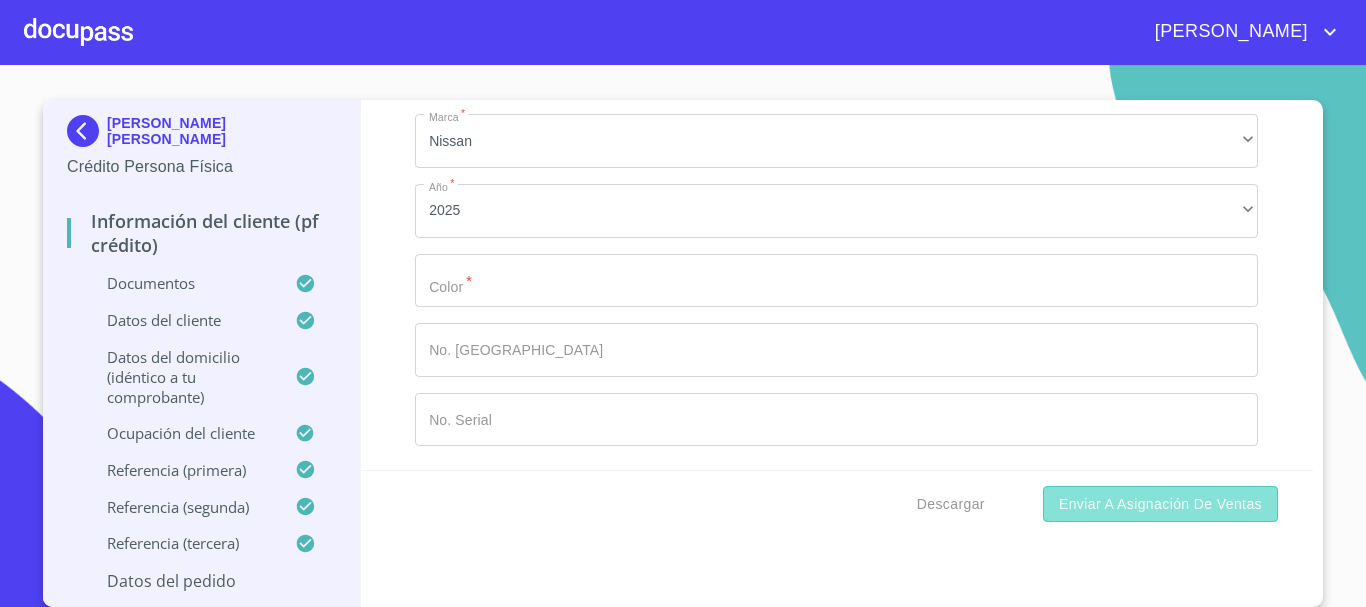 click on "Enviar a Asignación de Ventas" at bounding box center (1160, 504) 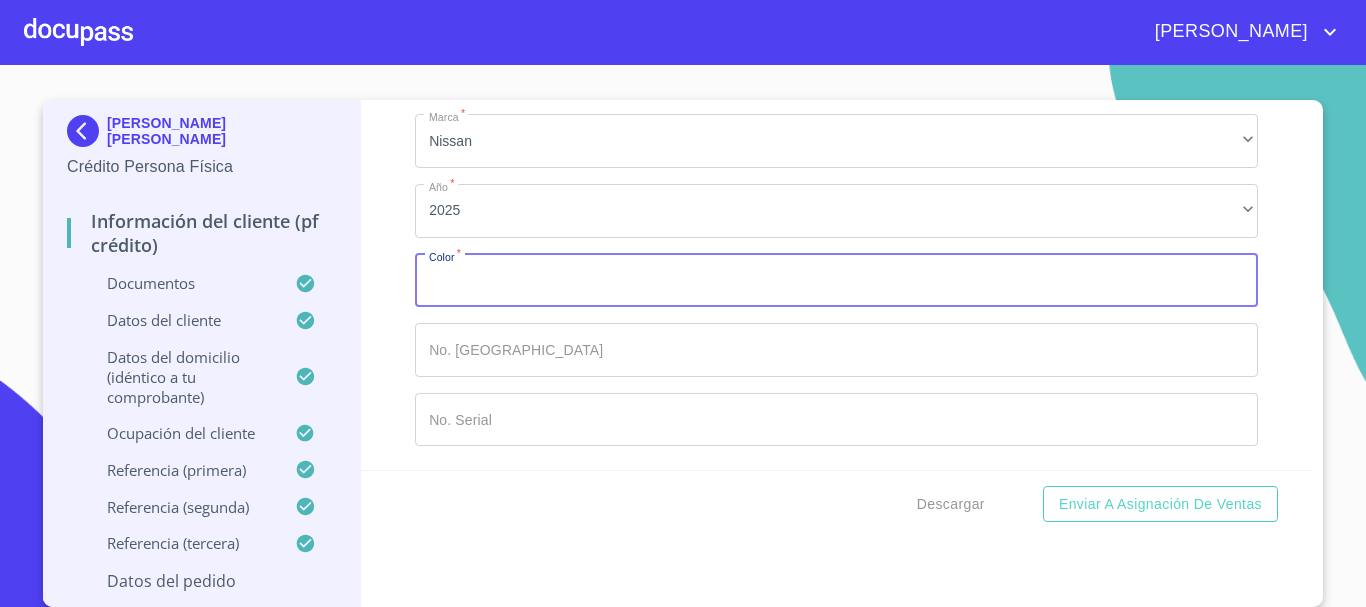 click on "Documento de identificación   *" at bounding box center [836, 281] 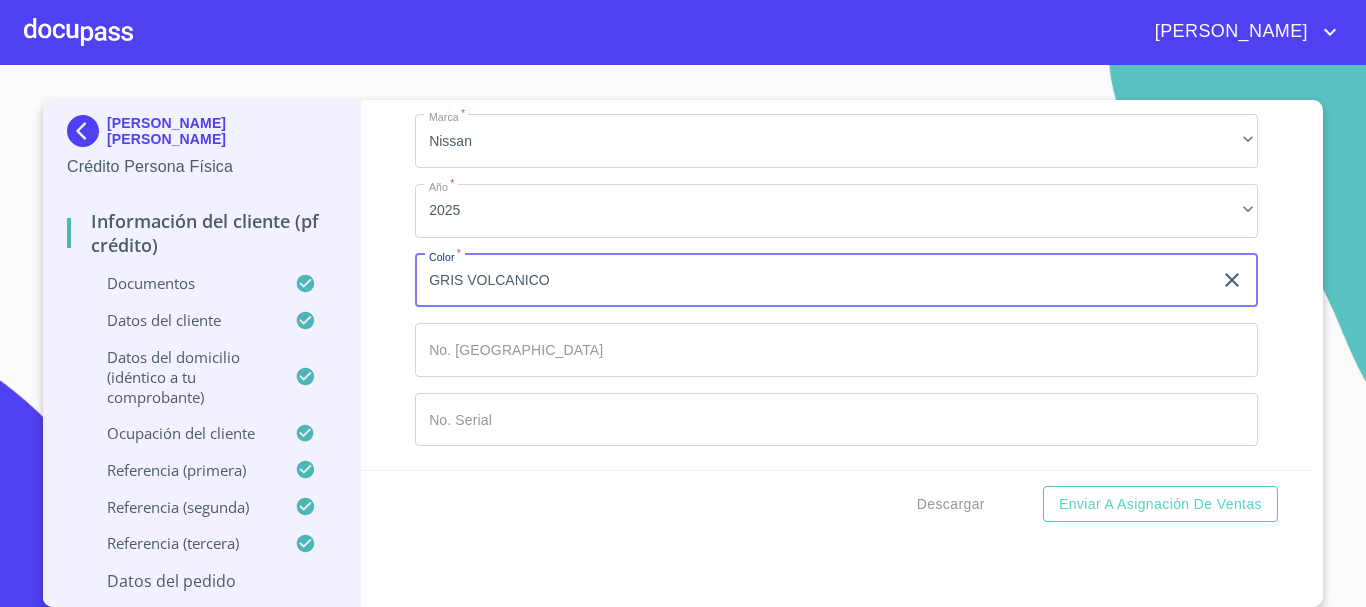 type on "GRIS VOLCANICO" 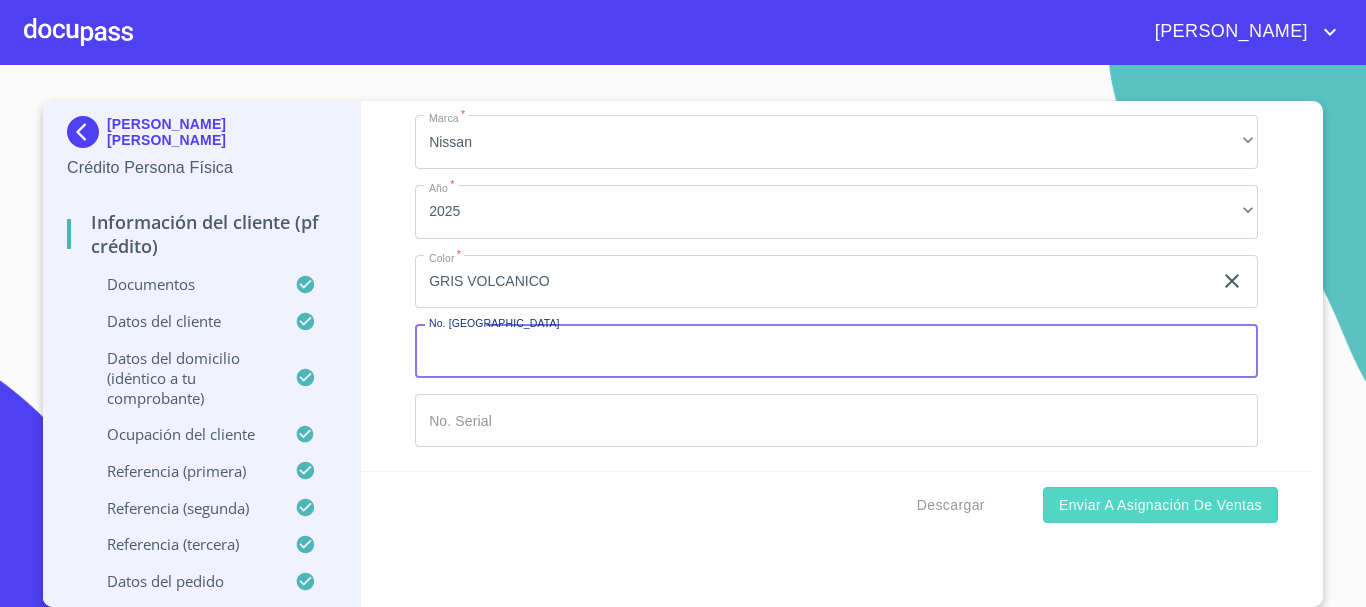 scroll, scrollTop: 12, scrollLeft: 0, axis: vertical 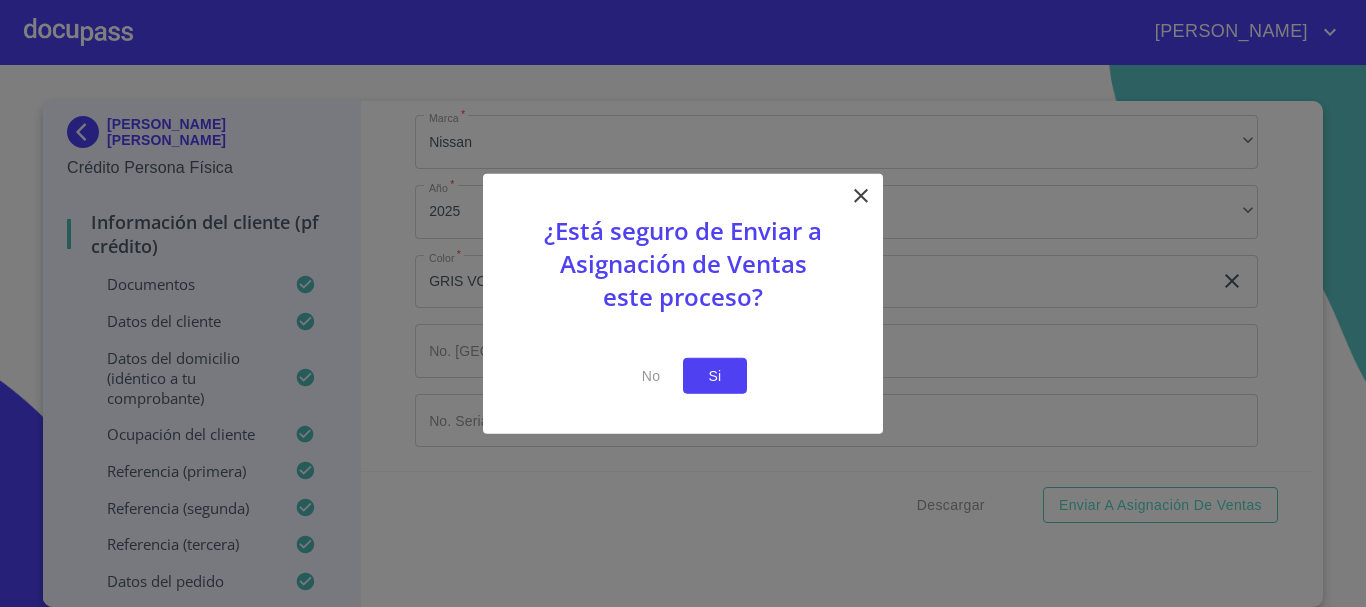 click on "Si" at bounding box center [715, 375] 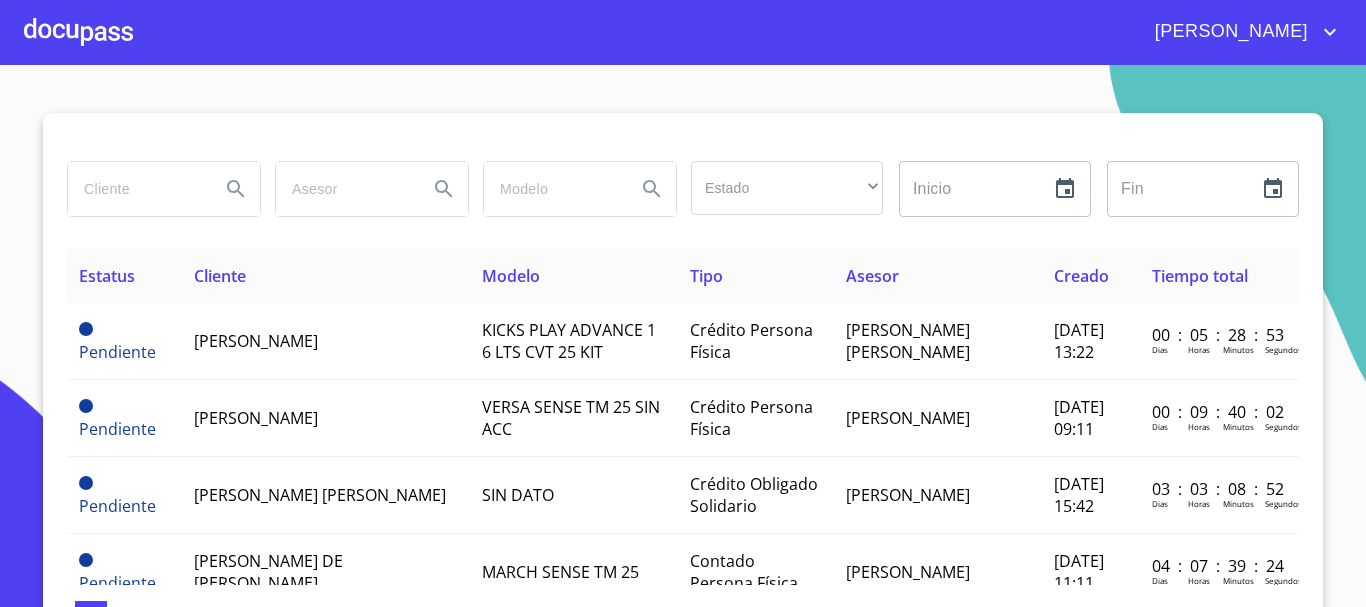 click at bounding box center (78, 32) 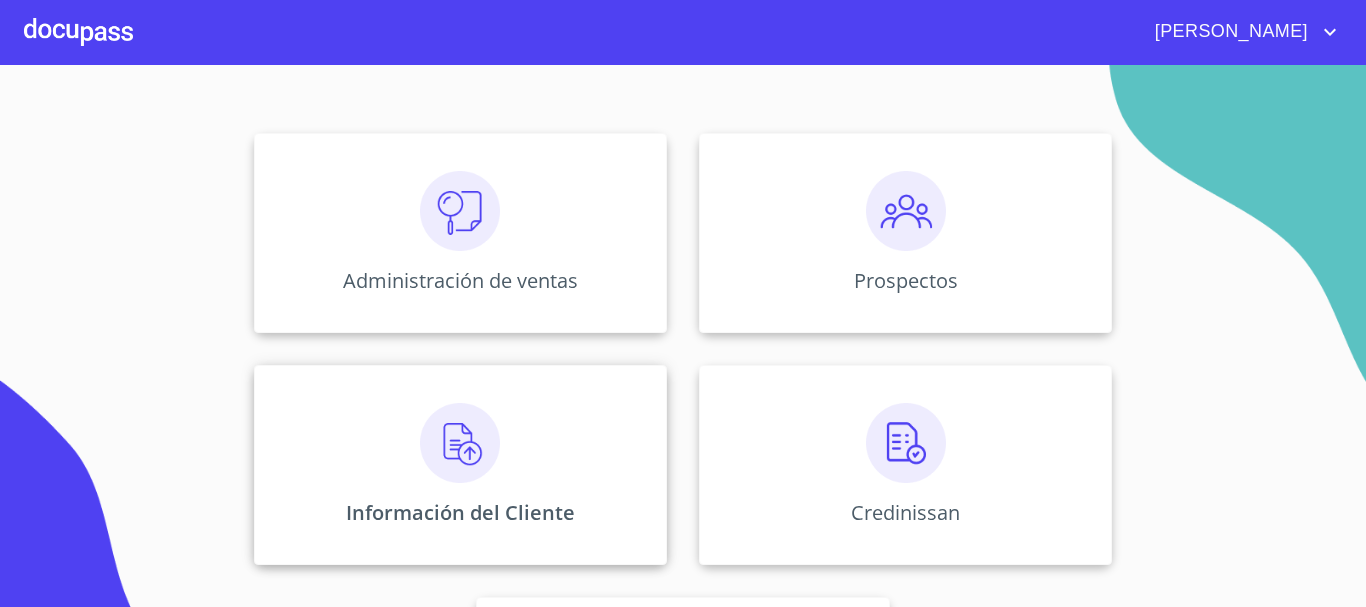 scroll, scrollTop: 200, scrollLeft: 0, axis: vertical 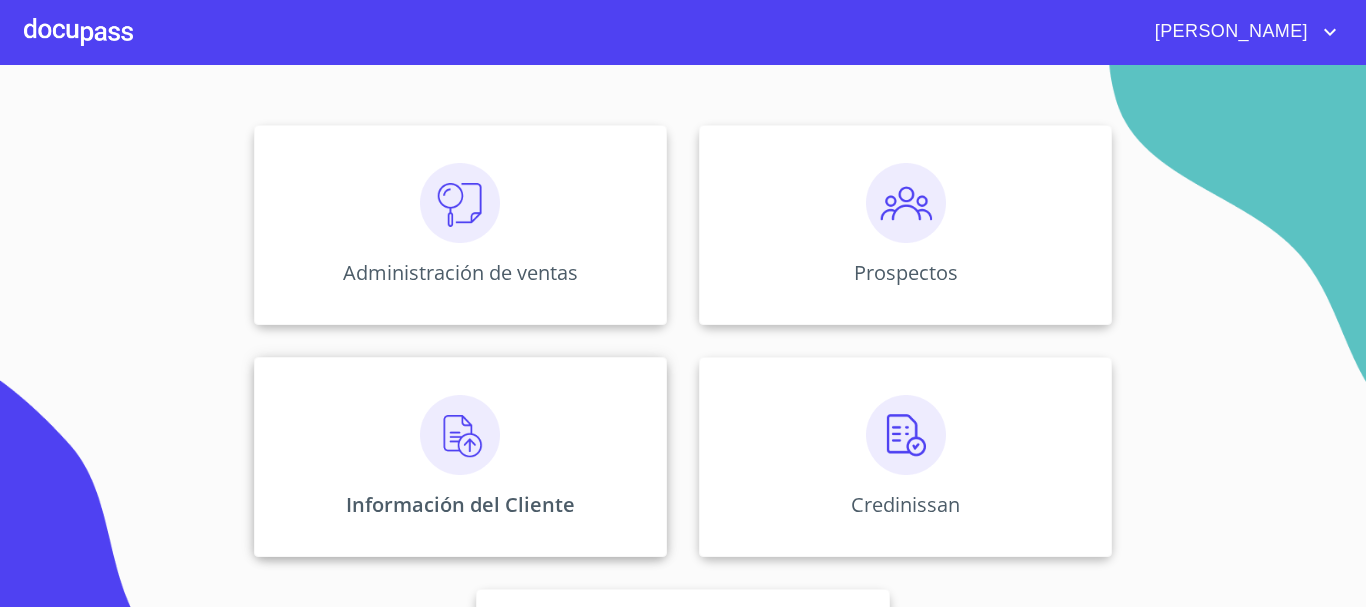 click at bounding box center (460, 435) 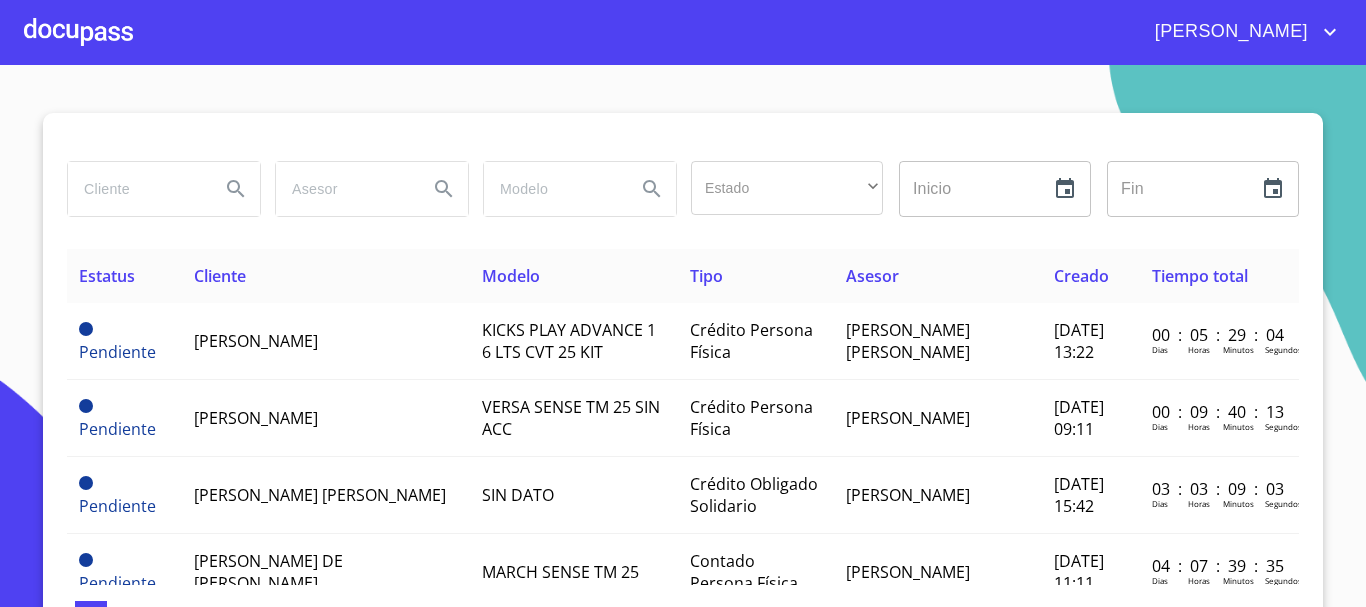 click at bounding box center [78, 32] 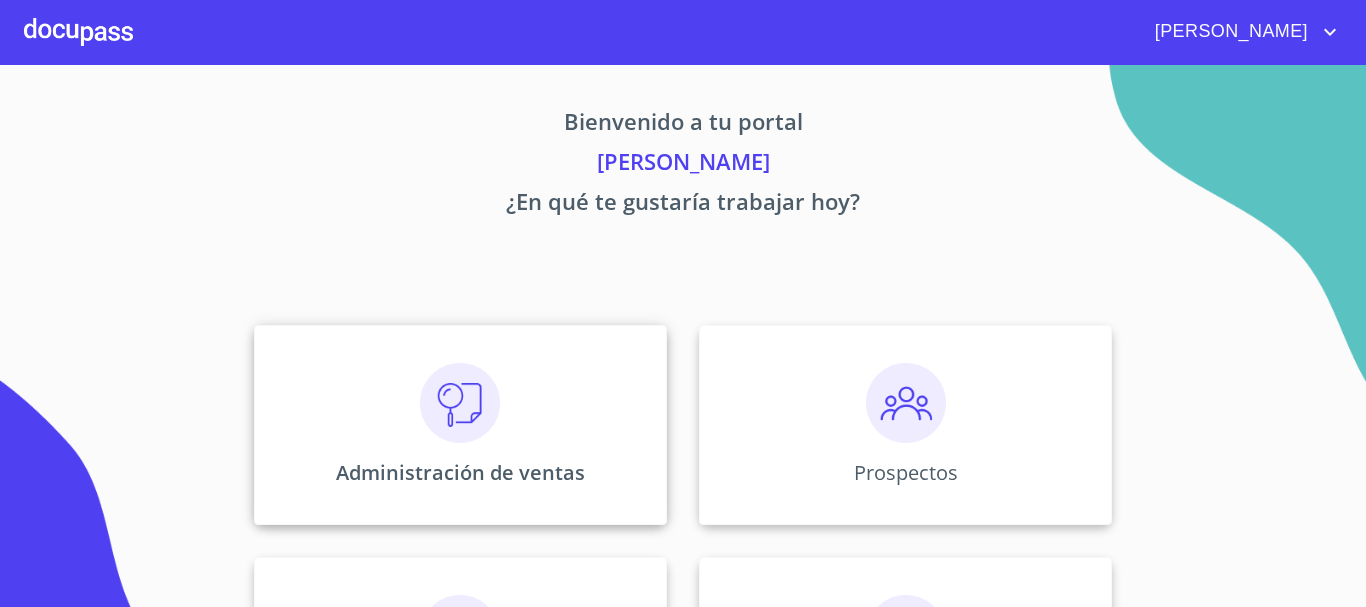 scroll, scrollTop: 300, scrollLeft: 0, axis: vertical 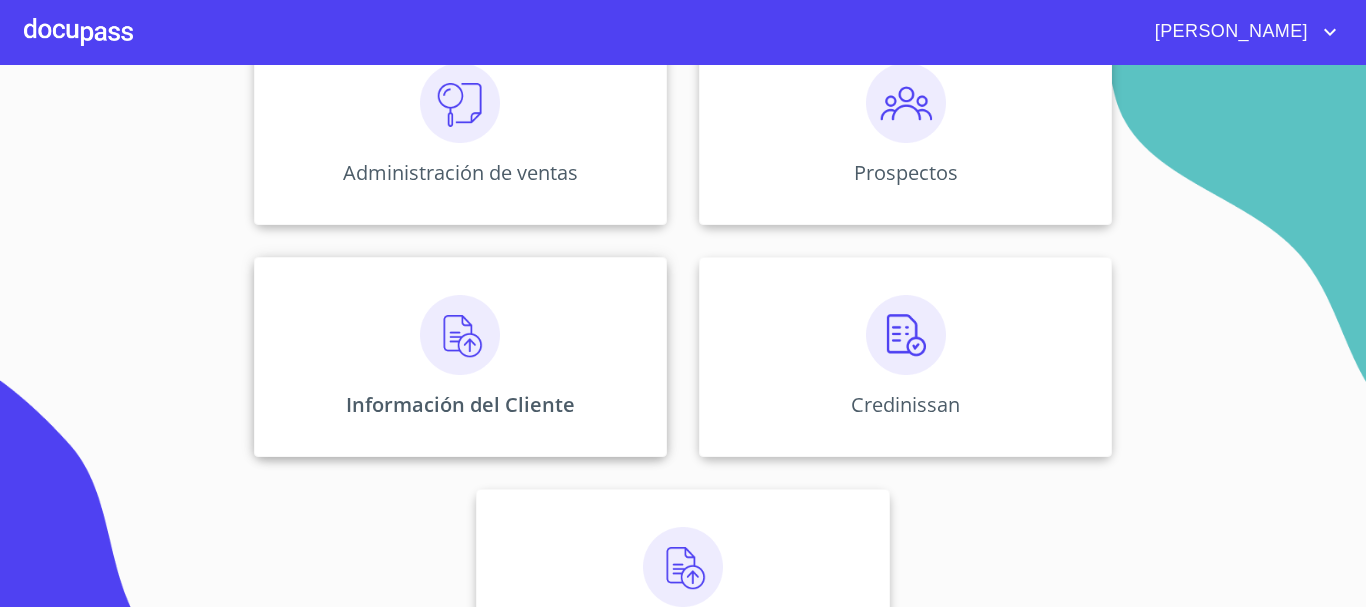 click on "Información del Cliente" at bounding box center [460, 357] 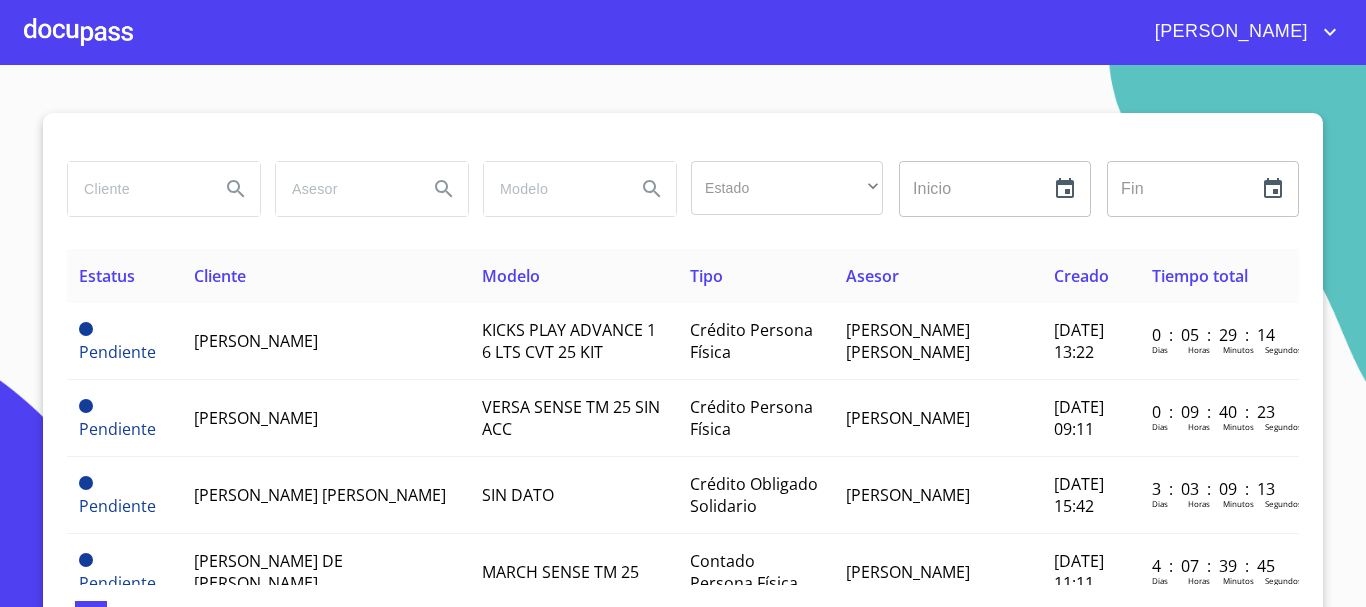 click at bounding box center (136, 189) 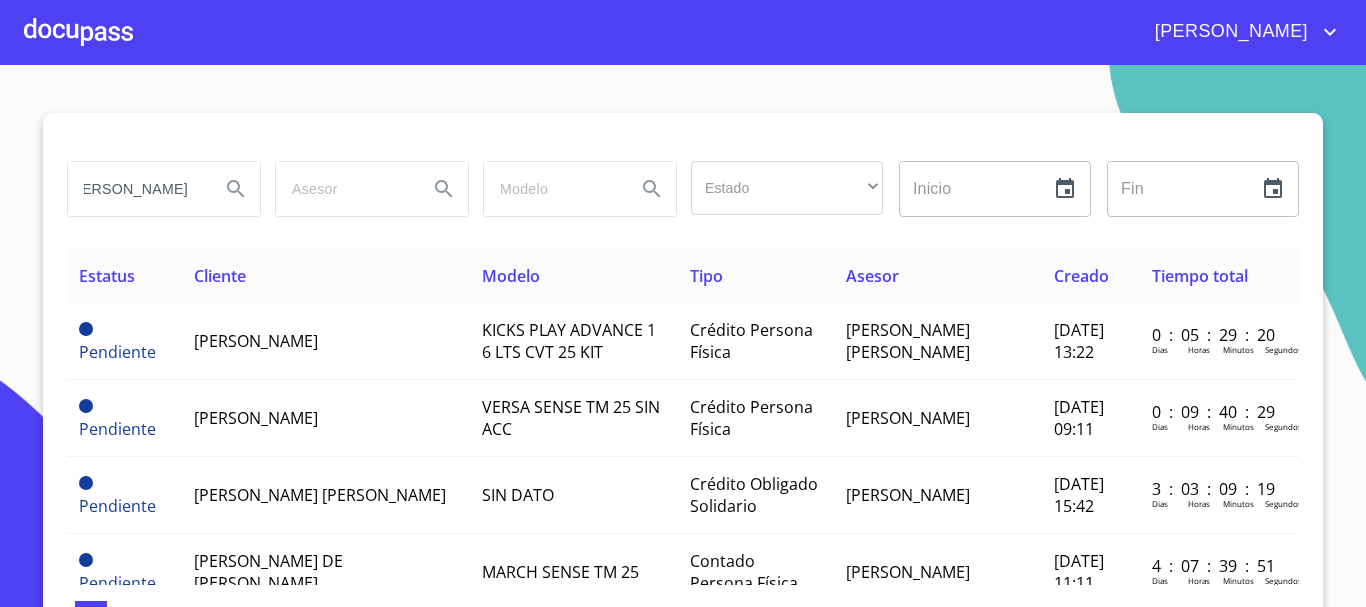 scroll, scrollTop: 0, scrollLeft: 50, axis: horizontal 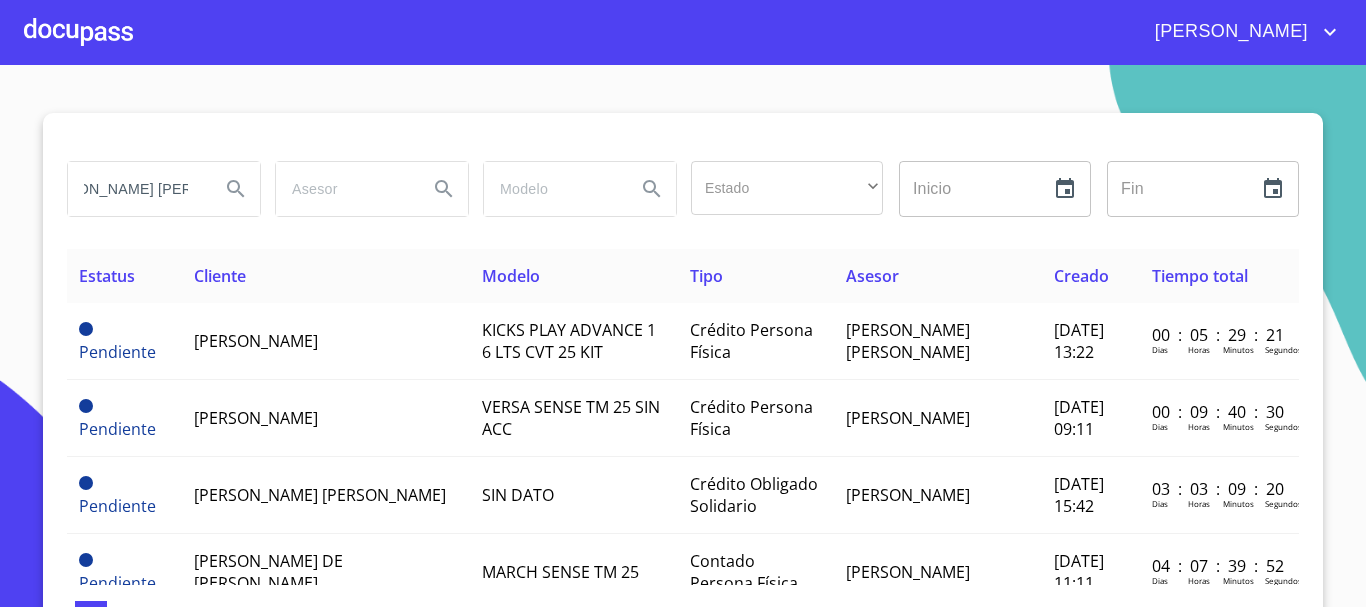 type on "[PERSON_NAME] [PERSON_NAME]" 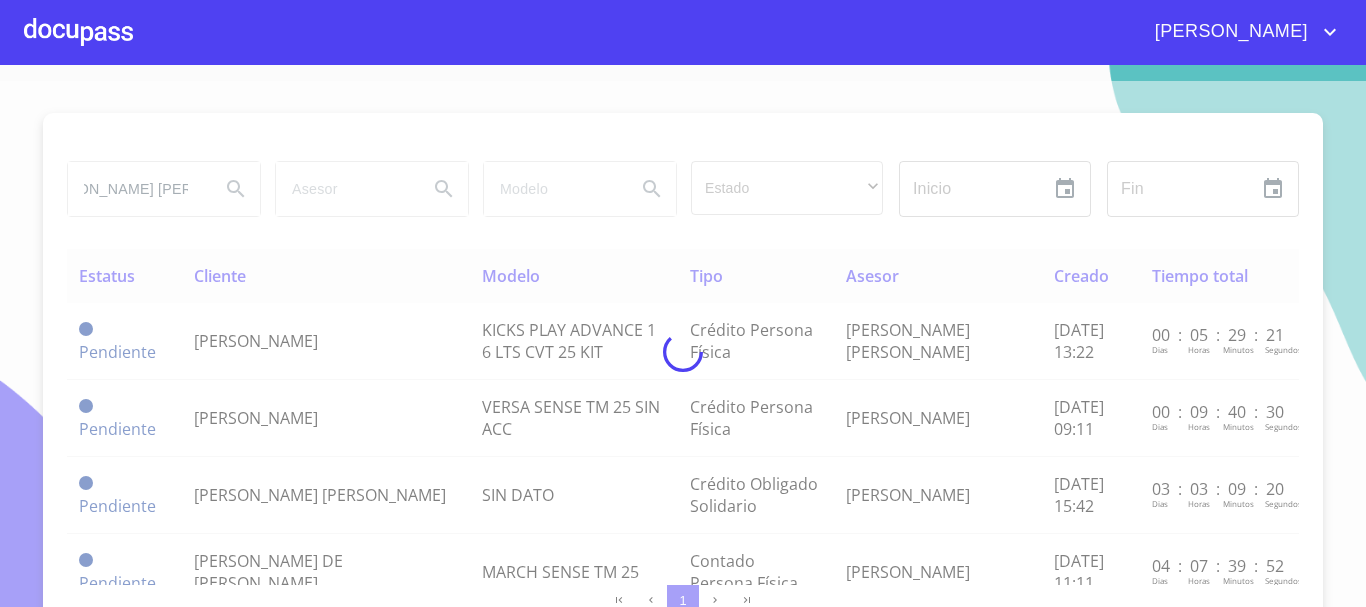 scroll, scrollTop: 0, scrollLeft: 0, axis: both 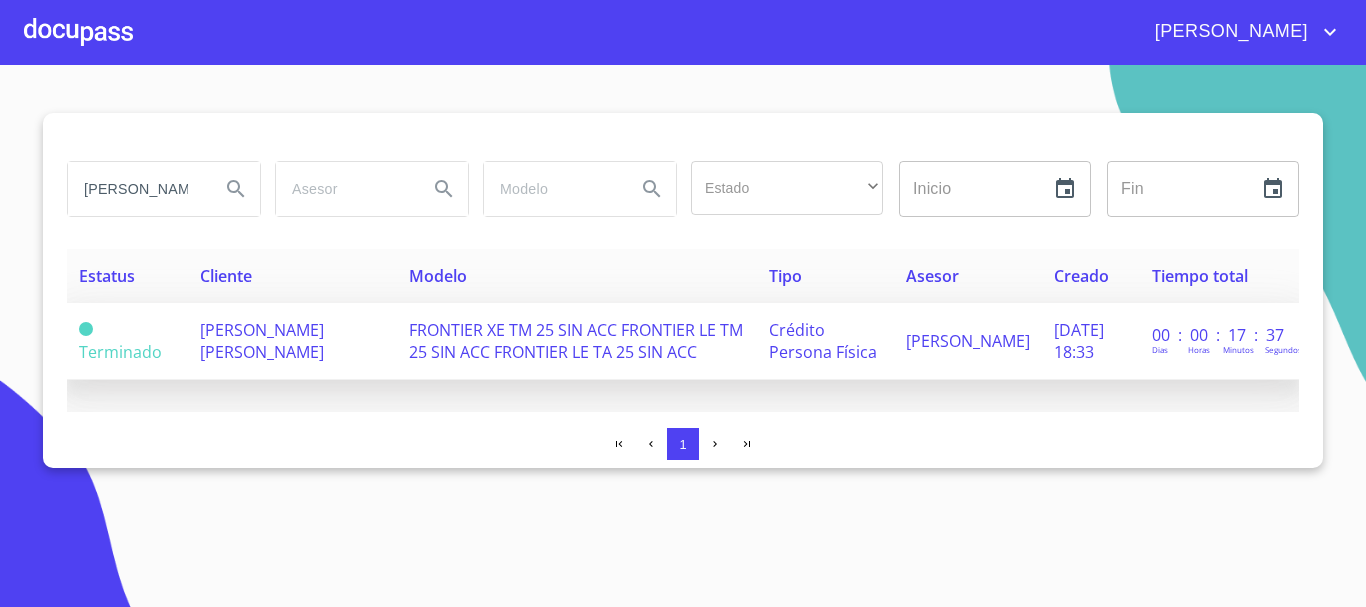 click on "[PERSON_NAME] [PERSON_NAME]" at bounding box center [292, 341] 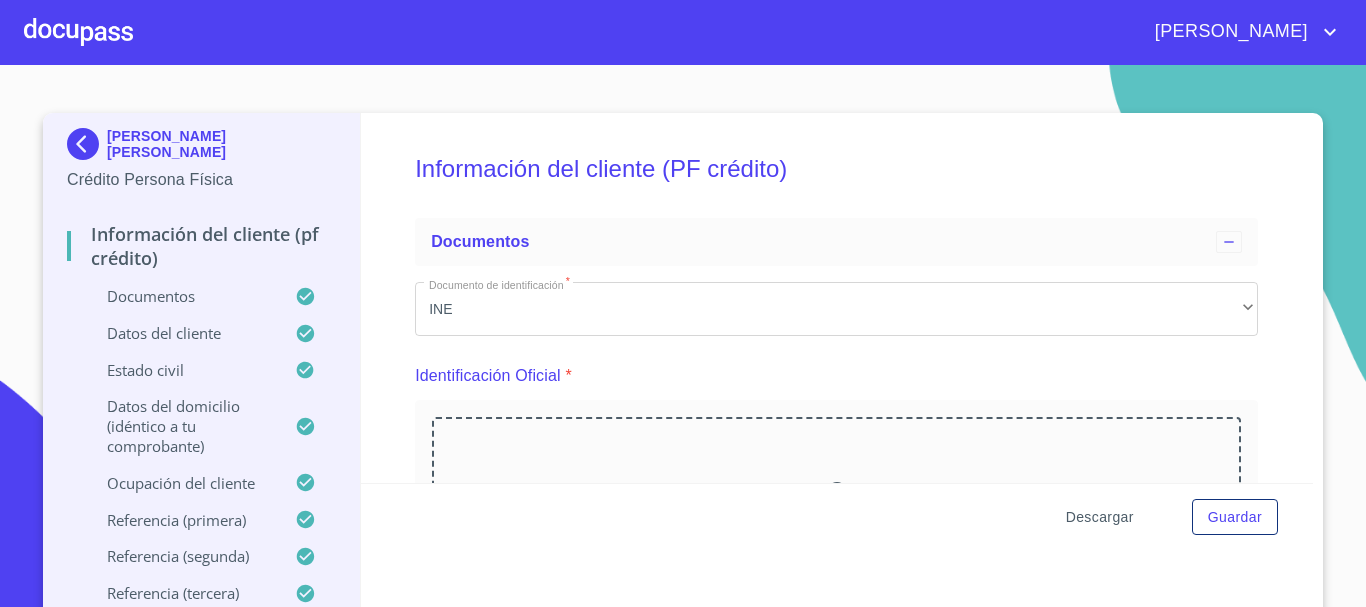 click on "Descargar" at bounding box center [1100, 517] 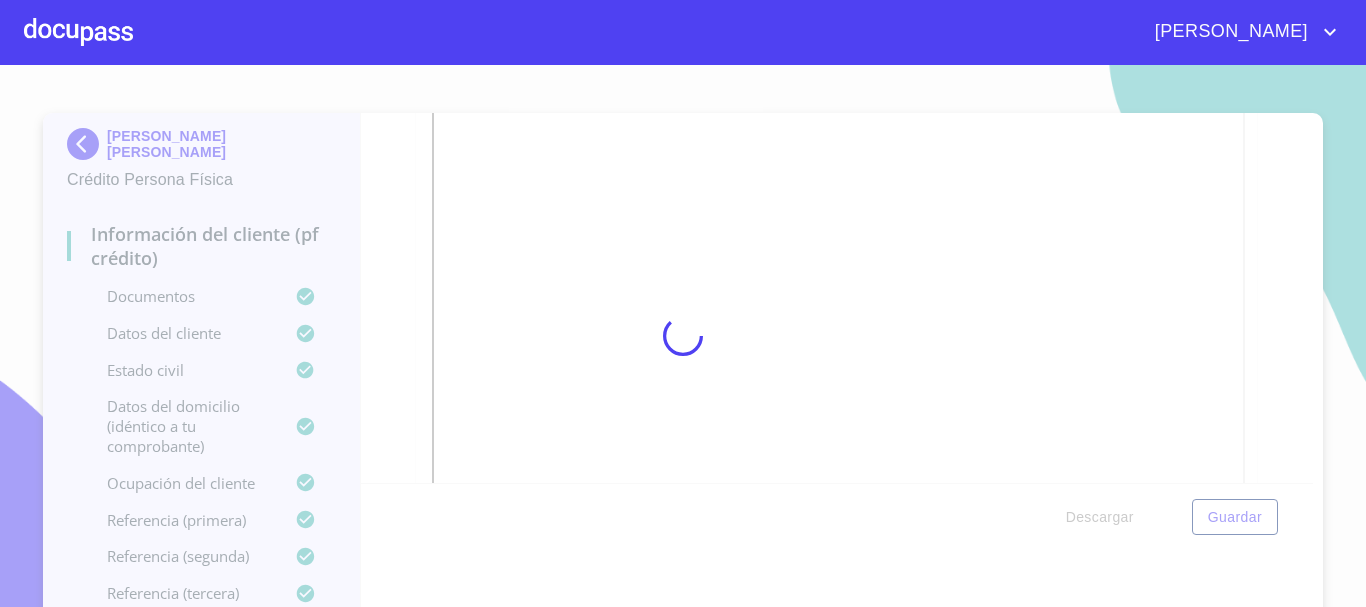 scroll, scrollTop: 1072, scrollLeft: 0, axis: vertical 